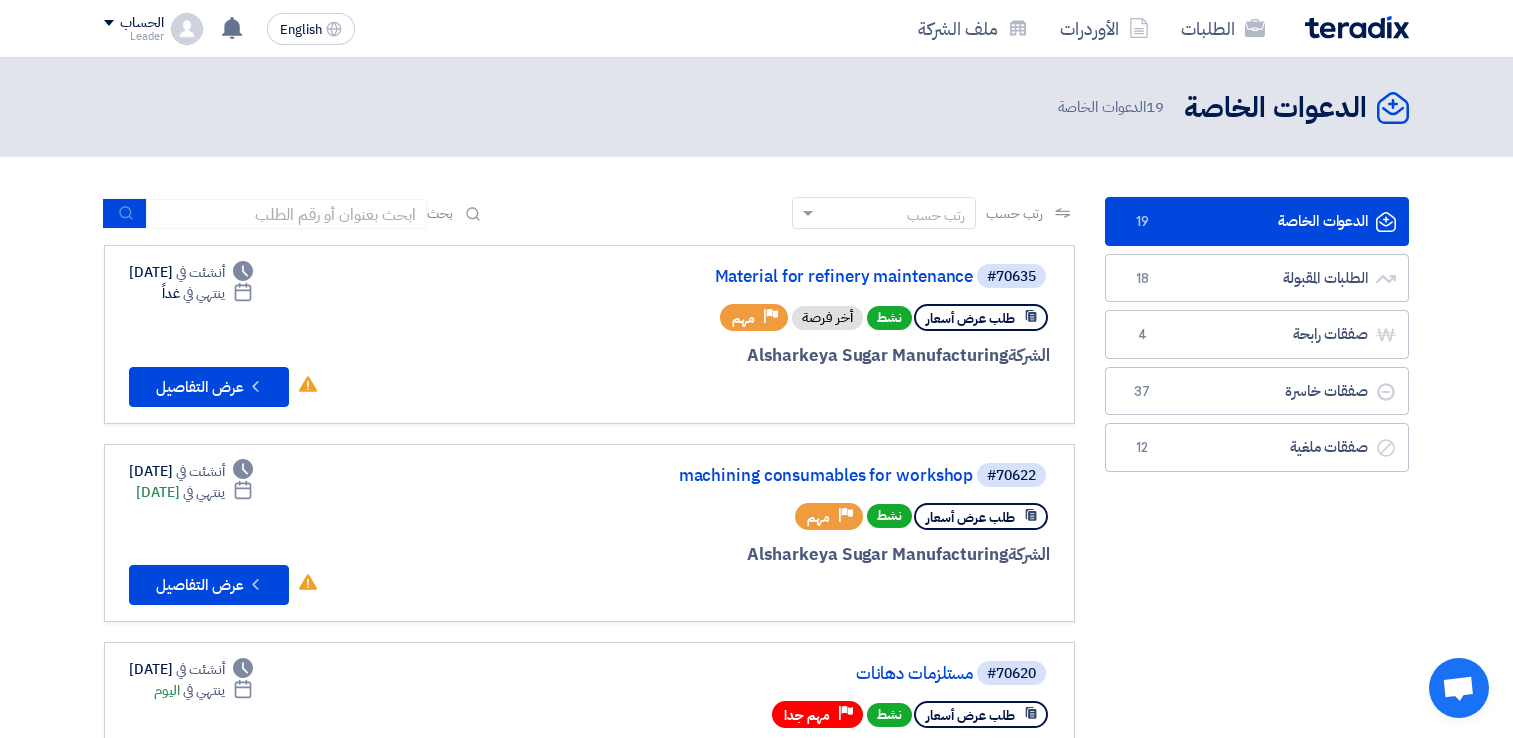 scroll, scrollTop: 0, scrollLeft: 0, axis: both 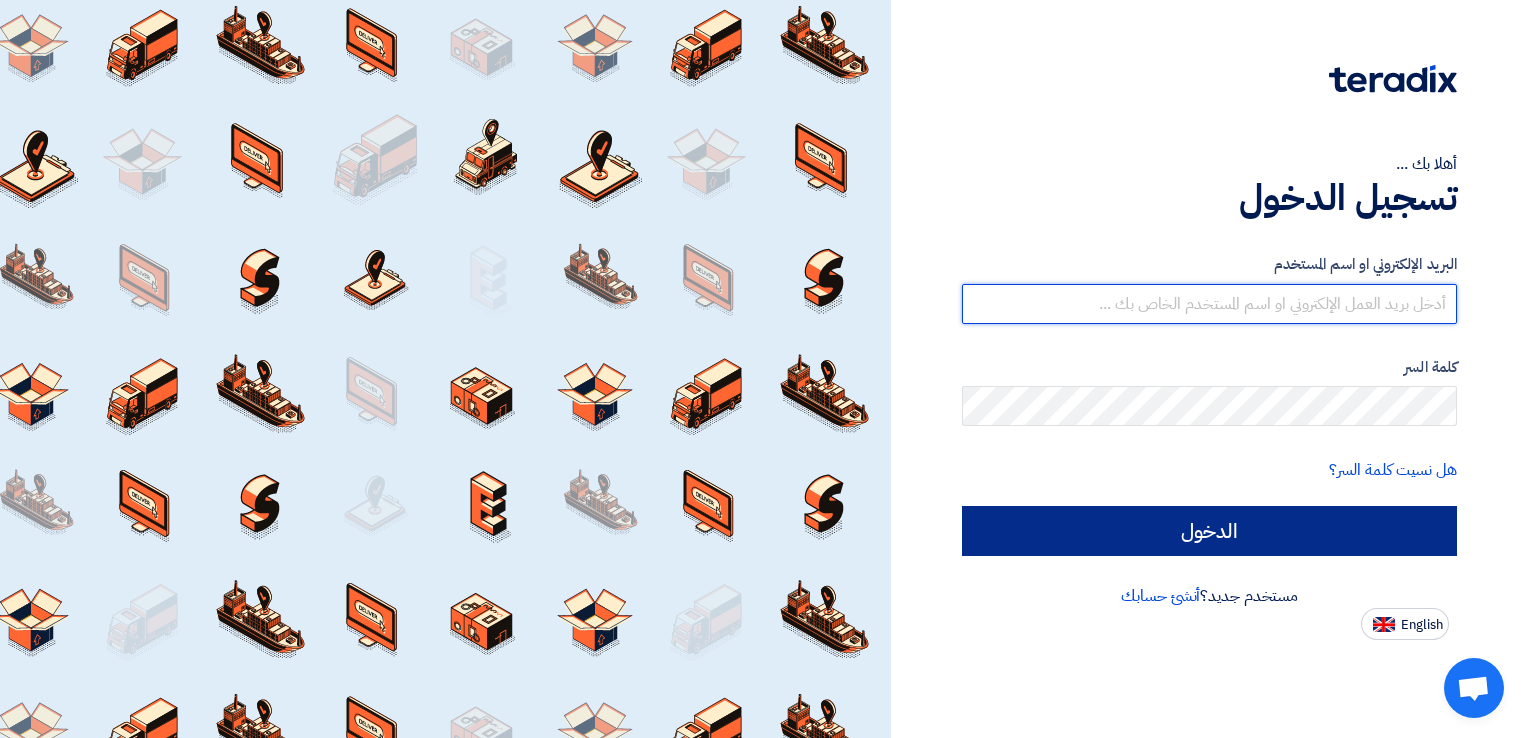 type on "leadergroup20@gmail.com" 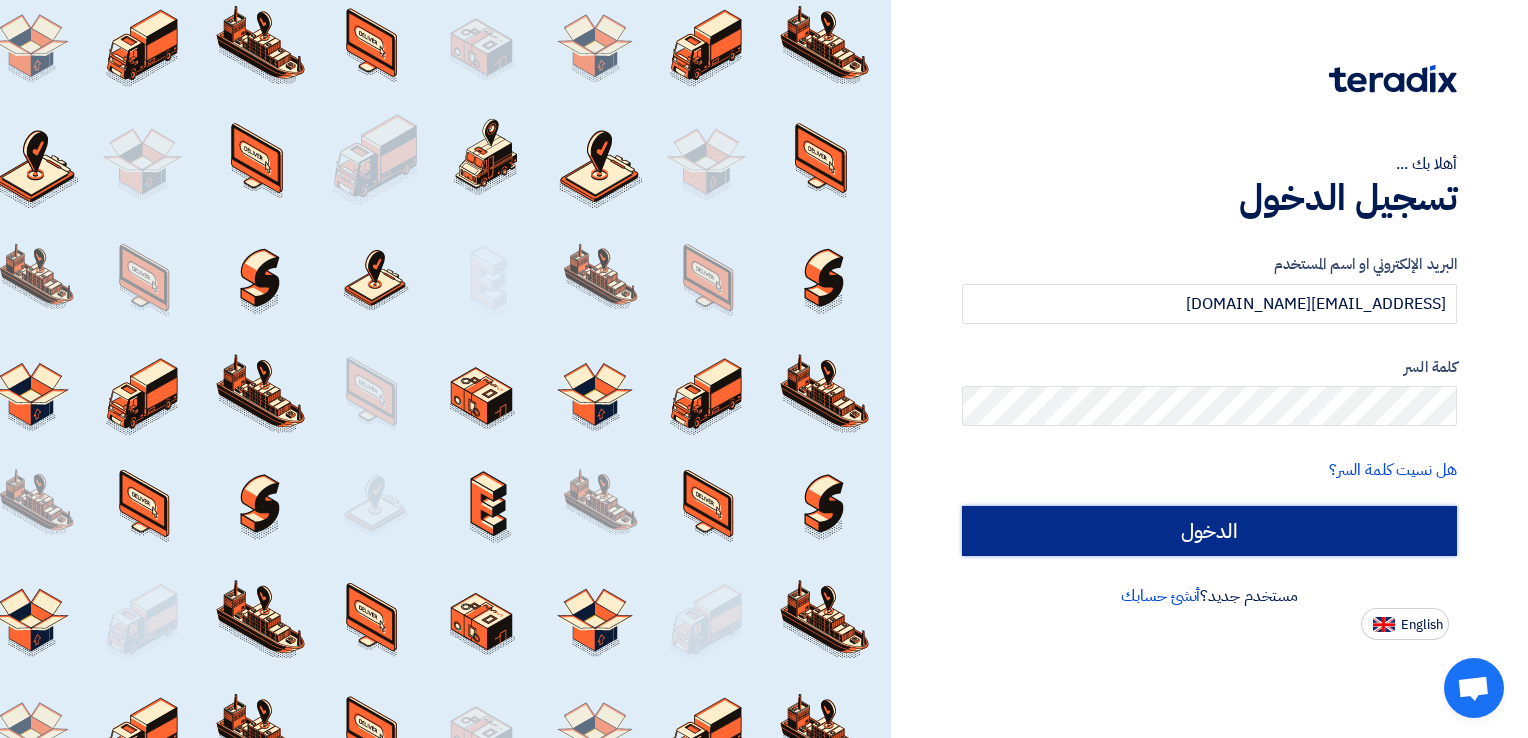click on "الدخول" 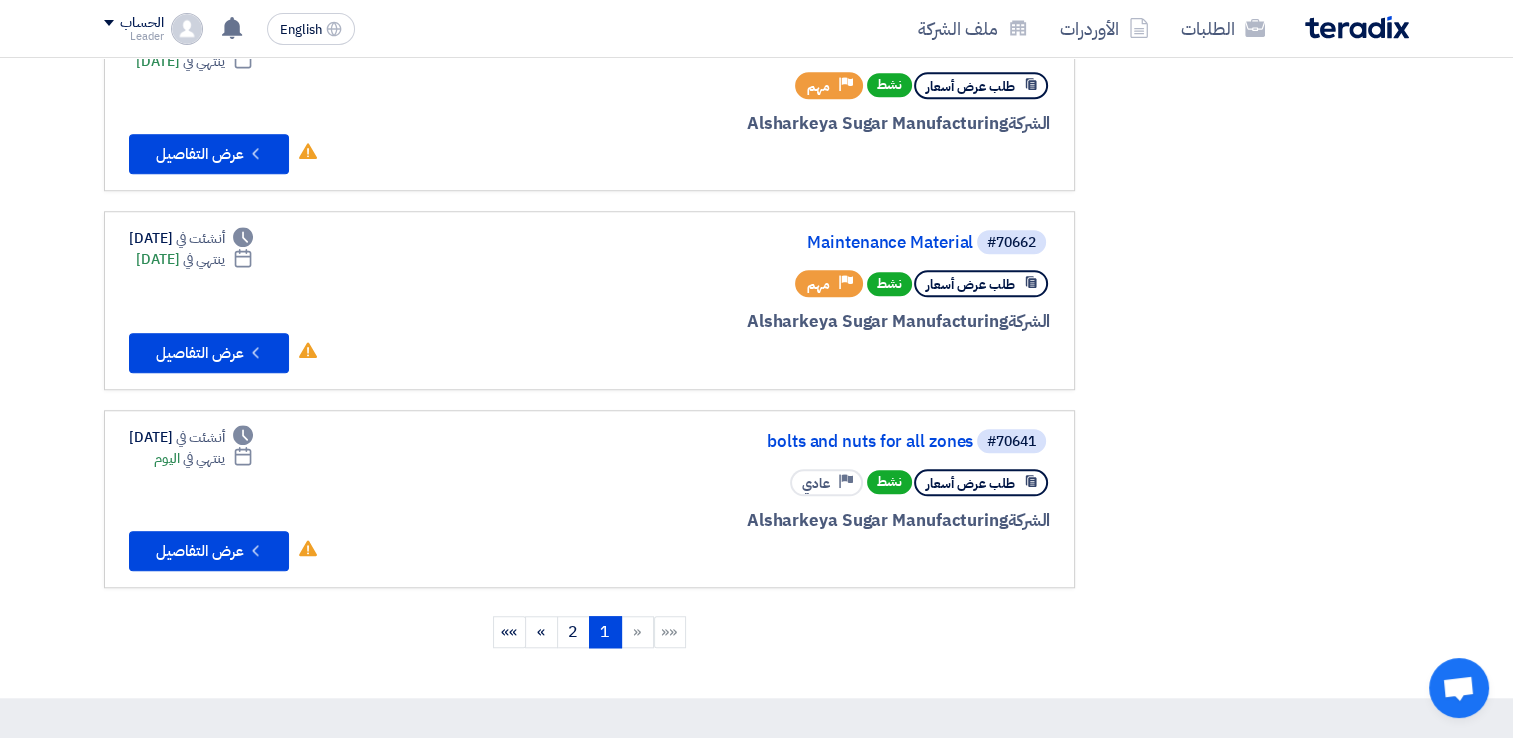 scroll, scrollTop: 1644, scrollLeft: 0, axis: vertical 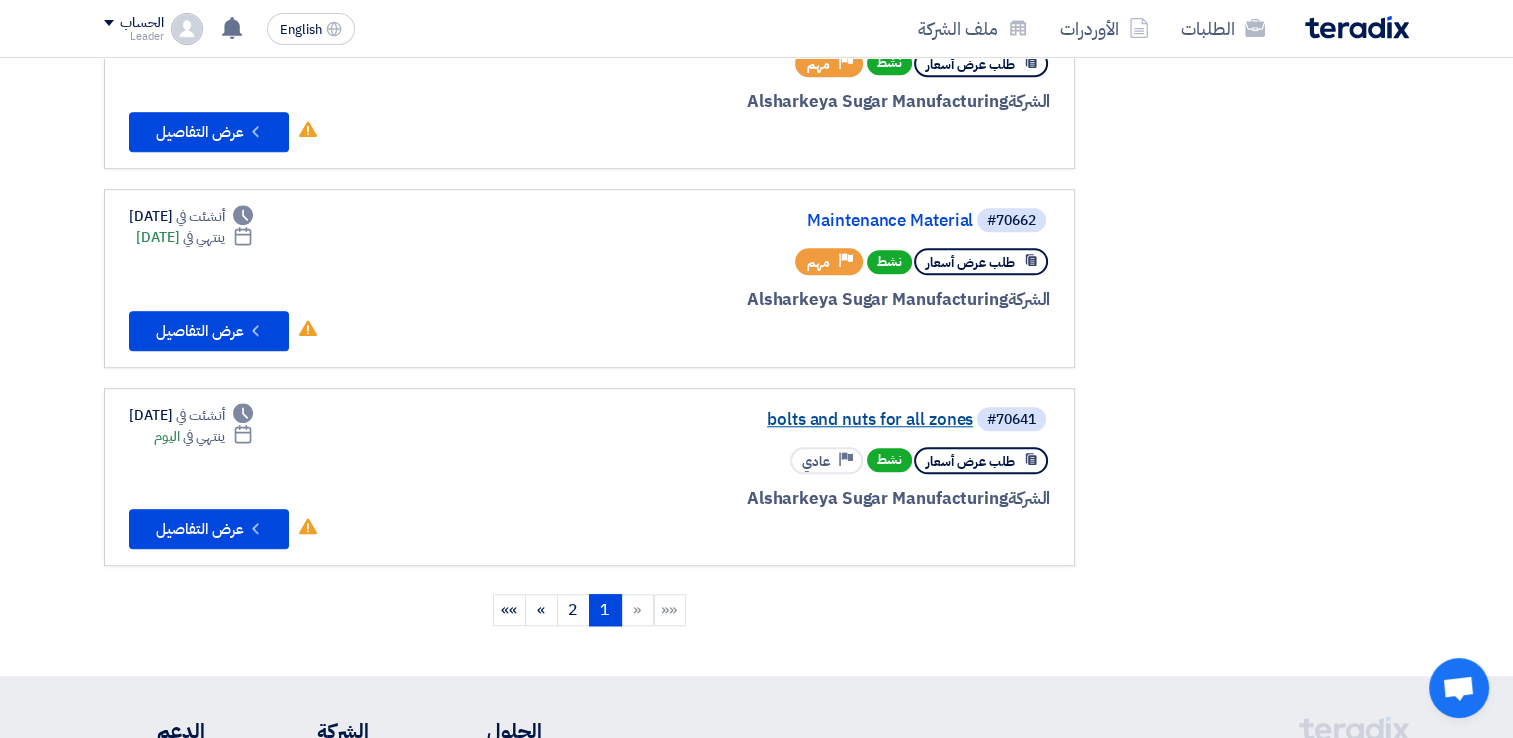 click on "bolts and nuts for all zones" 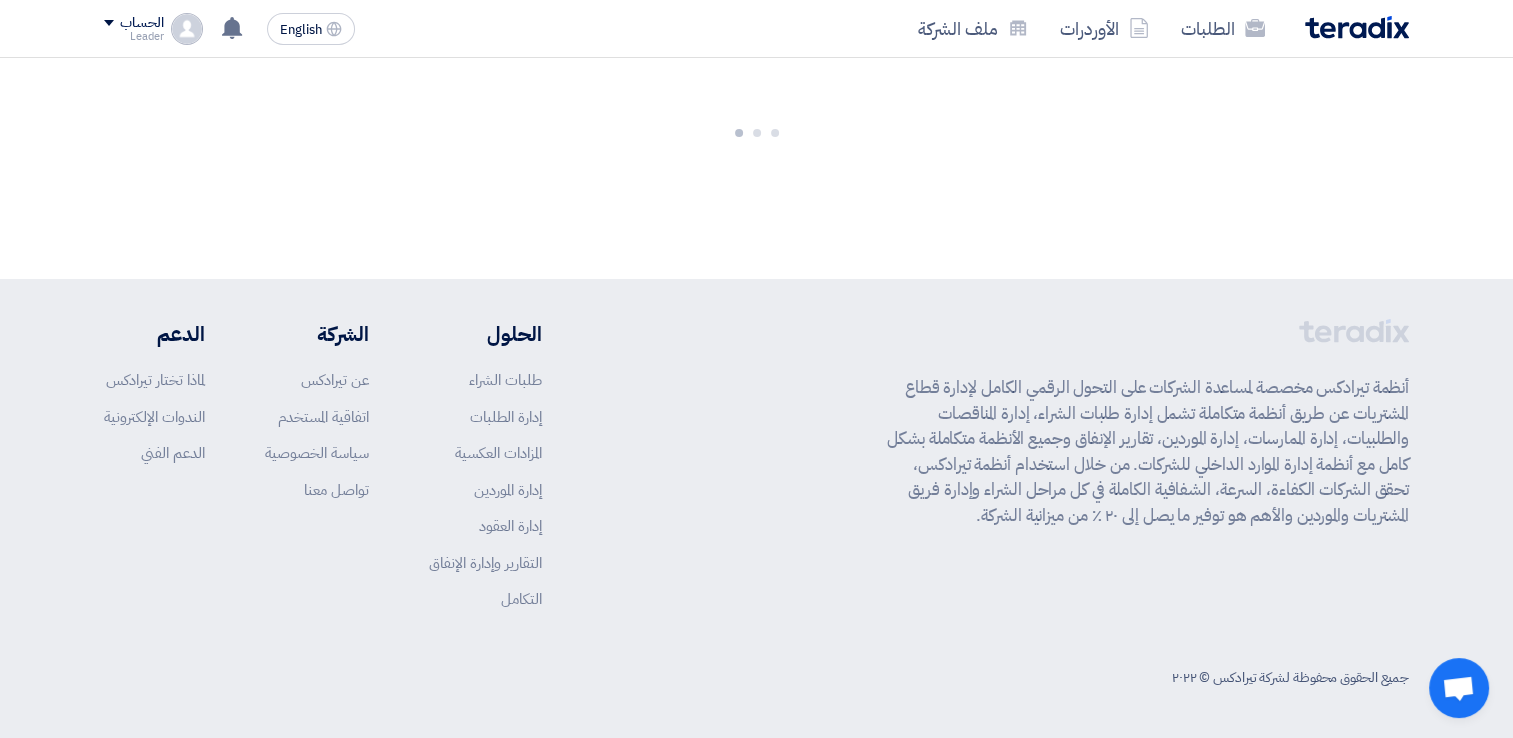 scroll, scrollTop: 0, scrollLeft: 0, axis: both 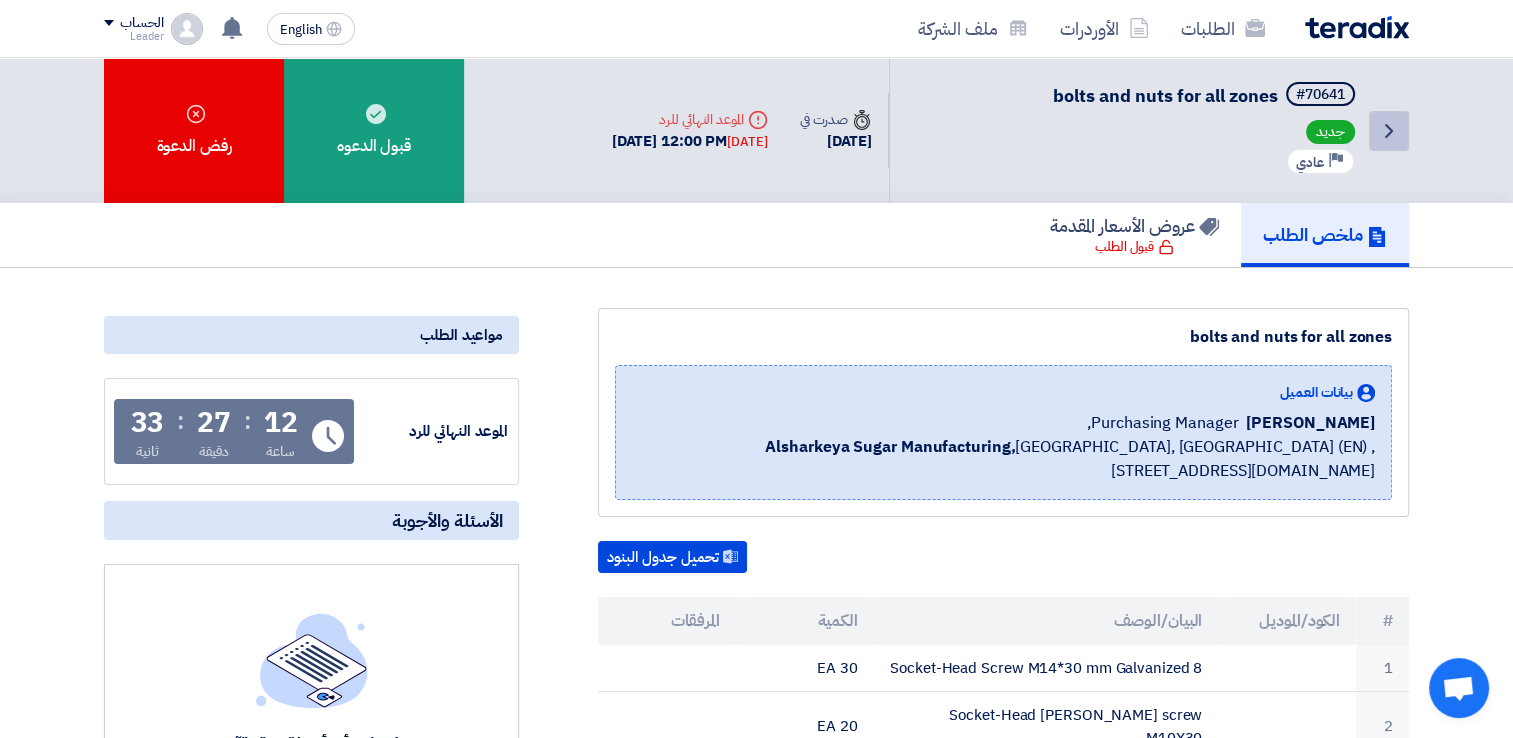 click on "Back" 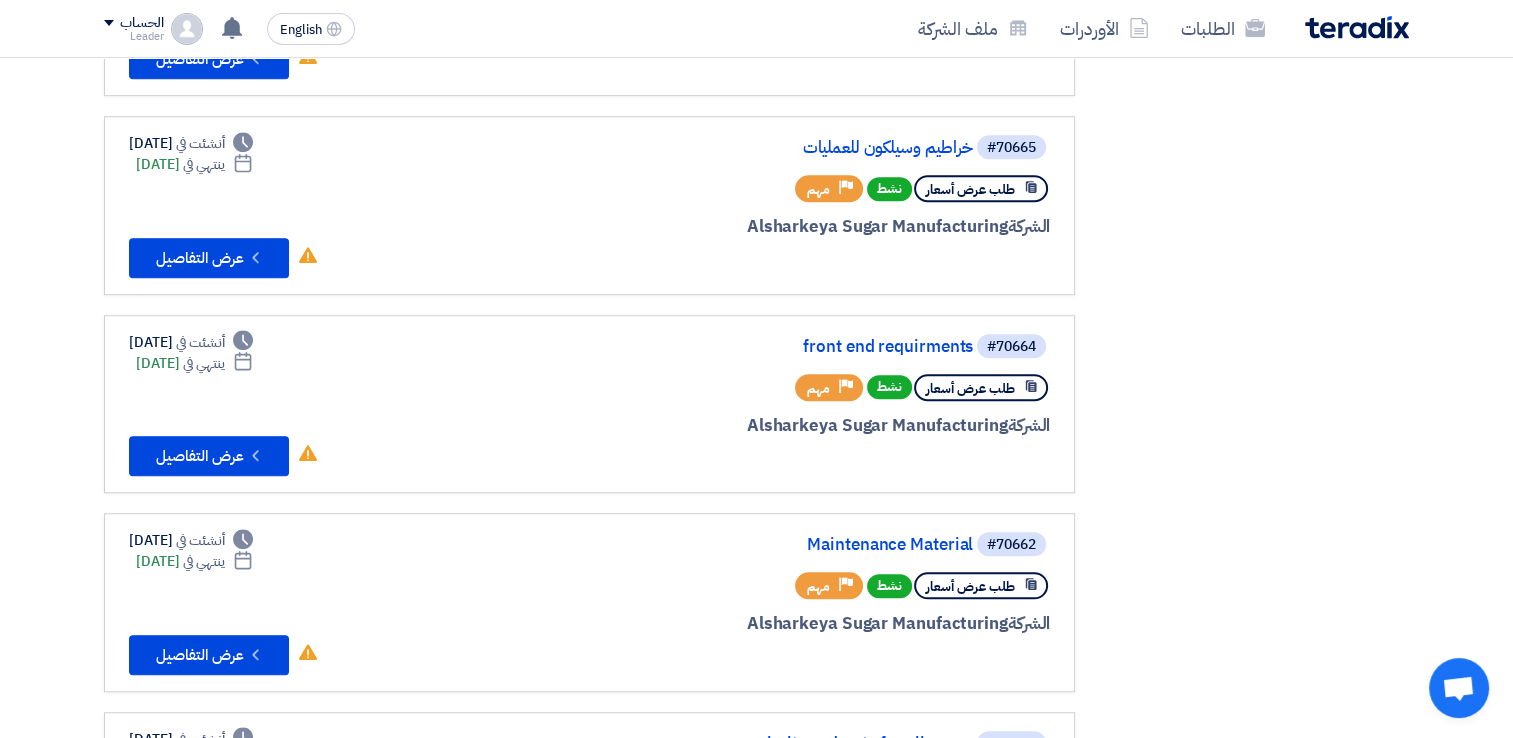 scroll, scrollTop: 1377, scrollLeft: 0, axis: vertical 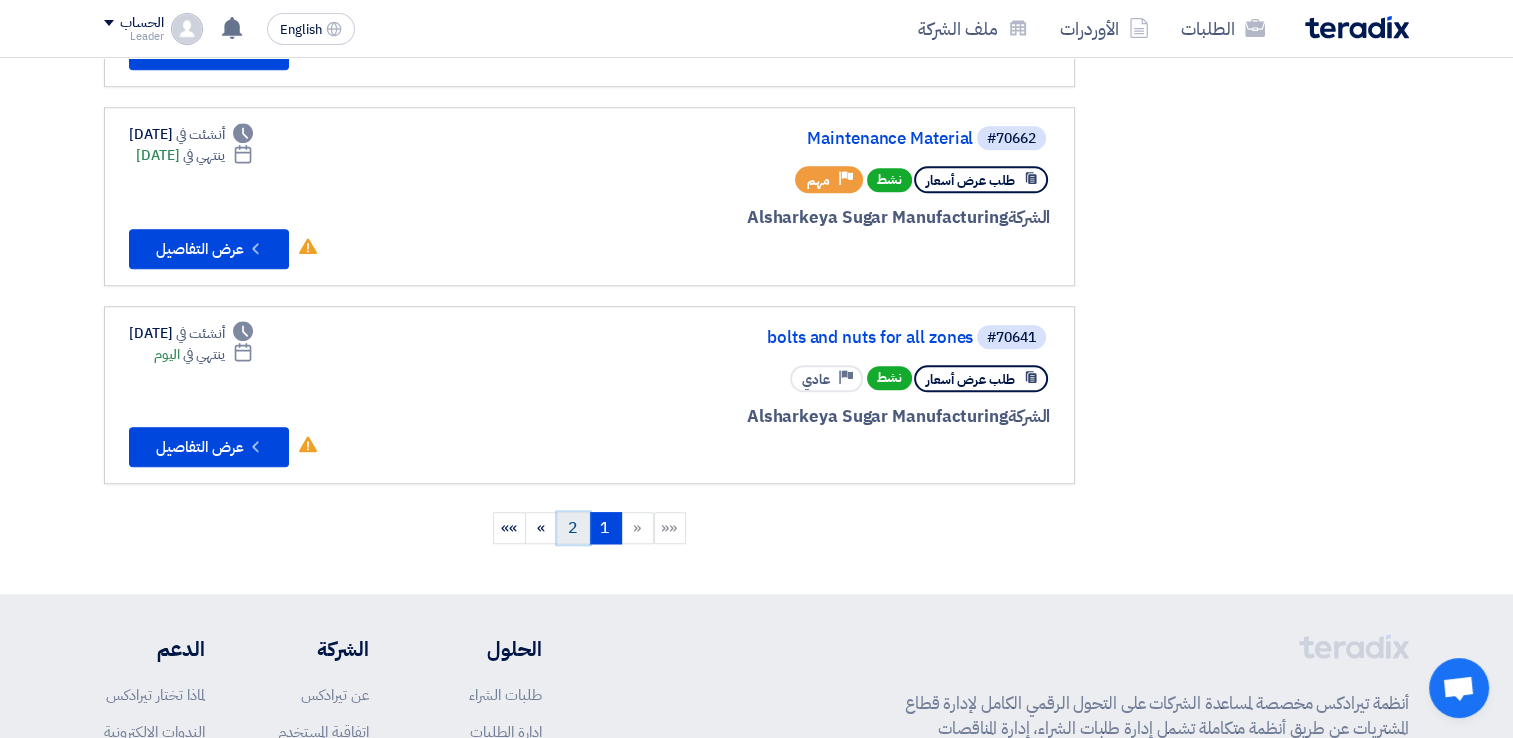 click on "2" 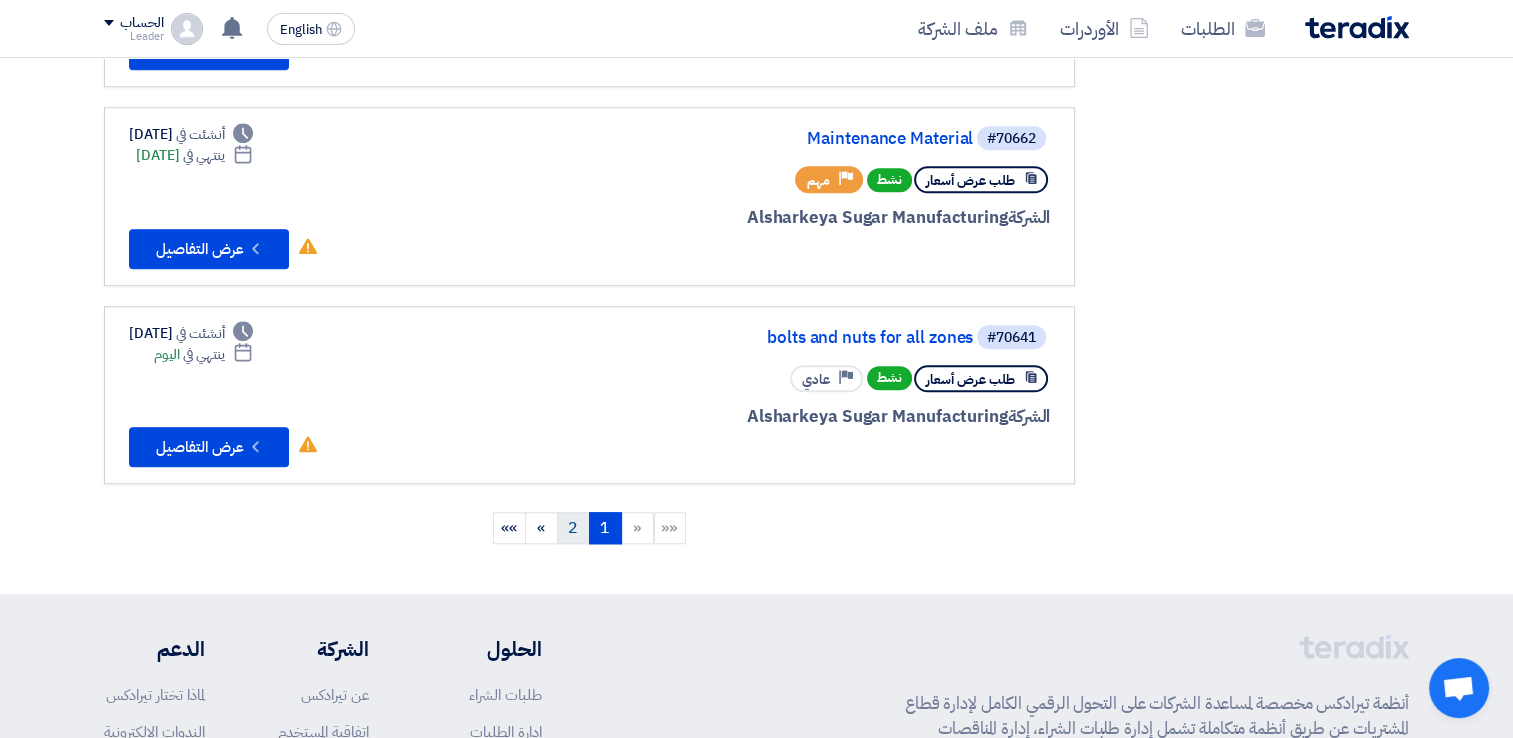 scroll, scrollTop: 0, scrollLeft: 0, axis: both 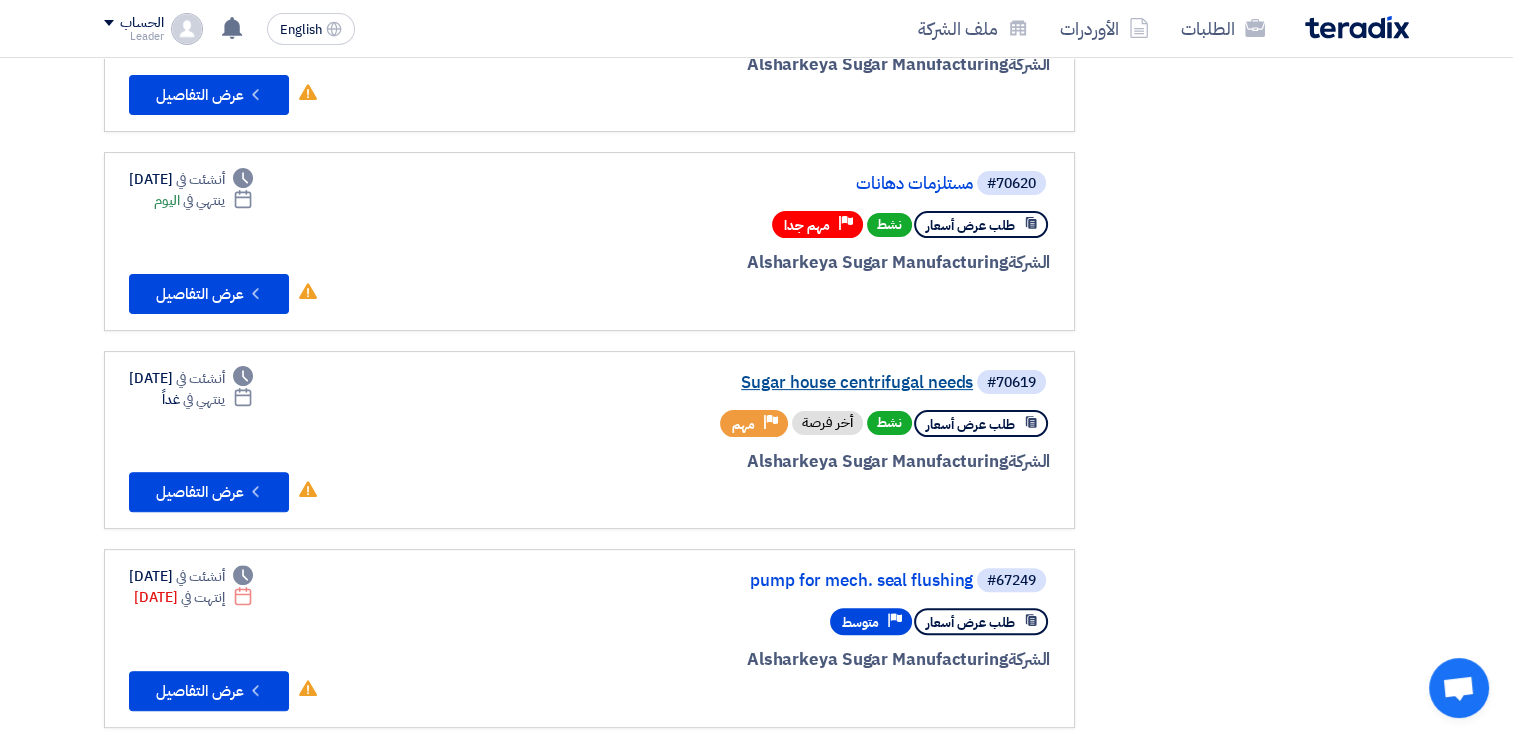 click on "Sugar house centrifugal needs" 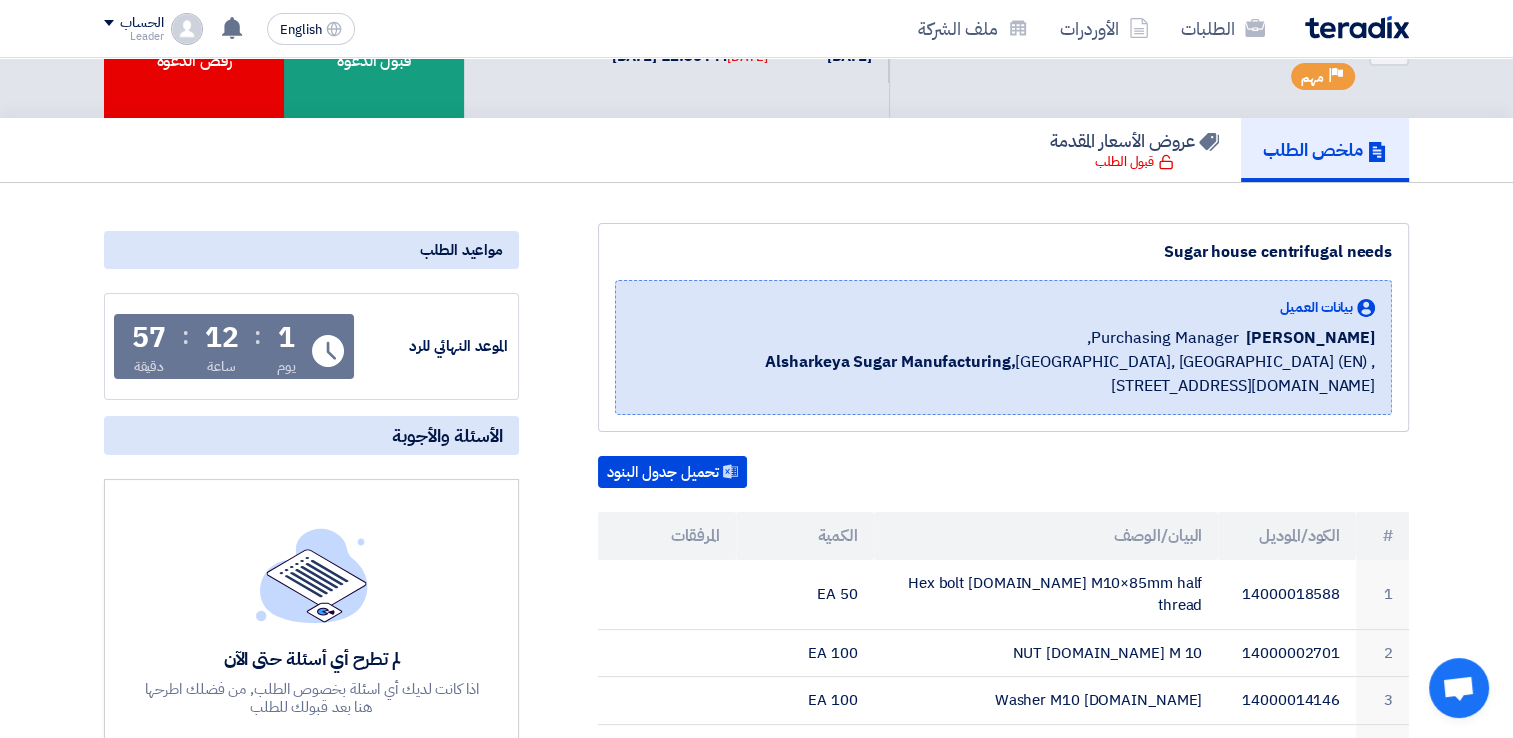 scroll, scrollTop: 0, scrollLeft: 0, axis: both 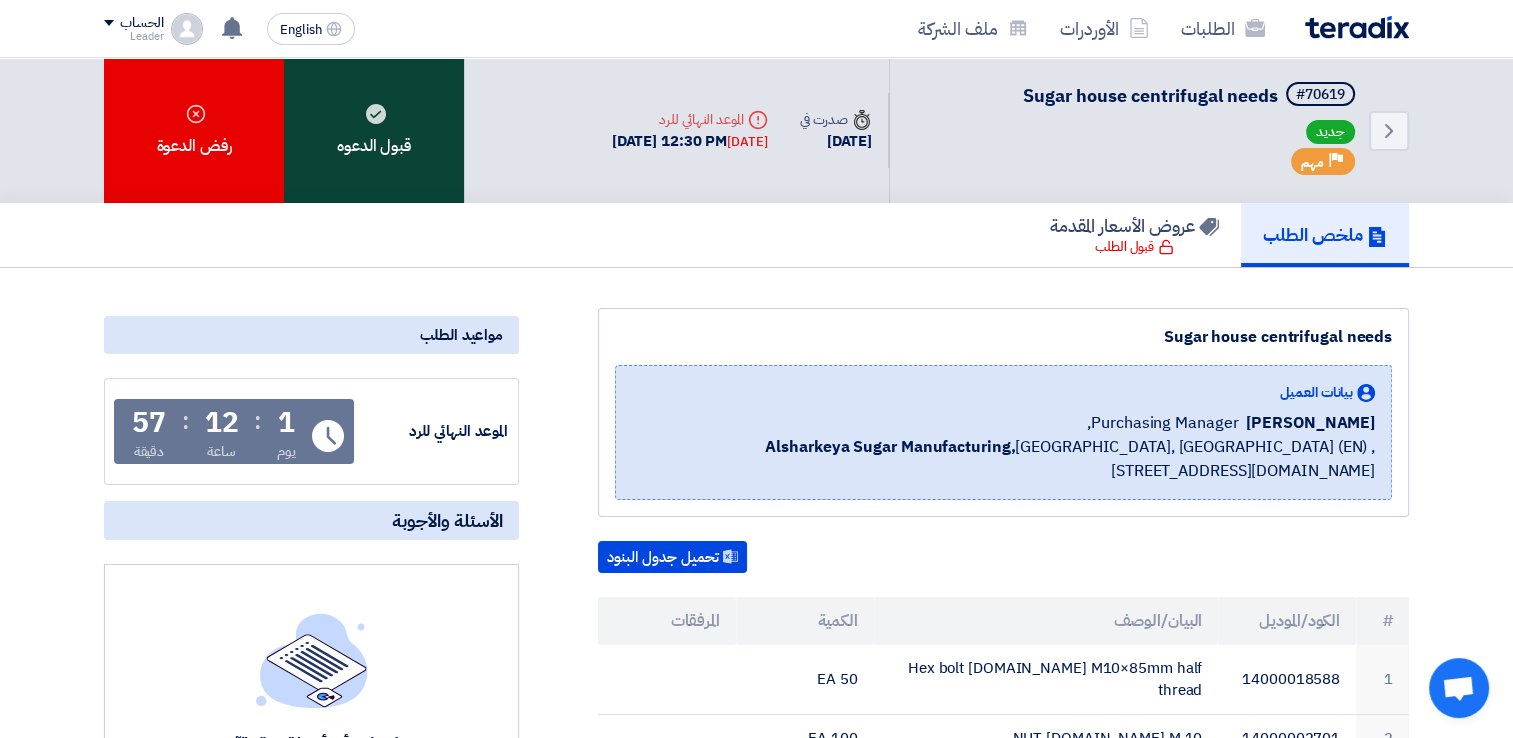 click on "قبول الدعوه" 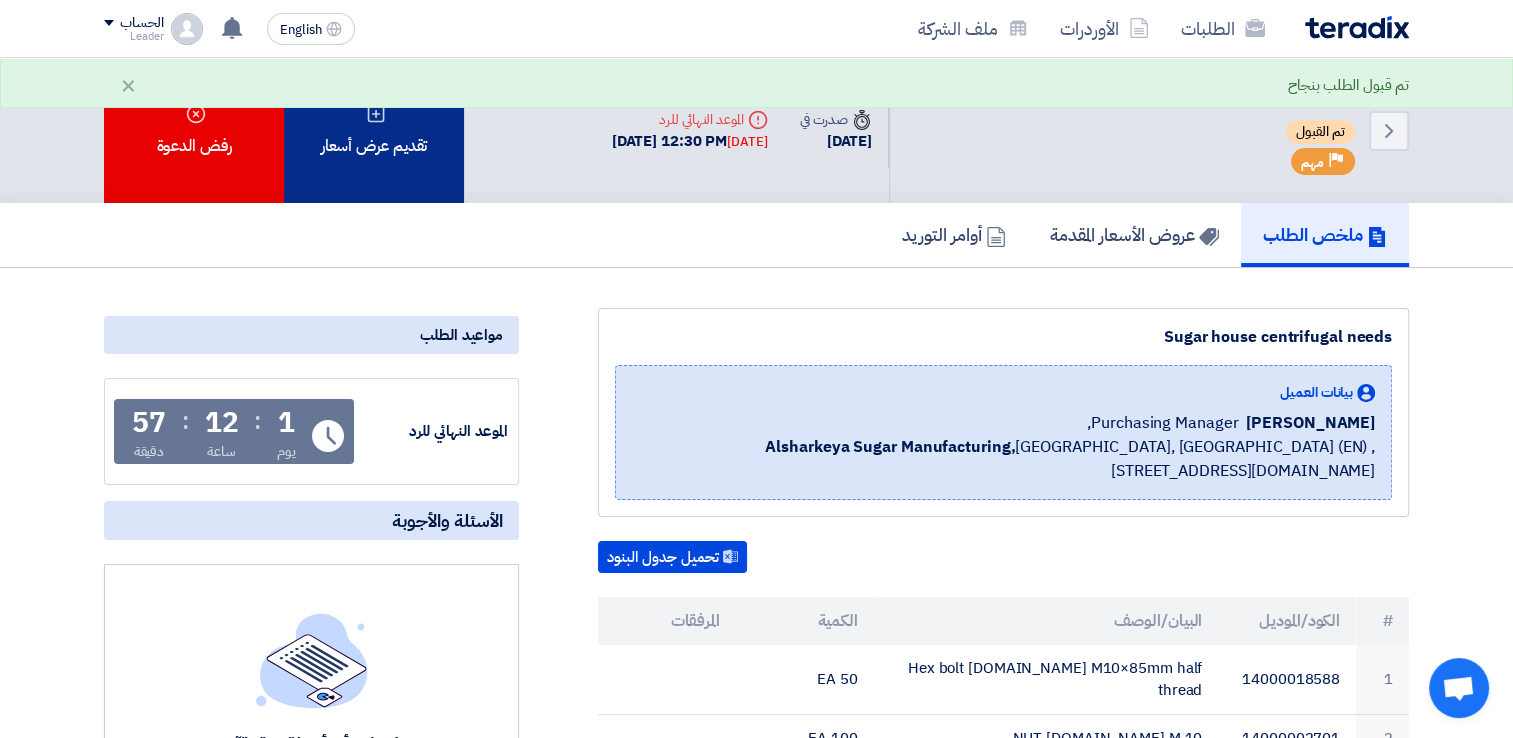 click on "تقديم عرض أسعار" 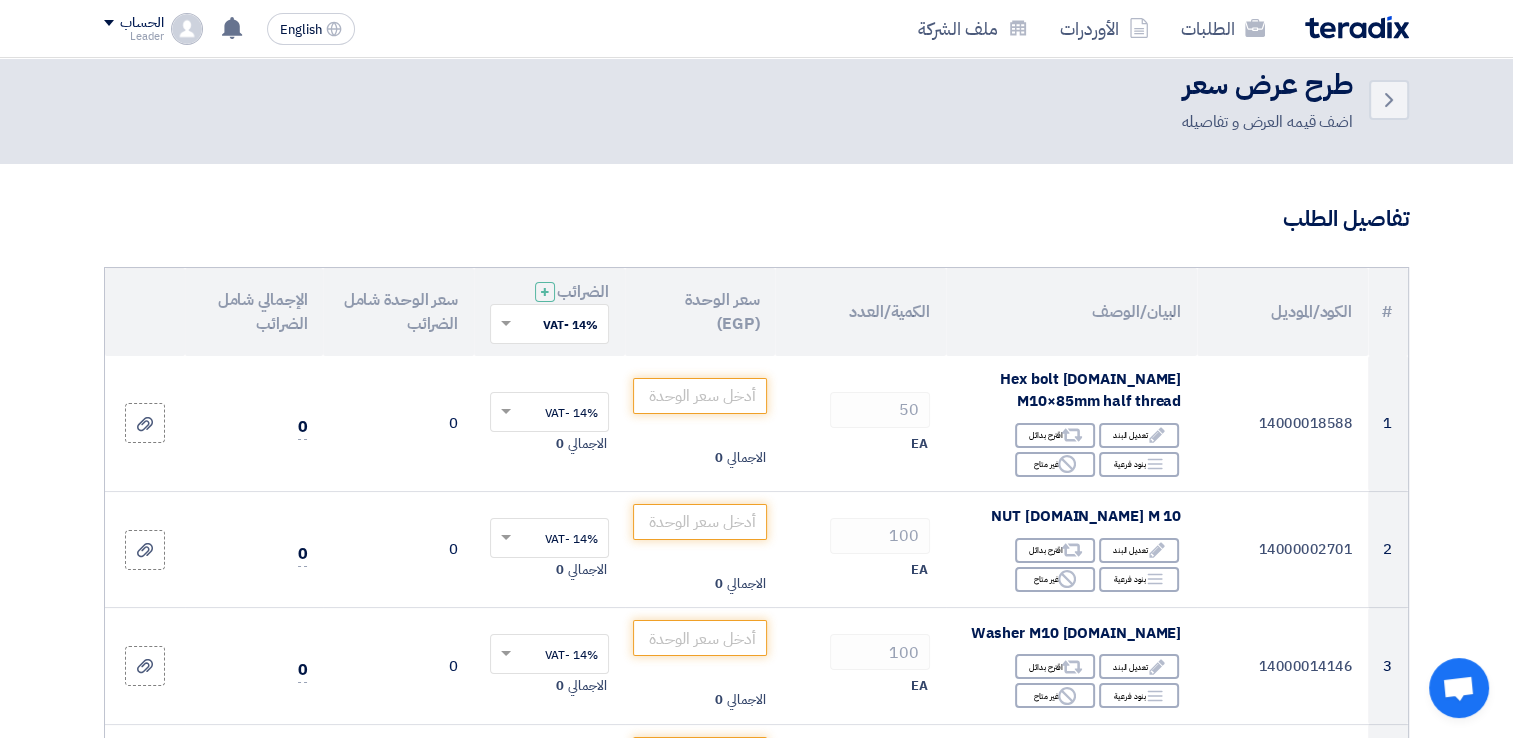 scroll, scrollTop: 19, scrollLeft: 0, axis: vertical 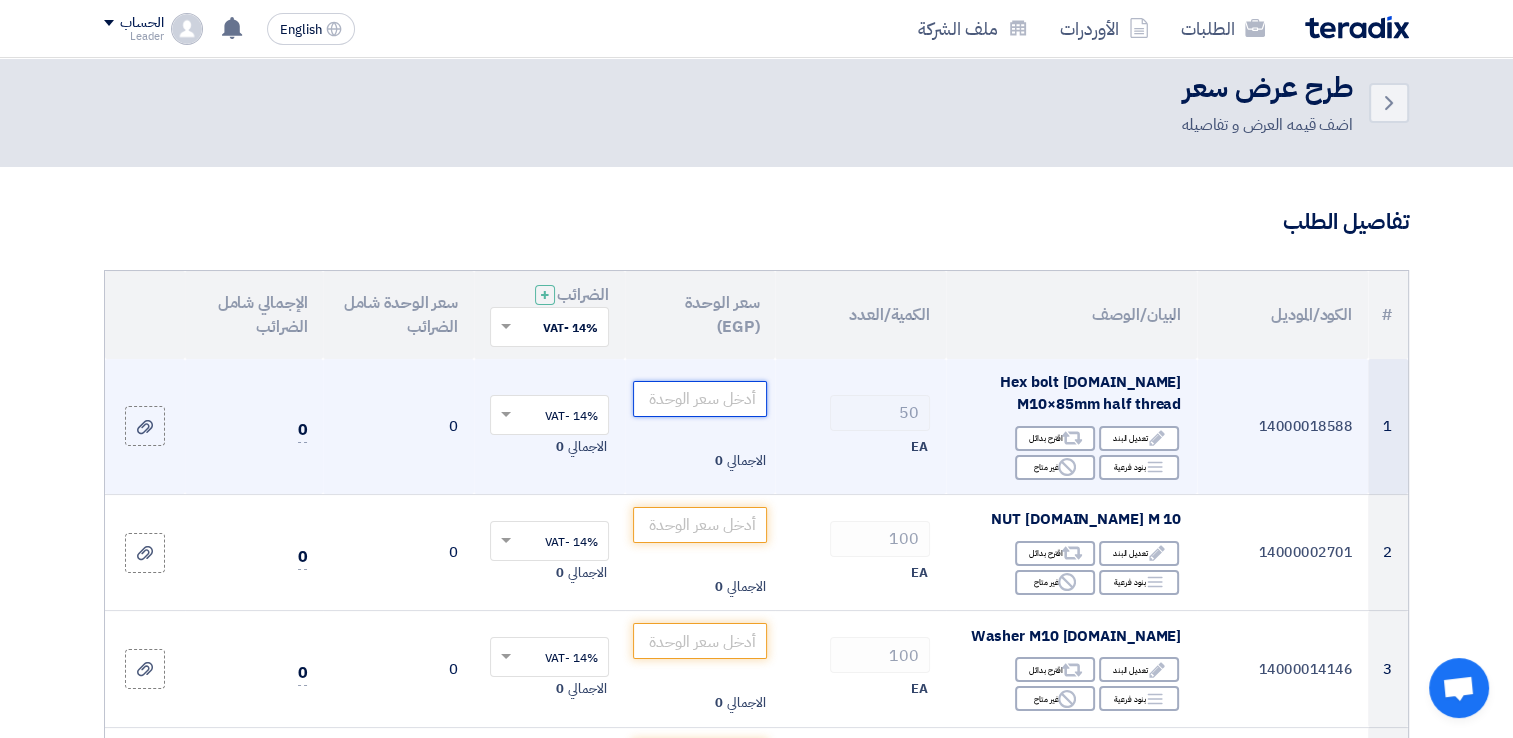 click 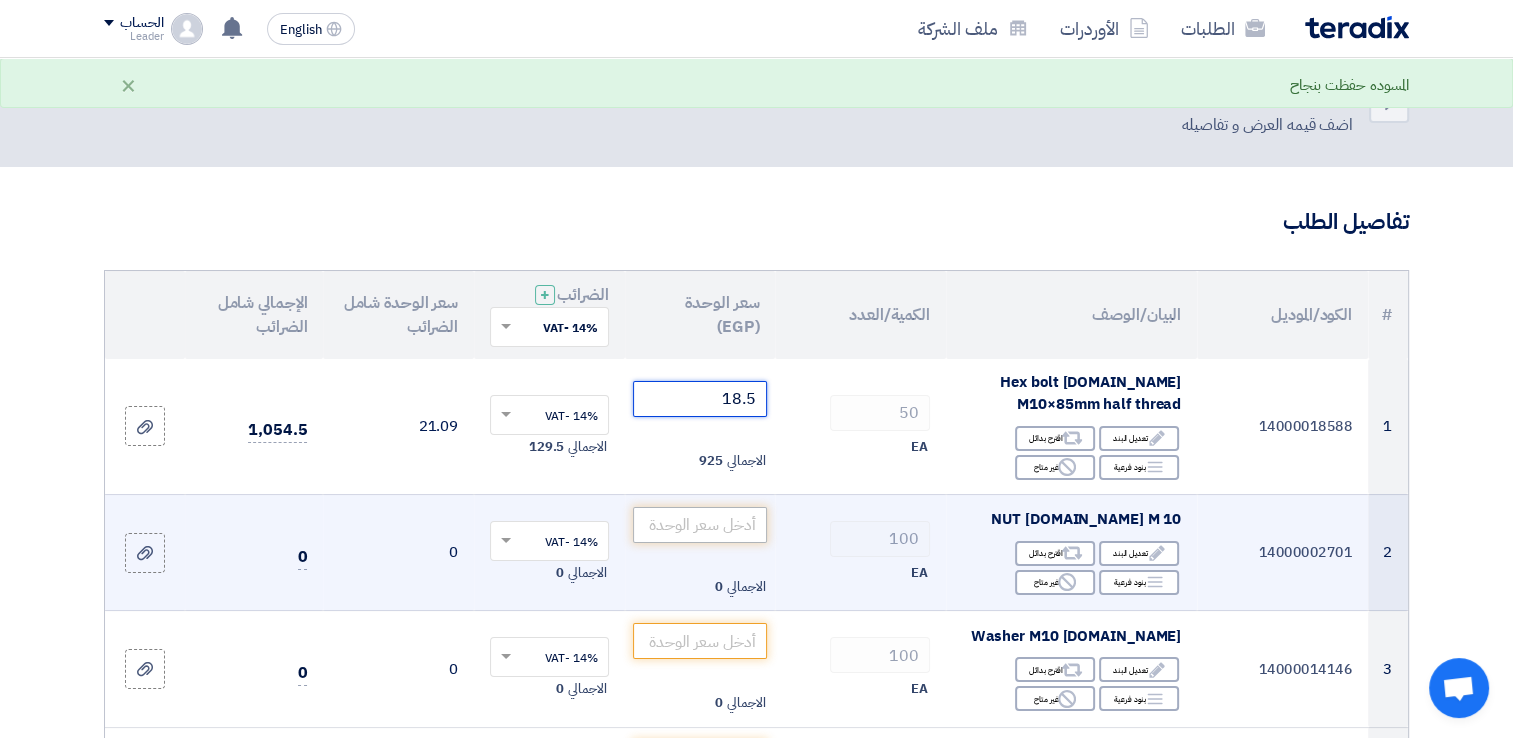 type on "18.5" 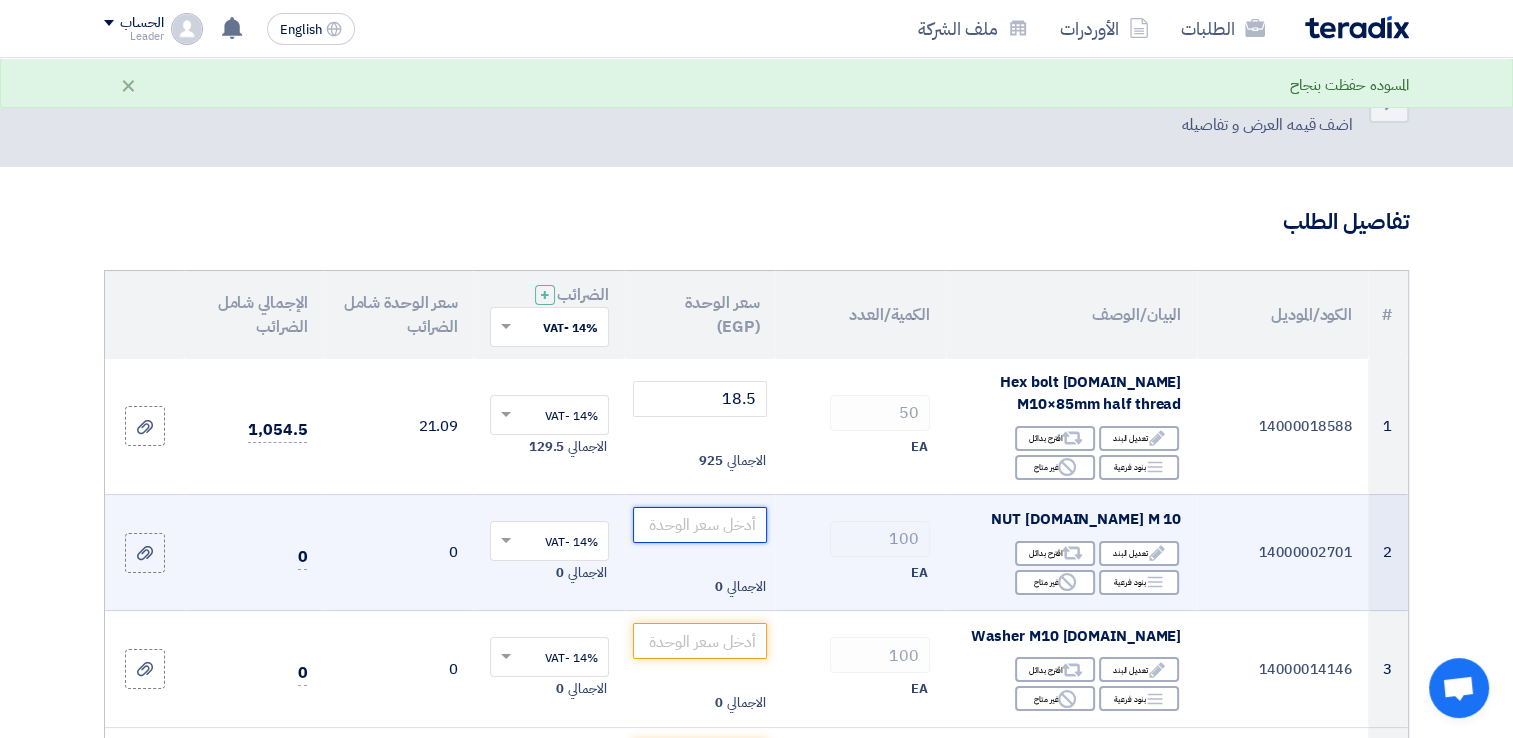 click 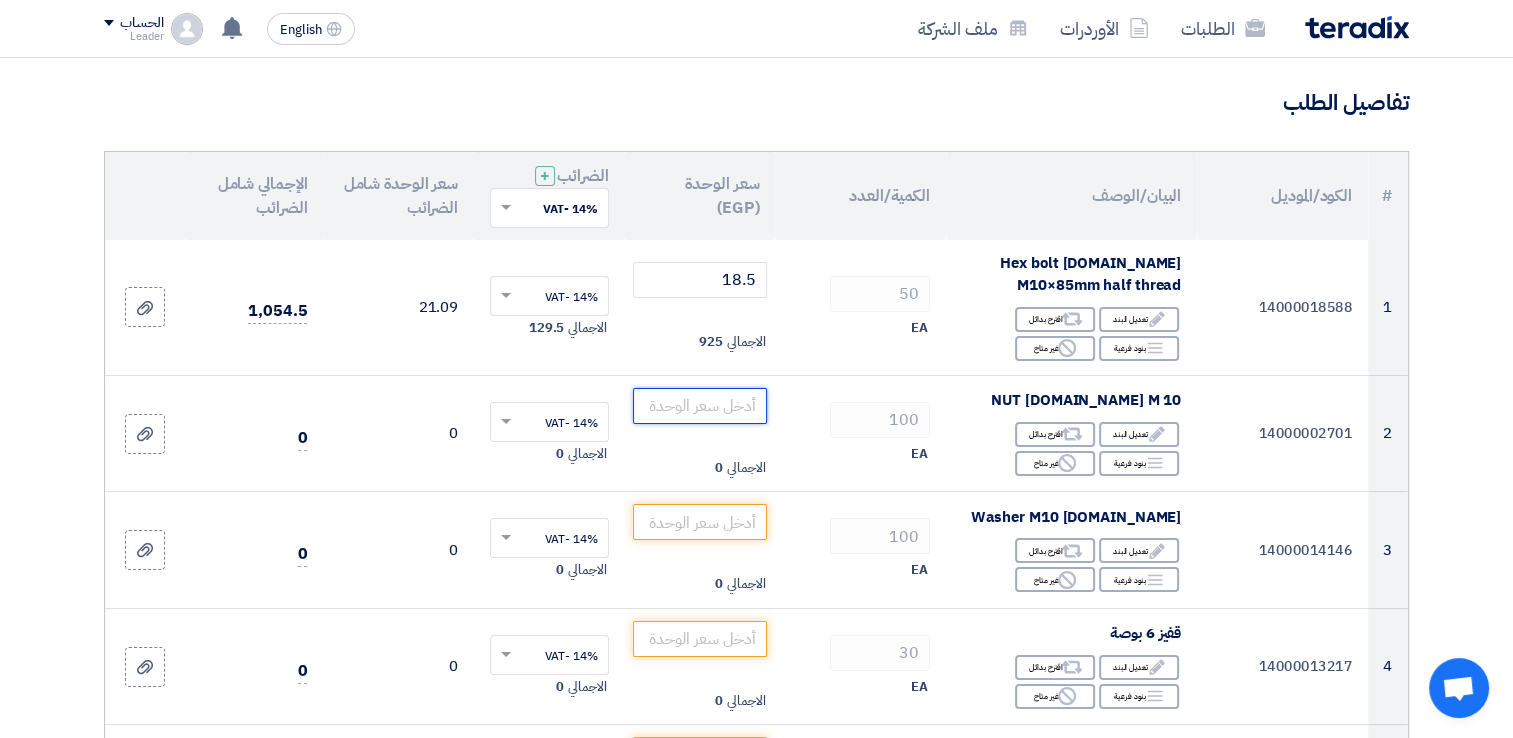 scroll, scrollTop: 134, scrollLeft: 0, axis: vertical 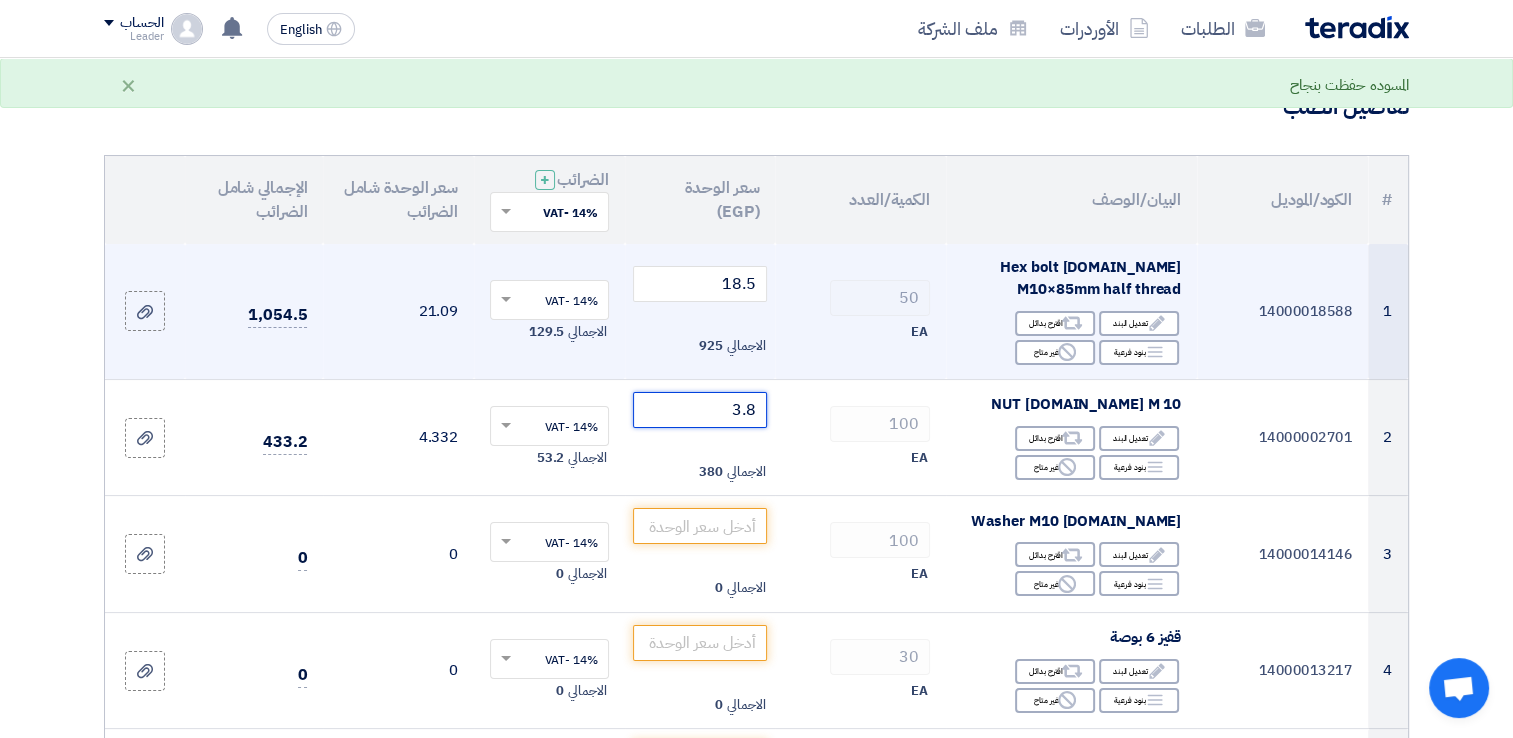 type on "3" 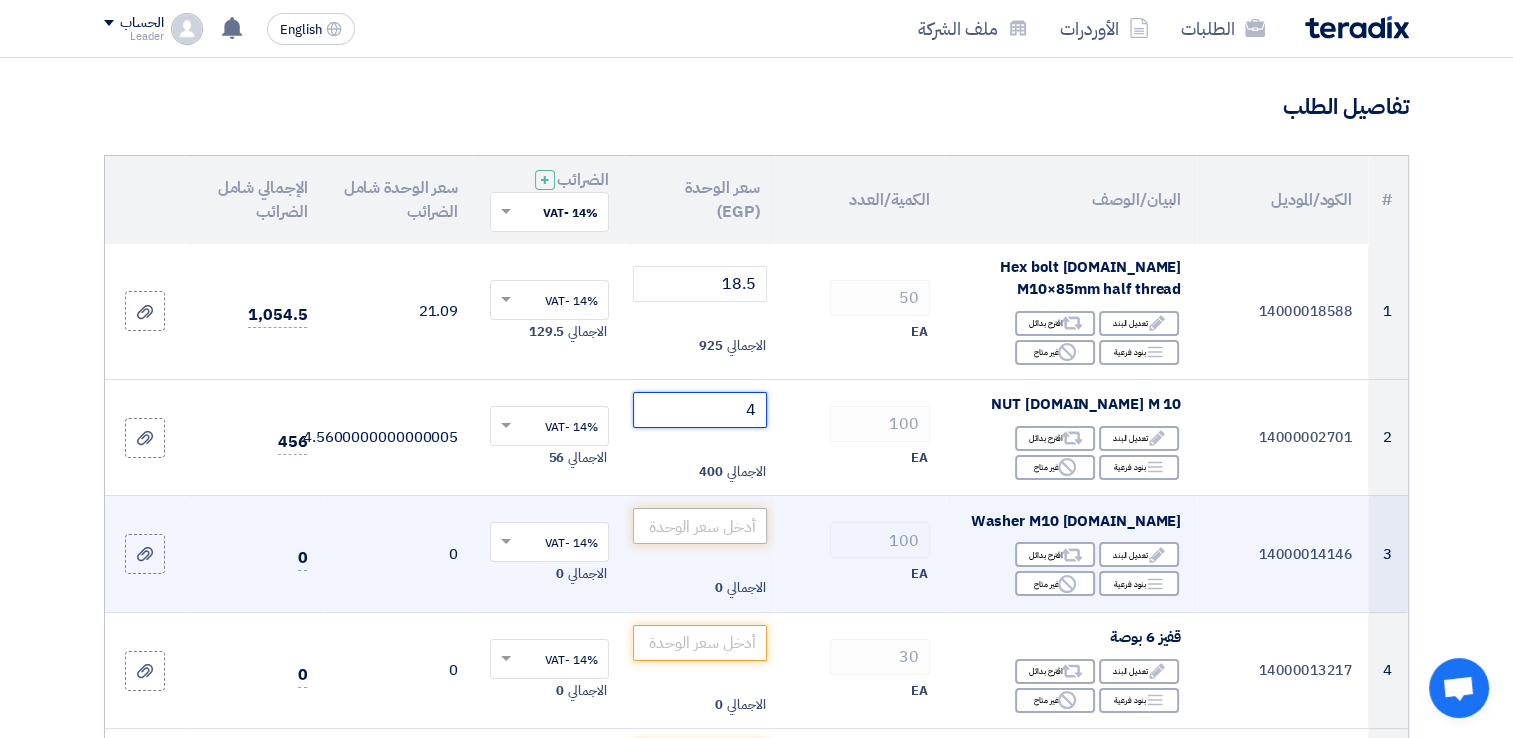 type on "4" 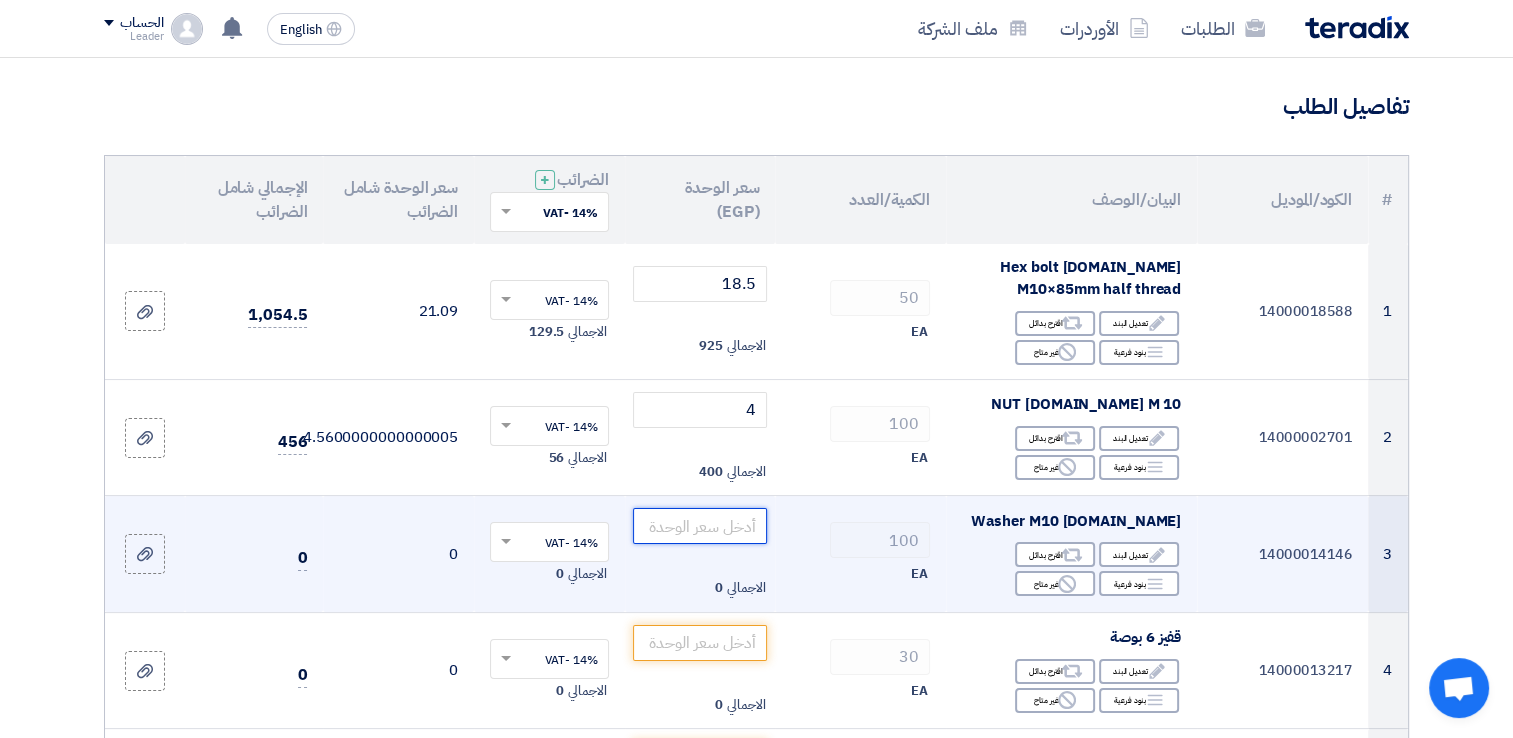 click 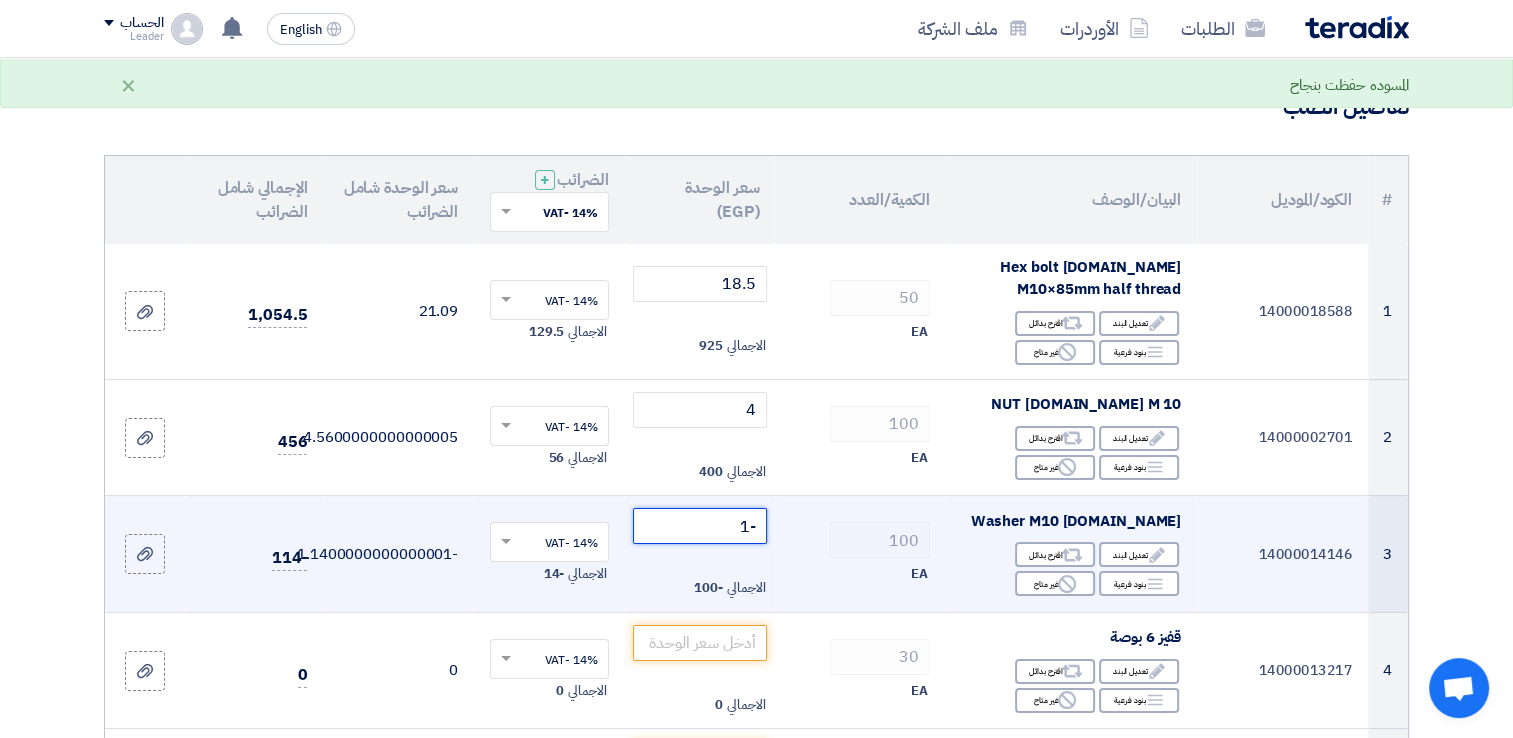 type on "0" 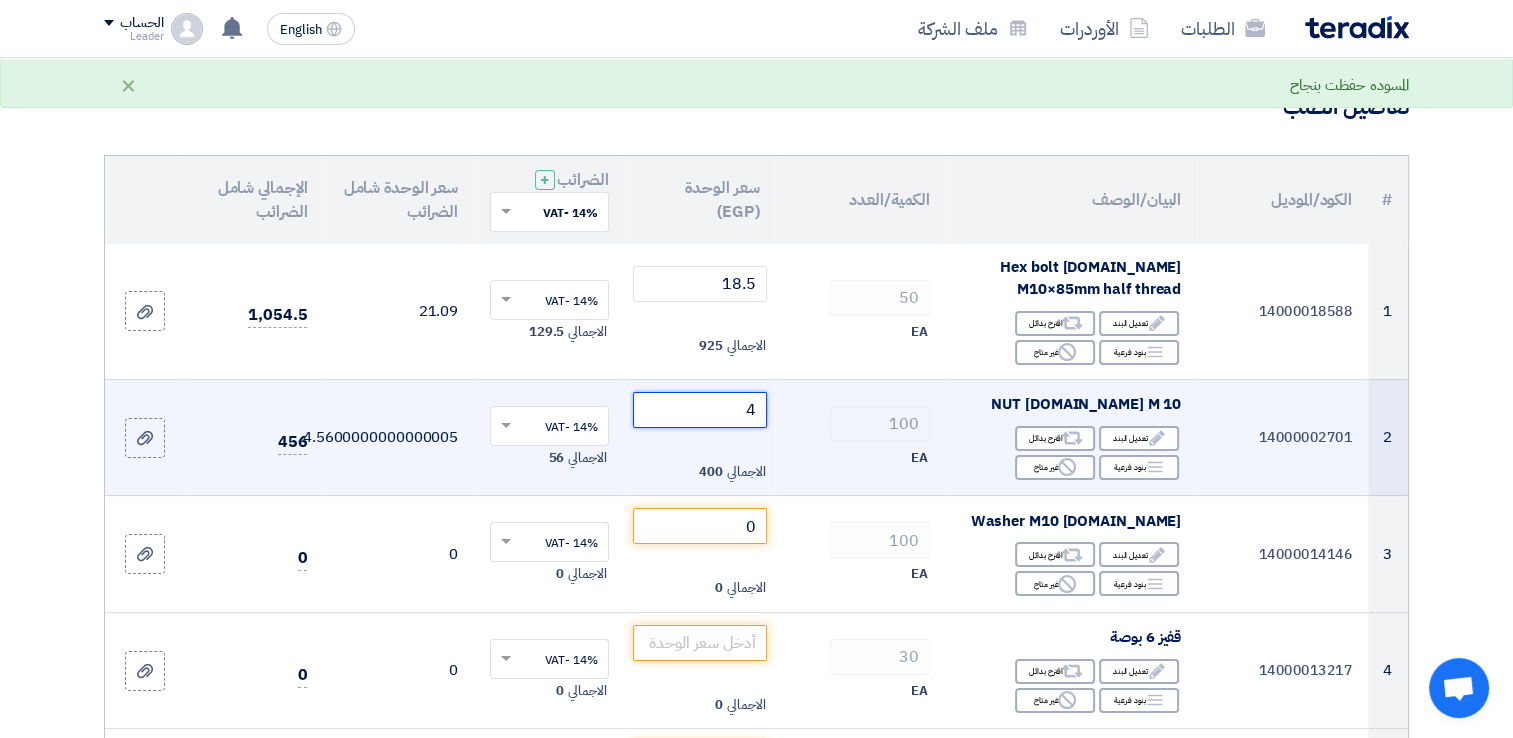 click on "4" 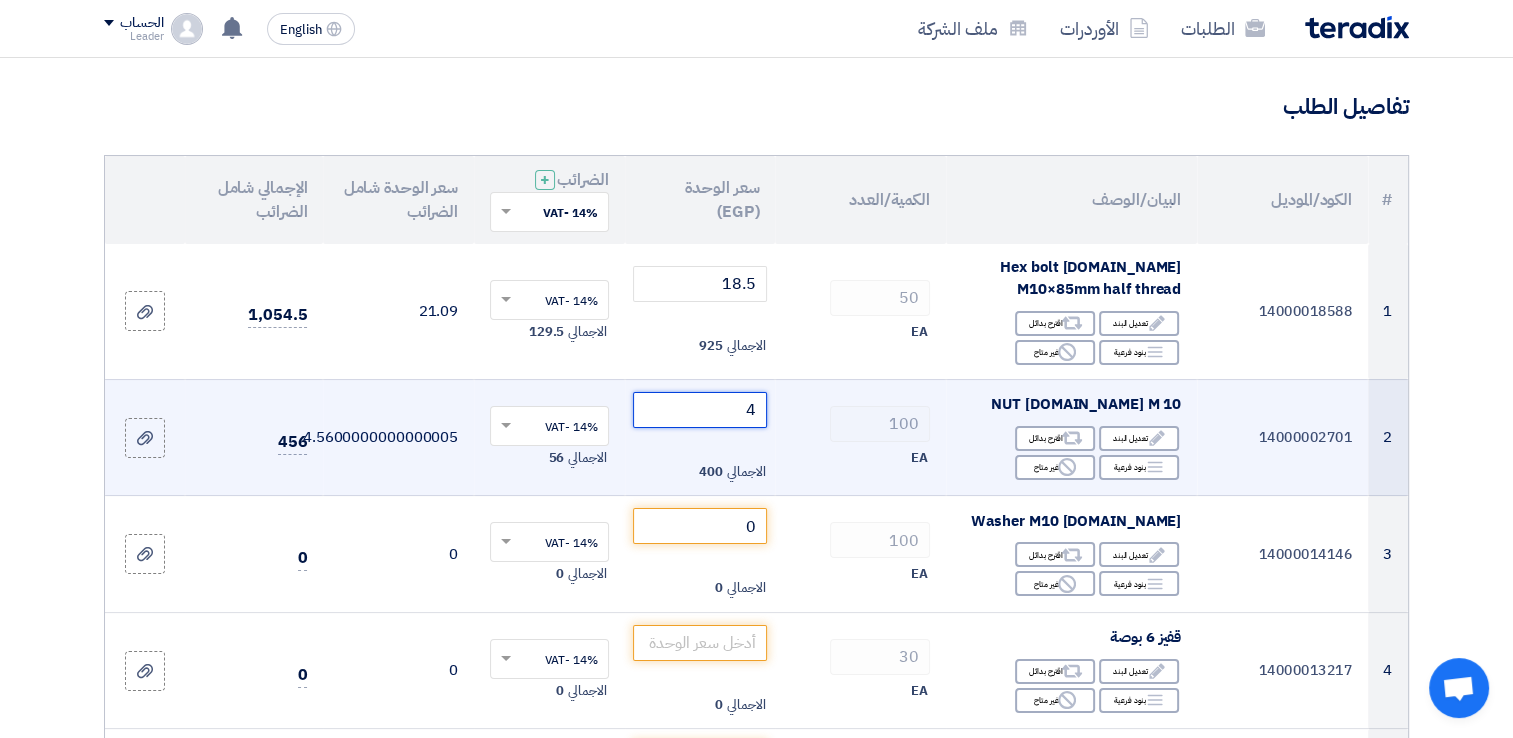 click on "4" 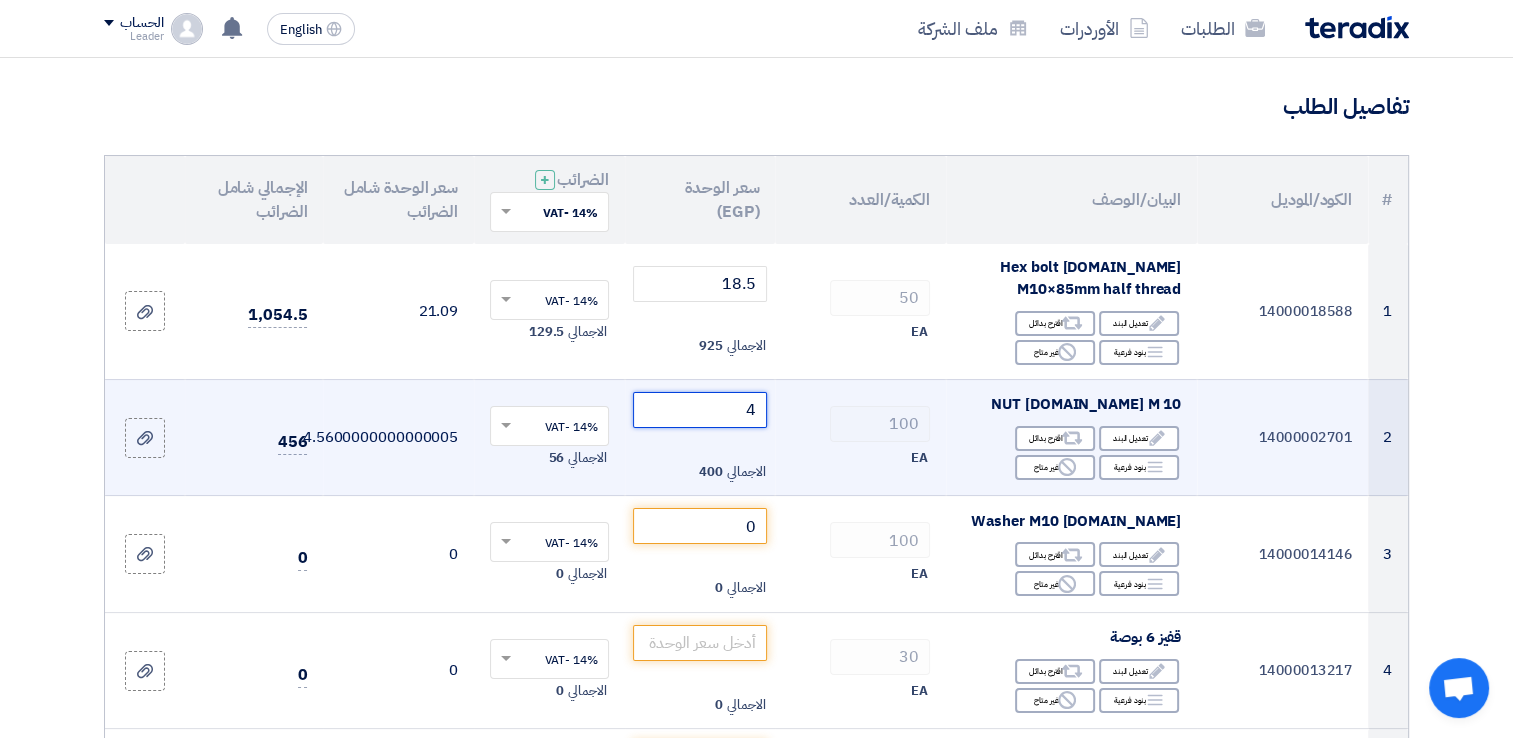 click on "4" 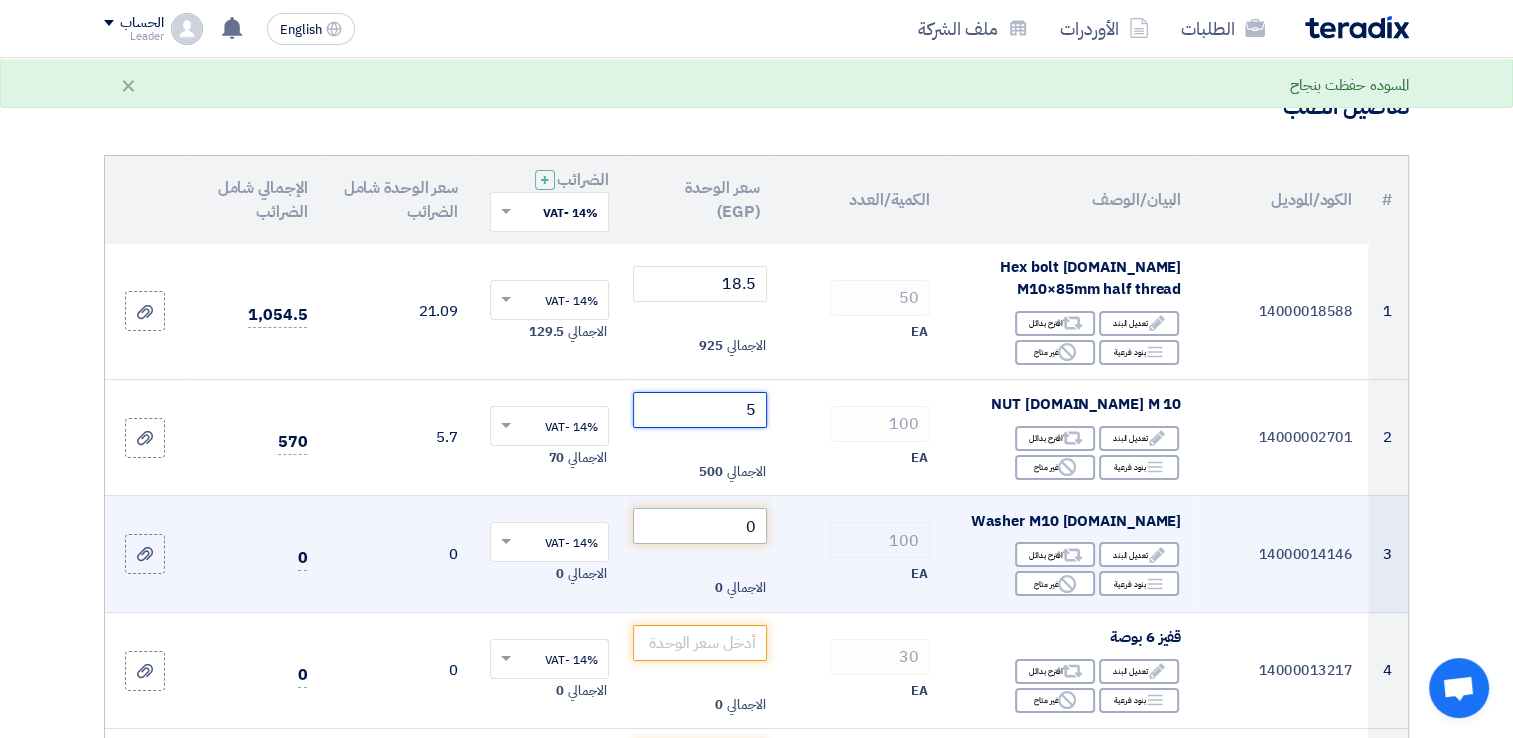 type on "5" 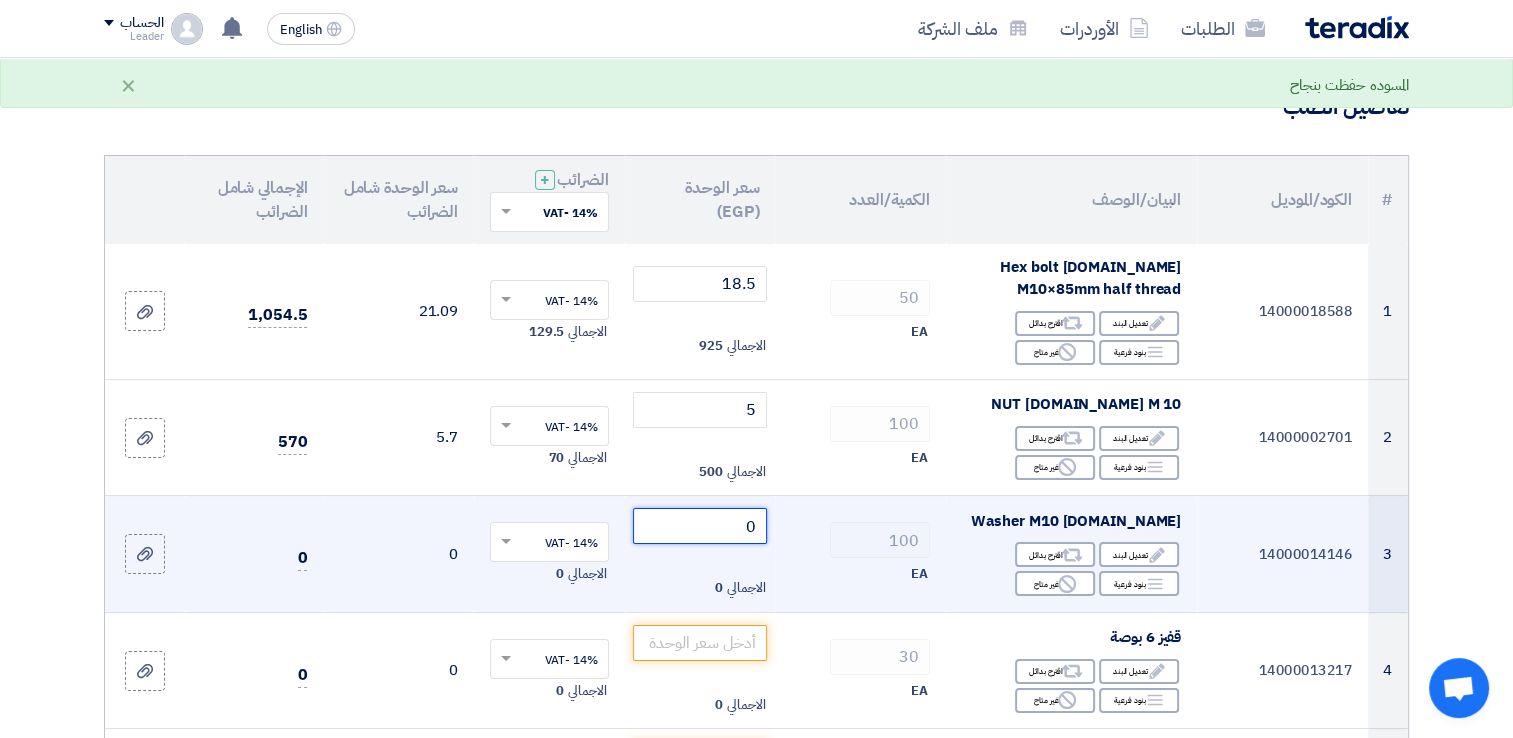 click on "0" 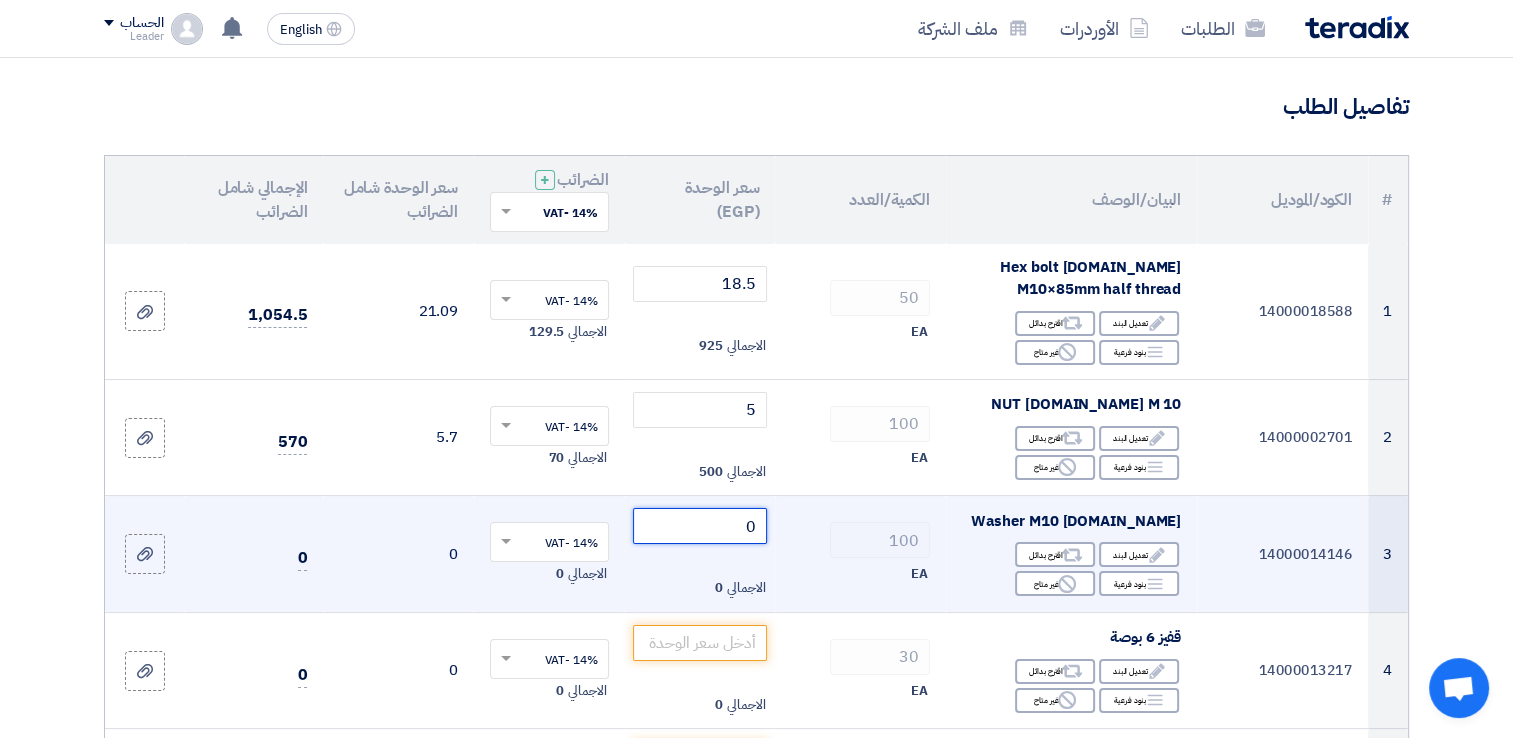click on "0" 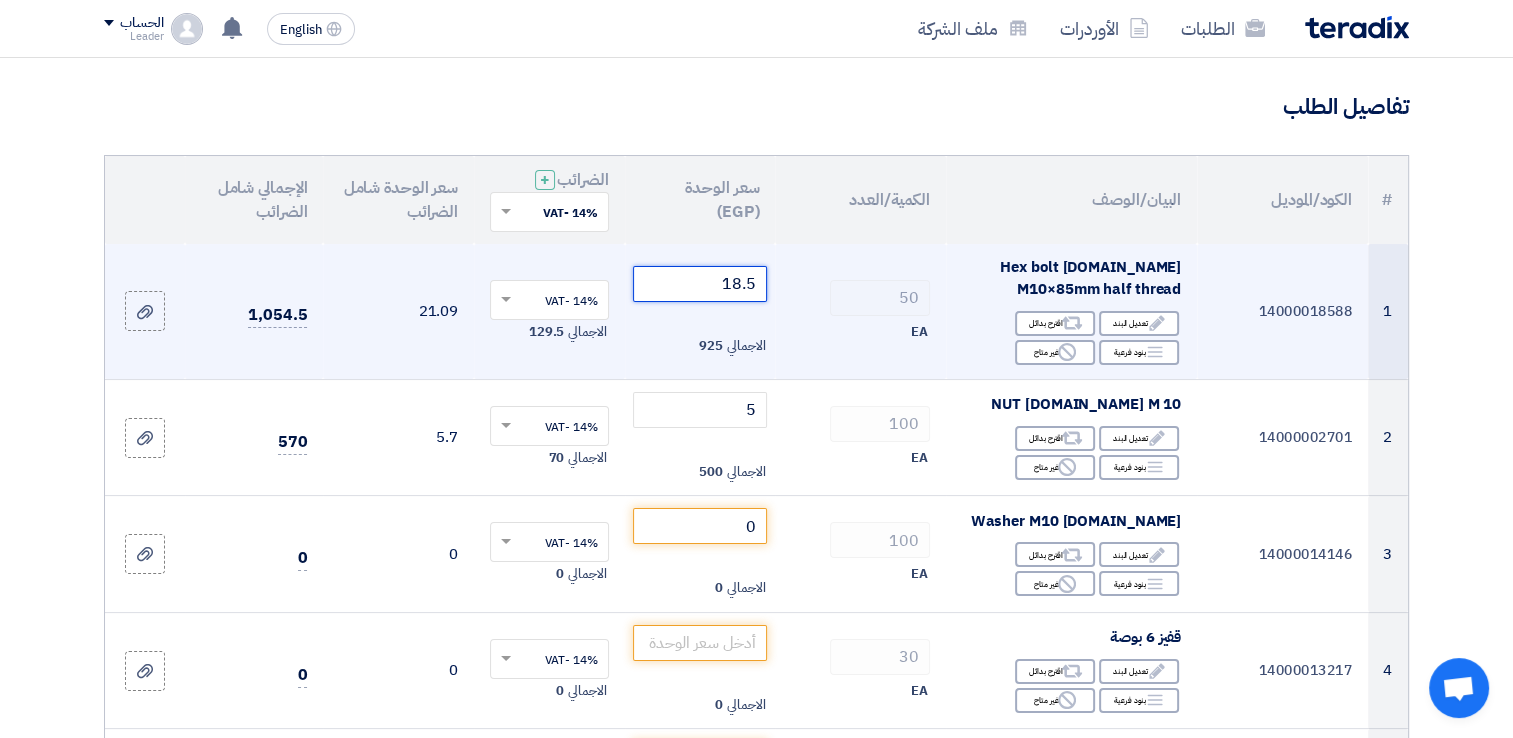 click on "18.5" 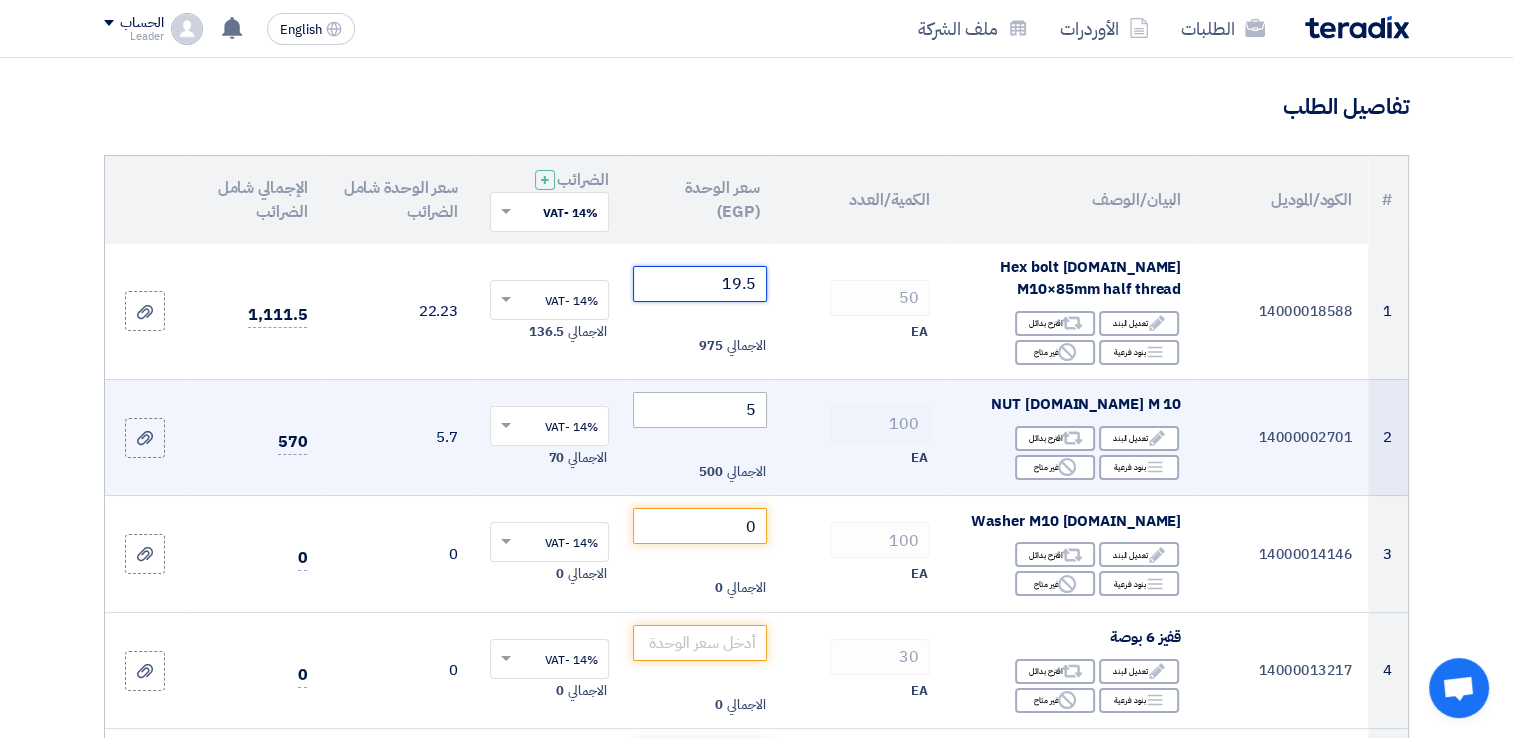 type on "19.5" 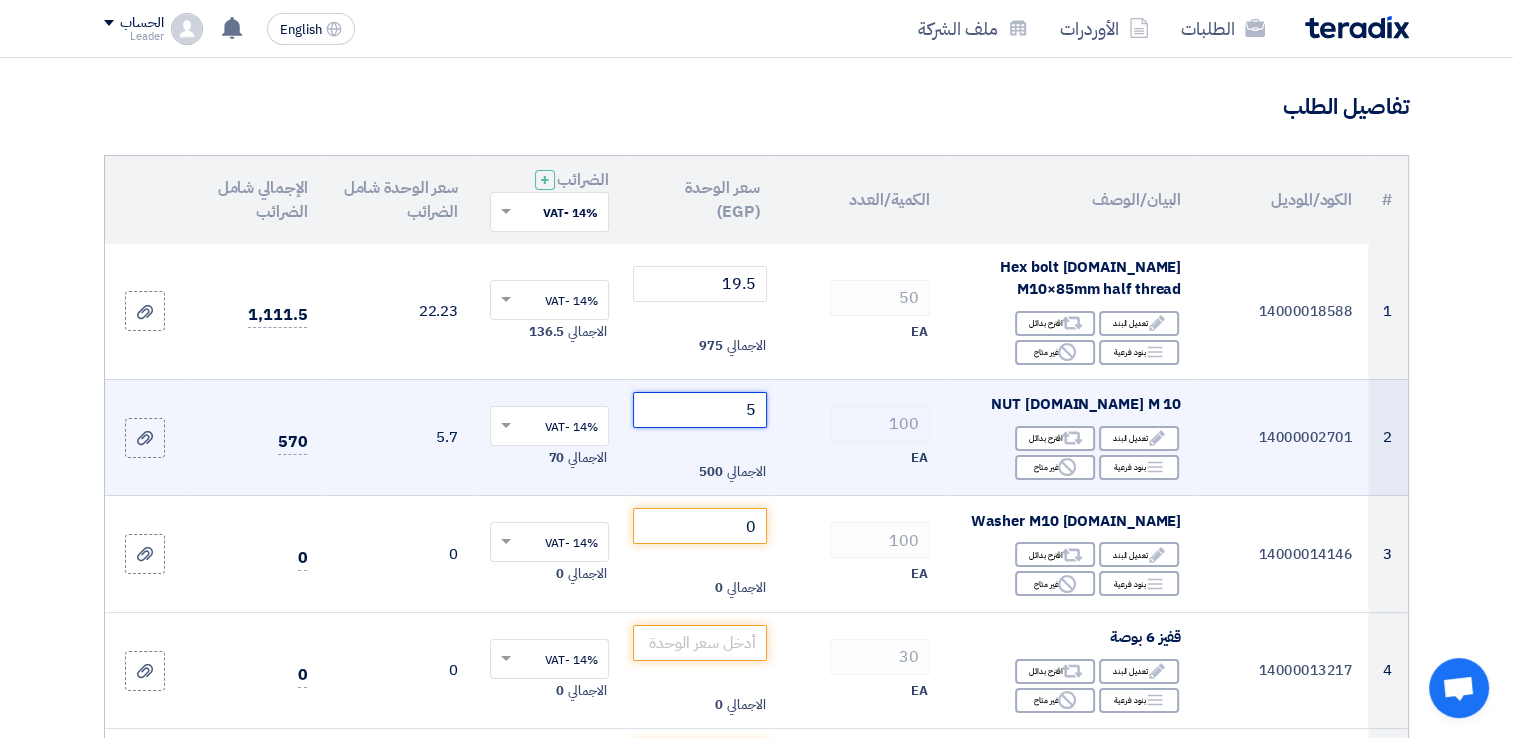click on "5" 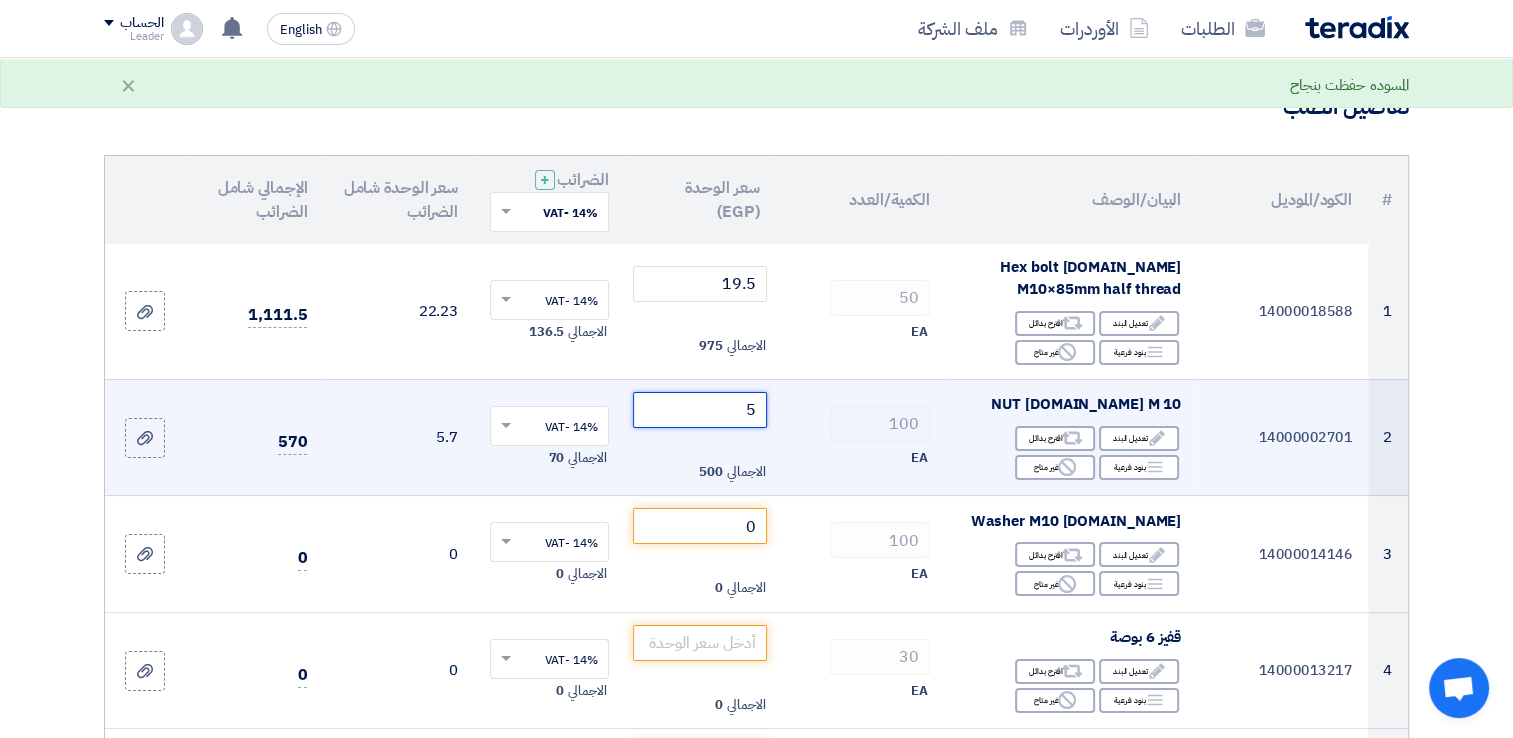click on "5" 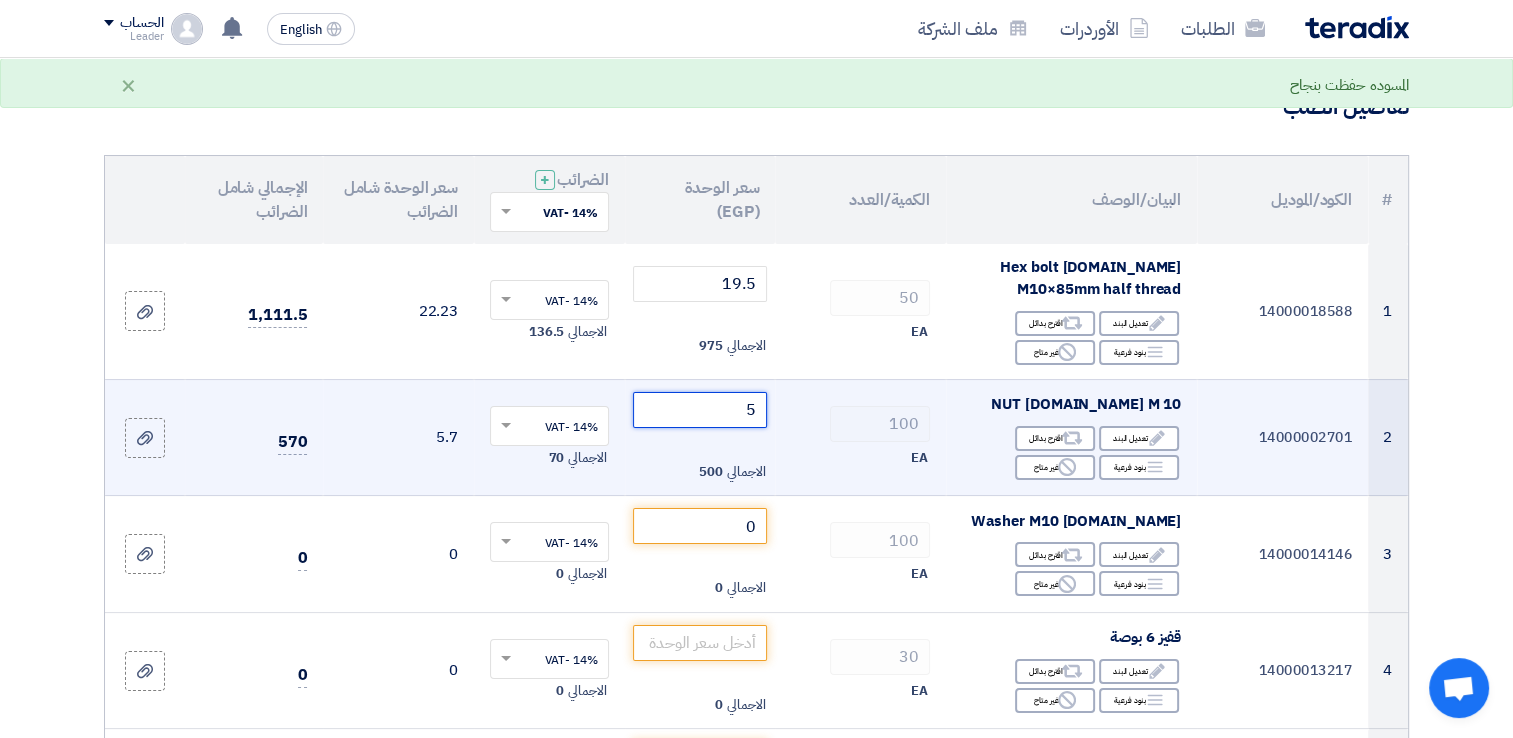 click on "5" 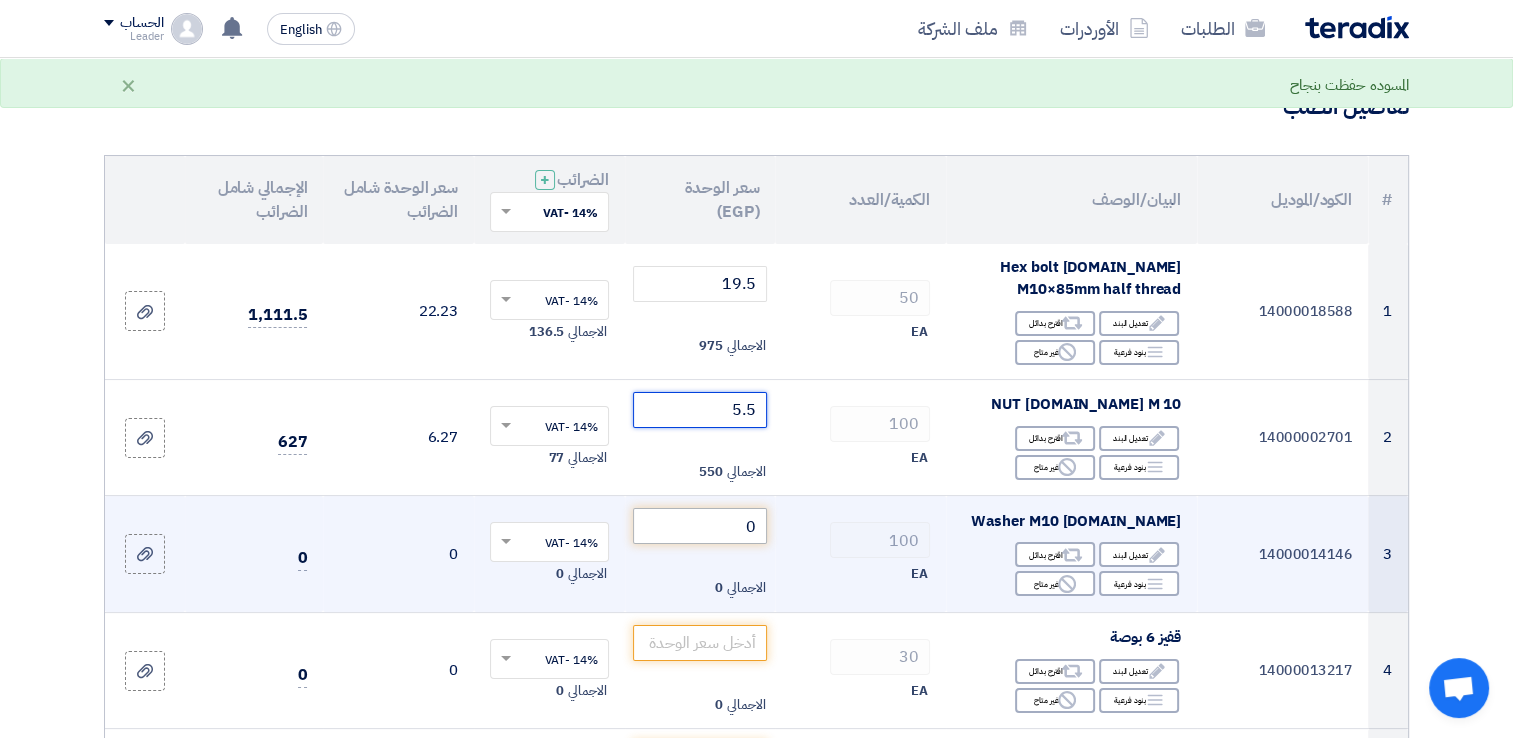 type on "5.5" 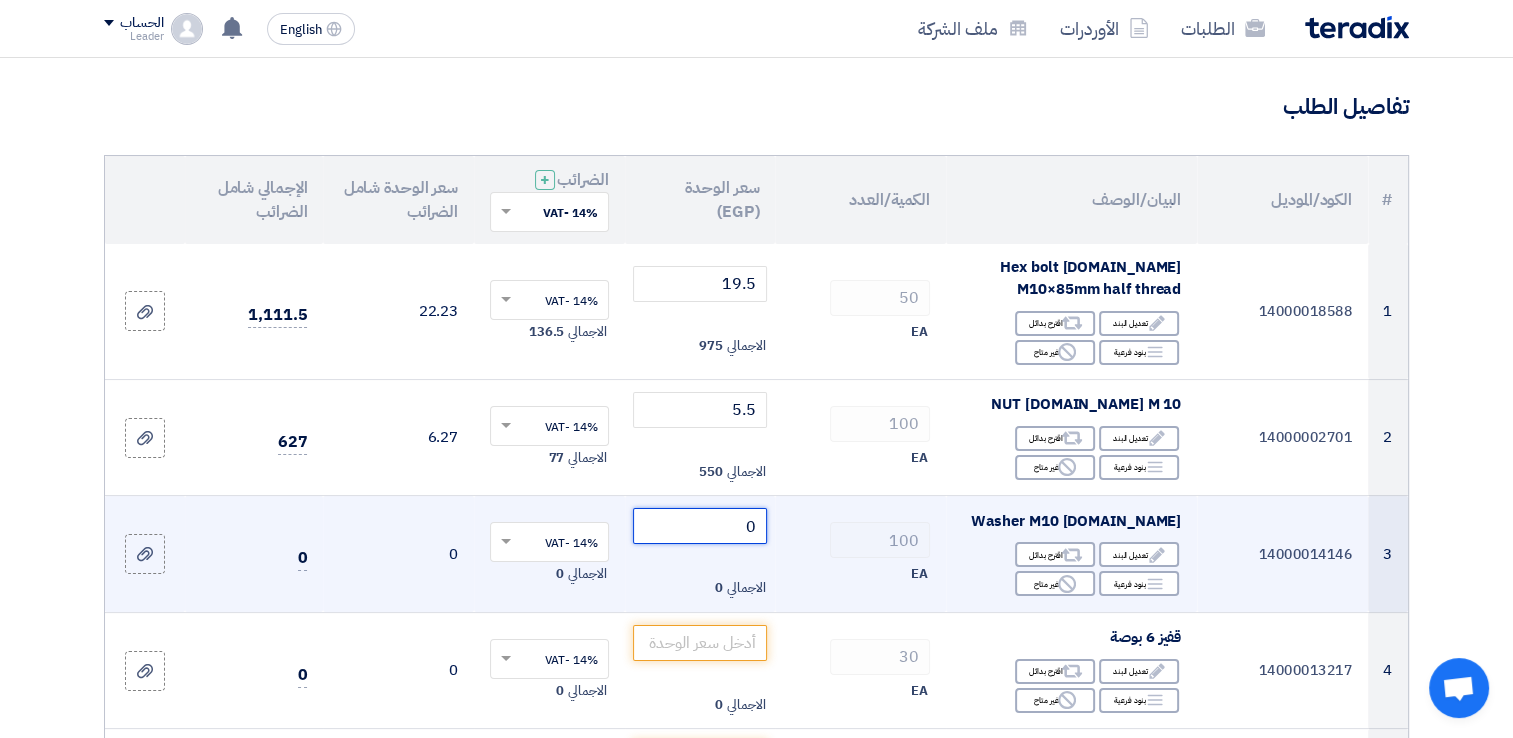 click on "0" 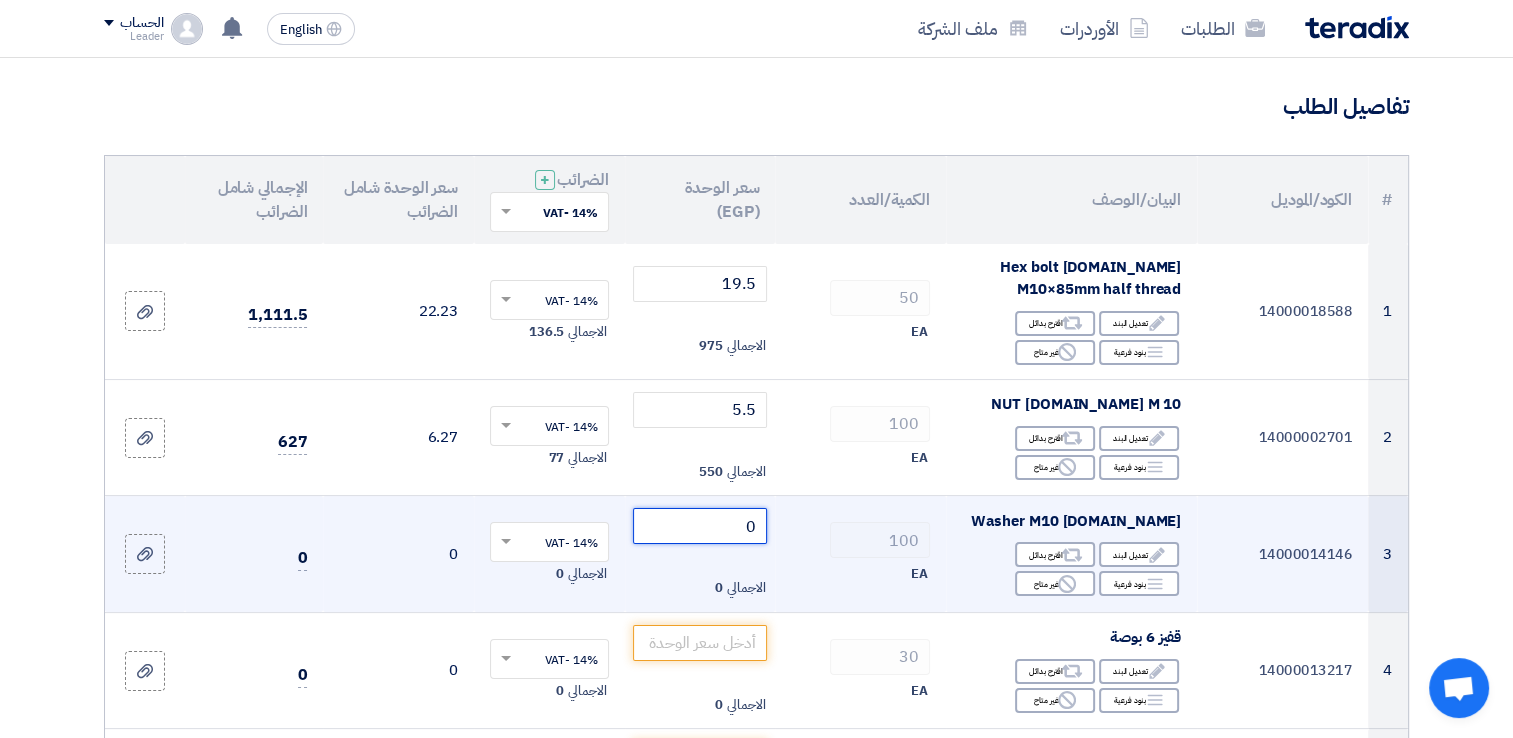click on "0" 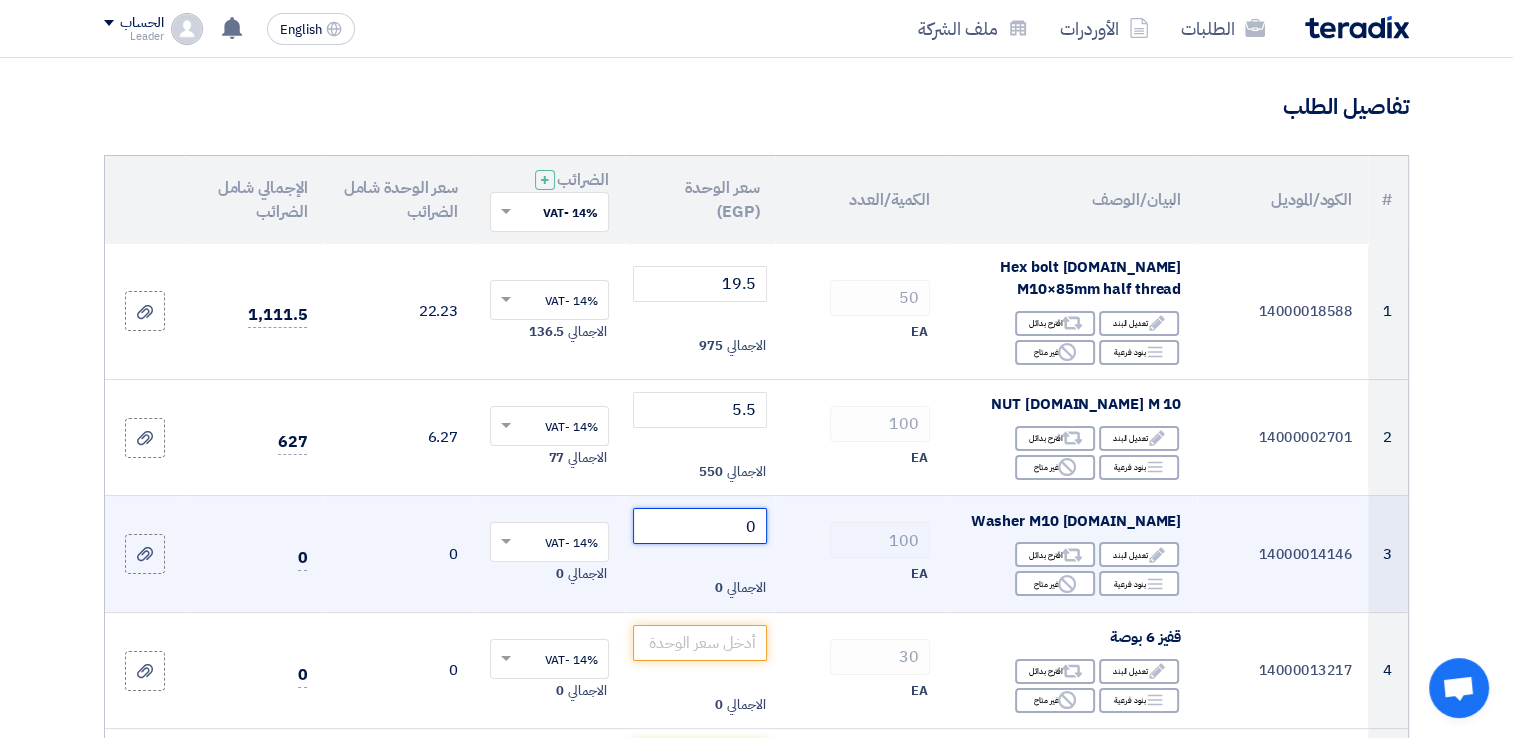 click on "0" 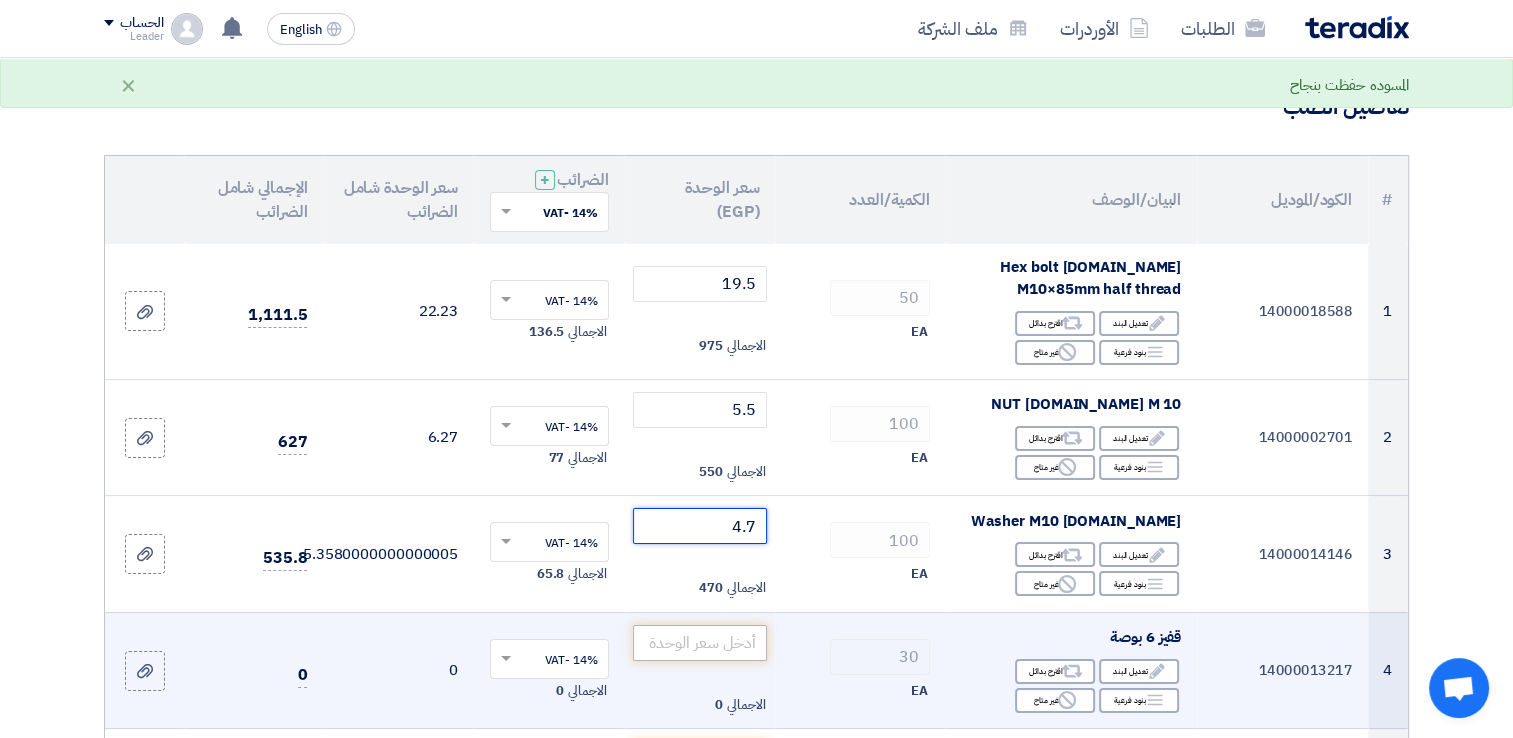 type on "4.7" 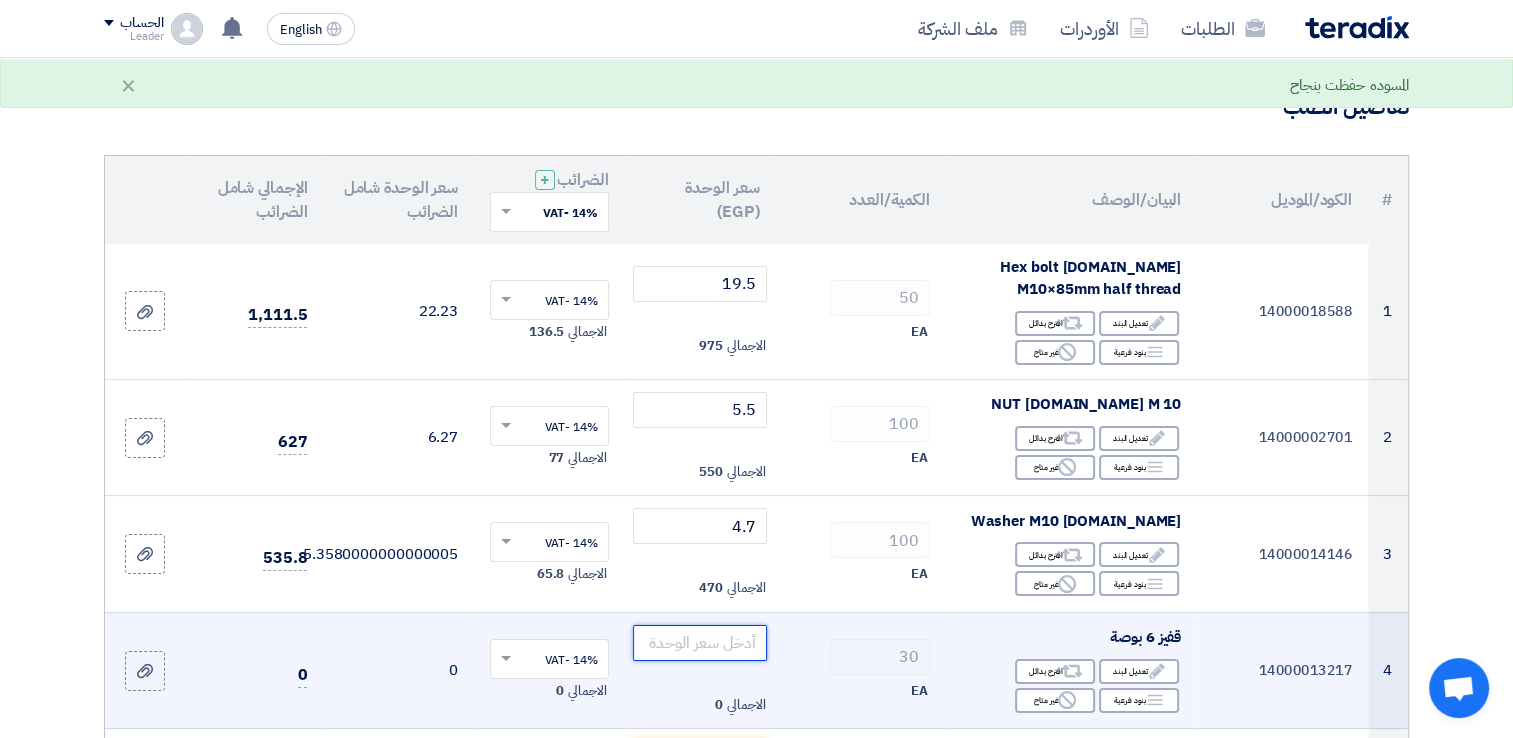click 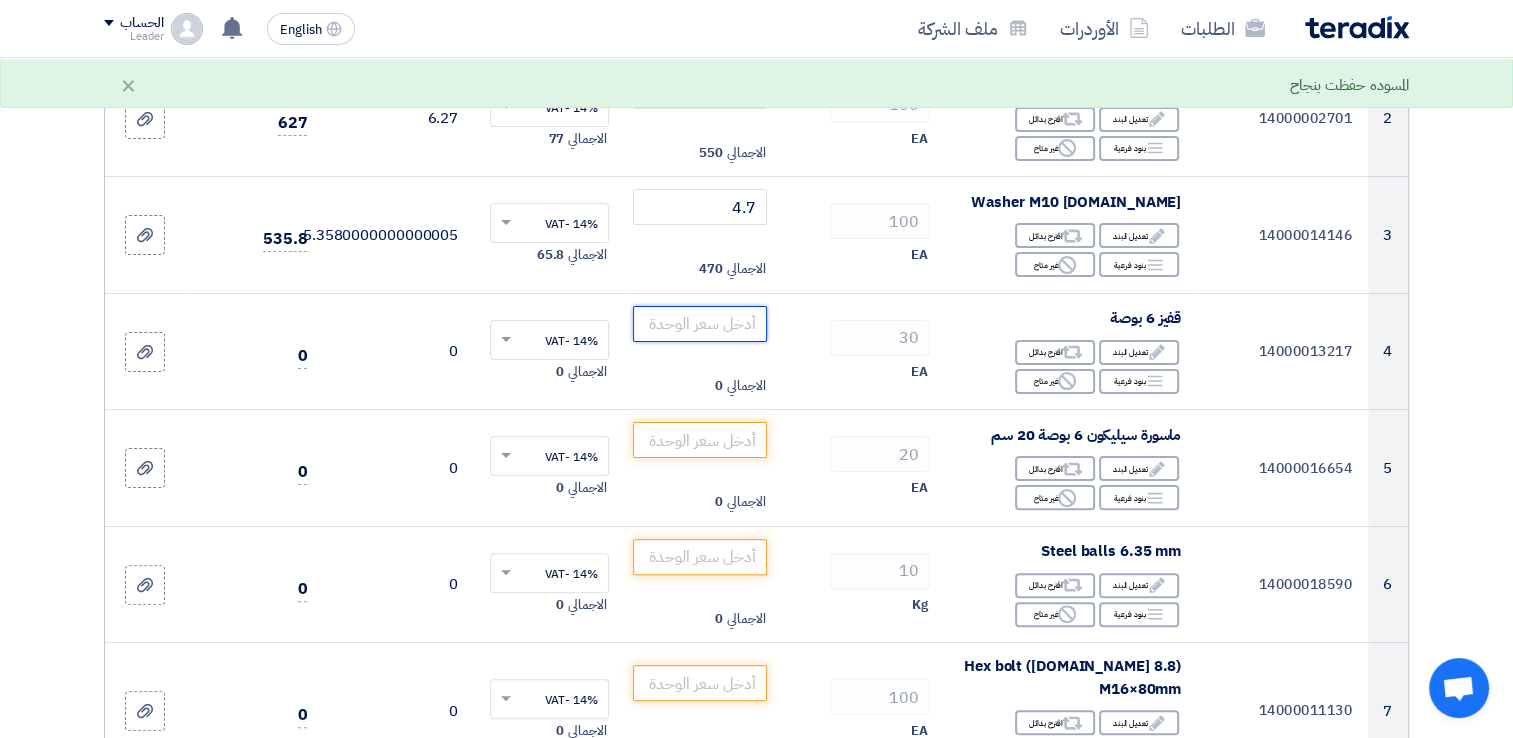scroll, scrollTop: 450, scrollLeft: 0, axis: vertical 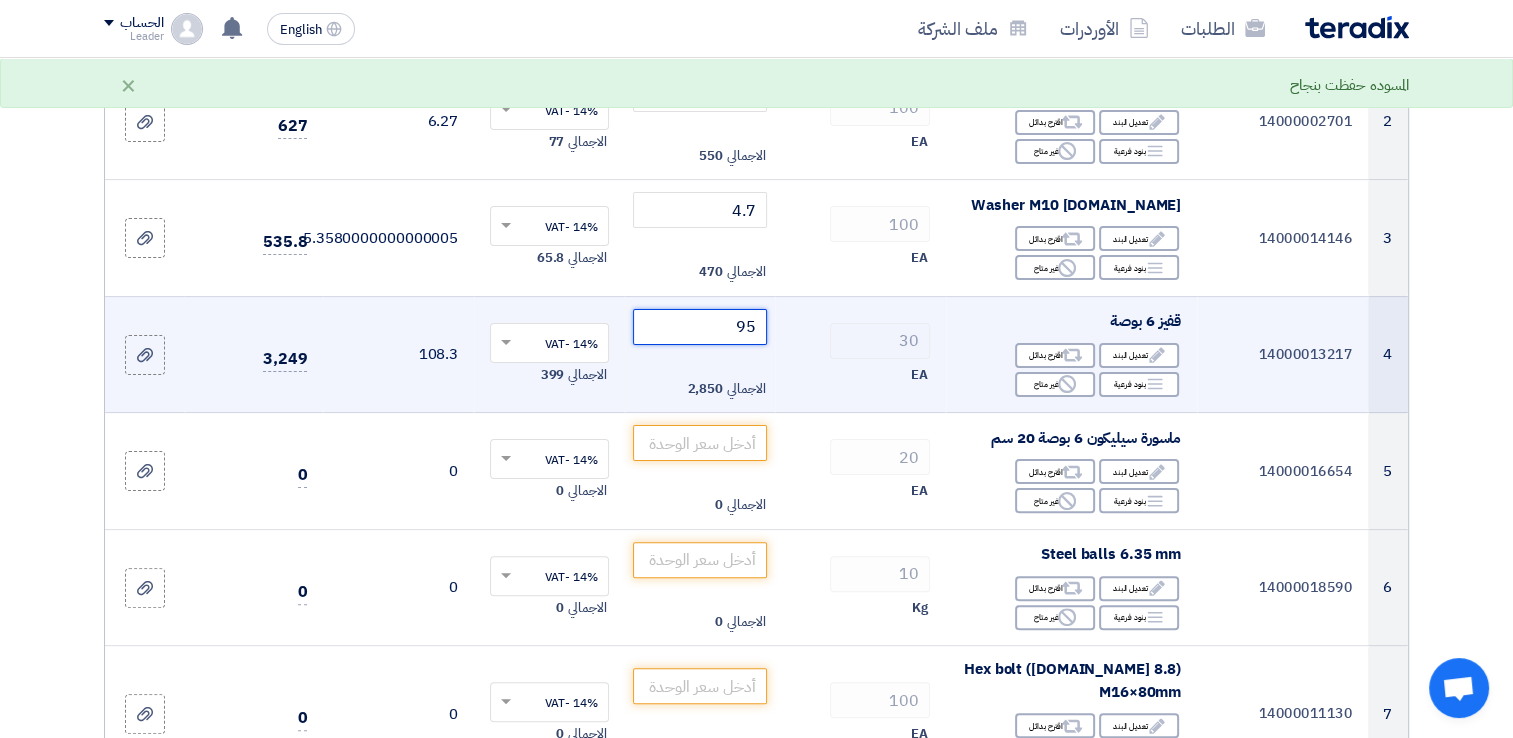 type on "9" 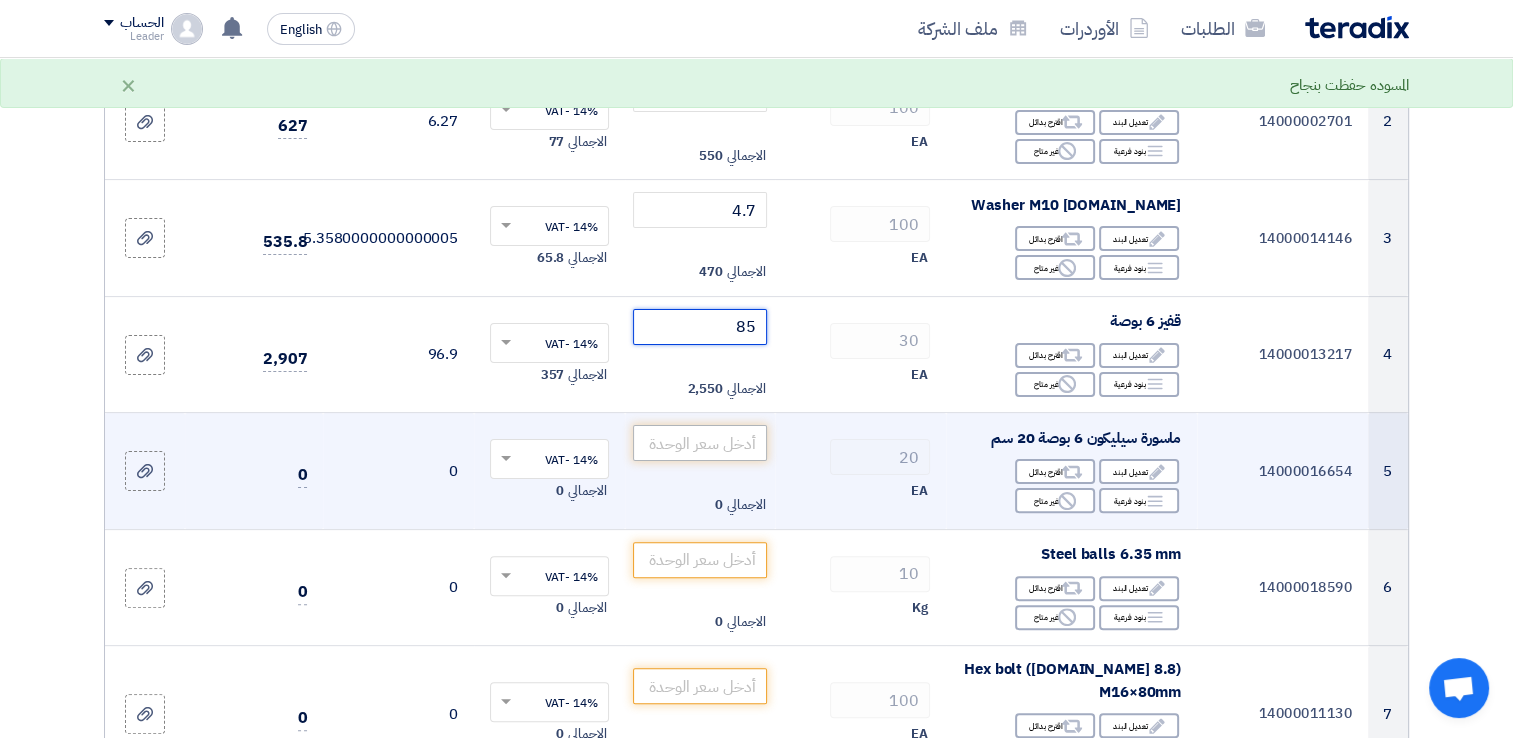 type on "85" 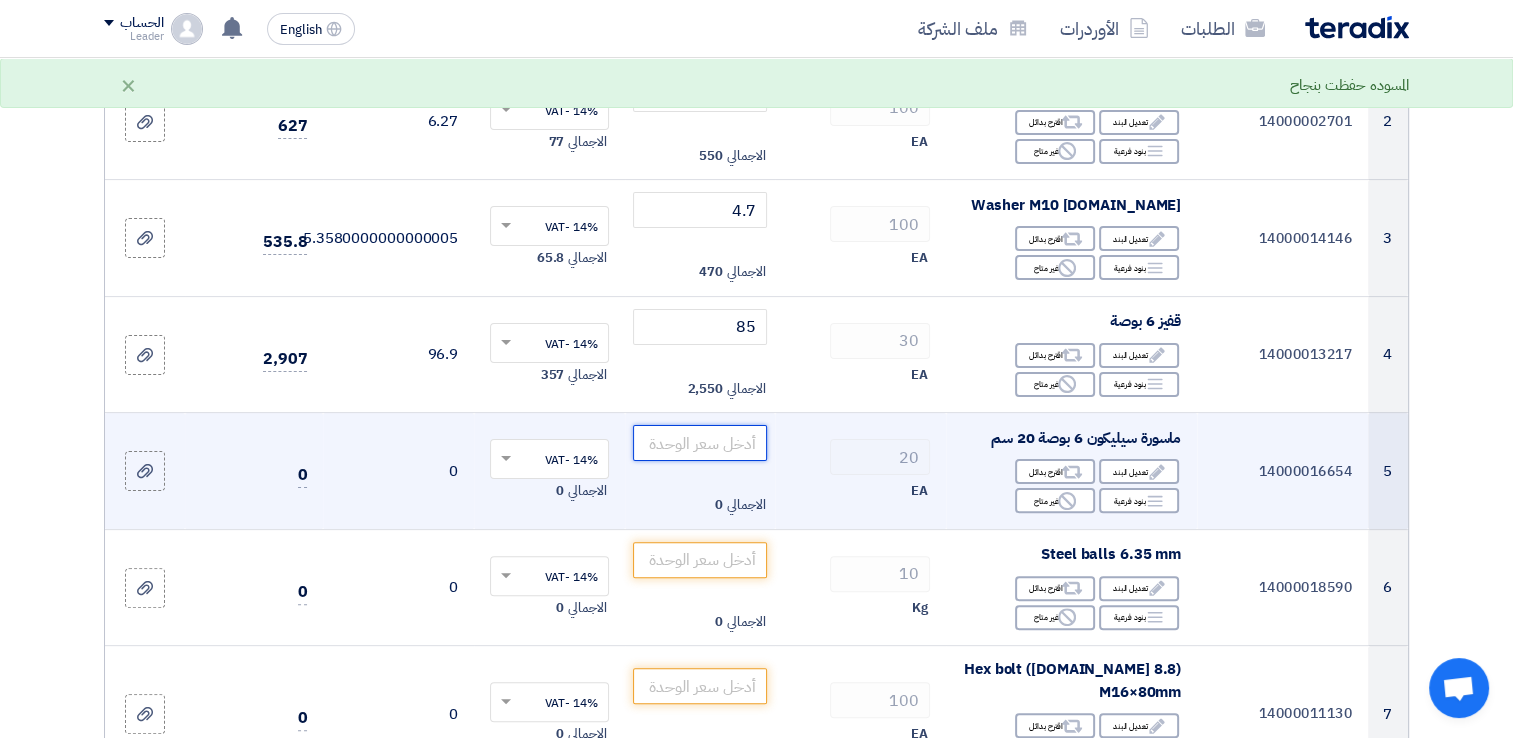 click 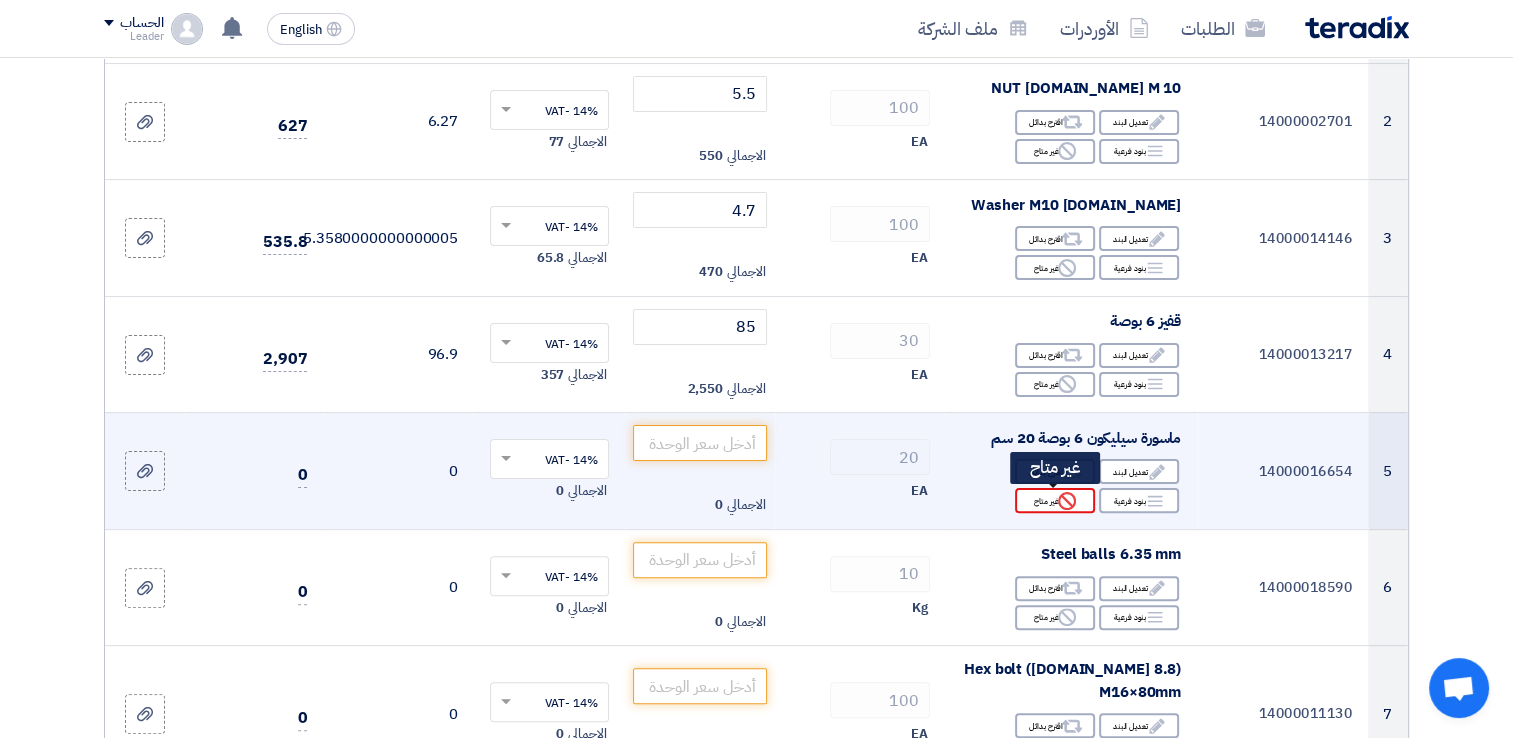 click on "Reject
غير متاح" 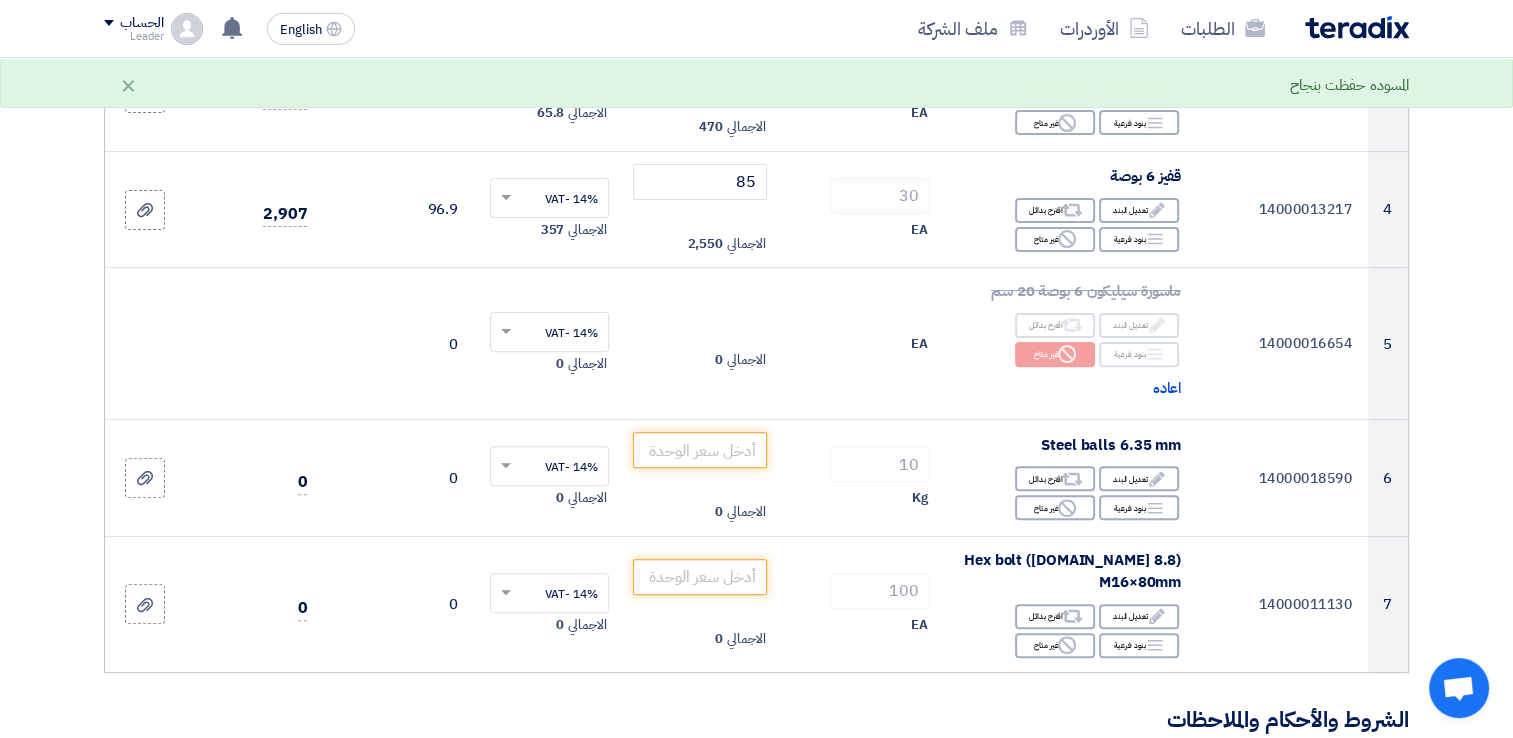 scroll, scrollTop: 612, scrollLeft: 0, axis: vertical 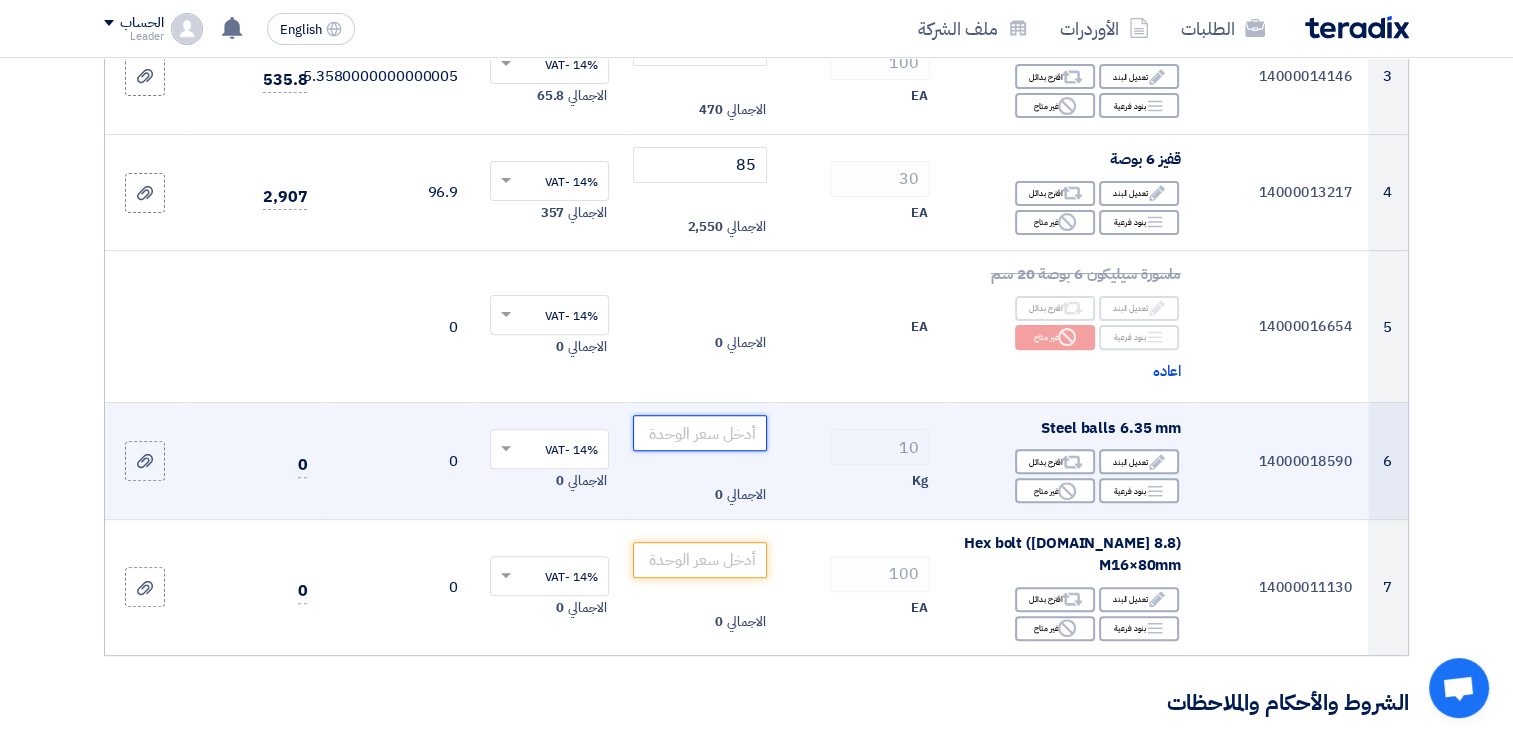 click 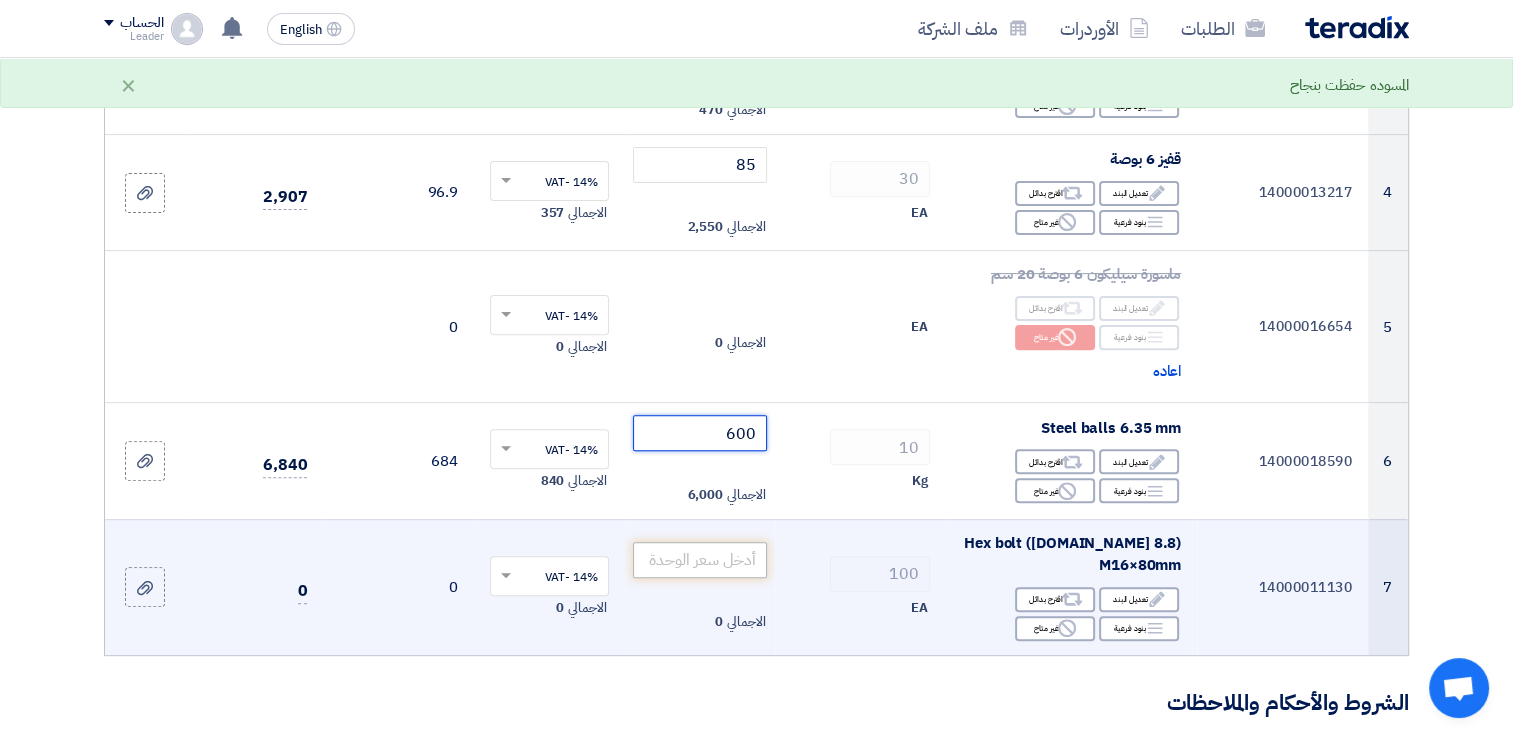 type on "600" 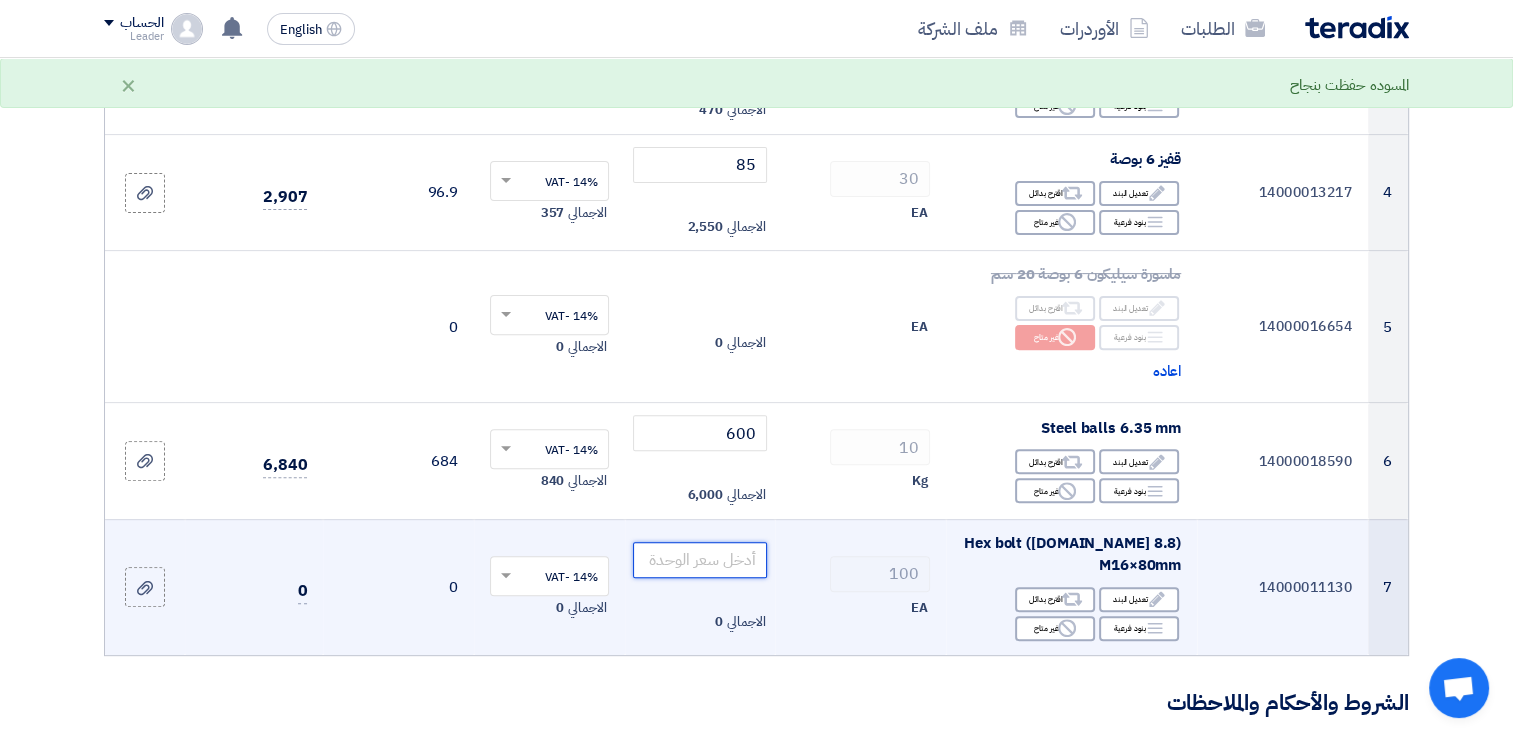 click 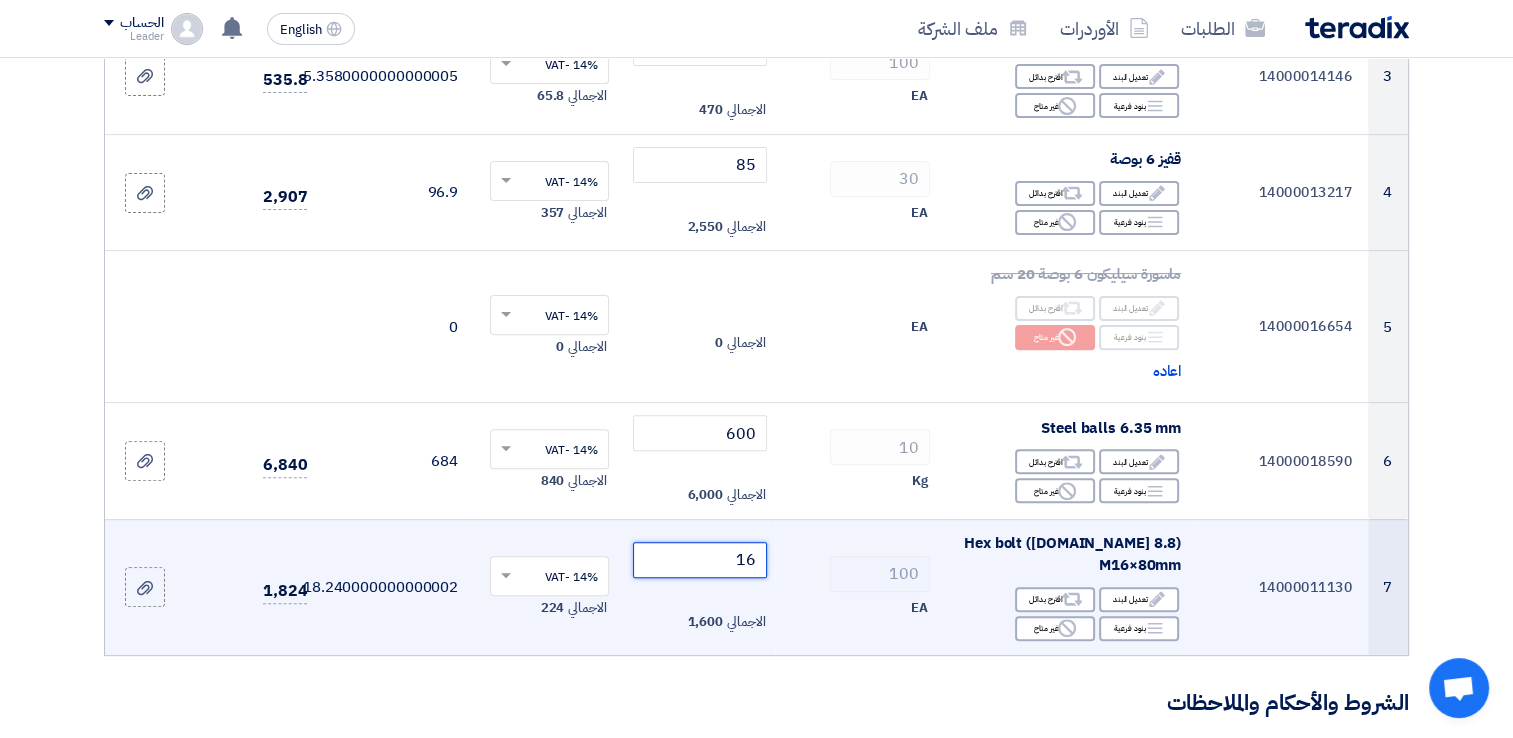 type on "16" 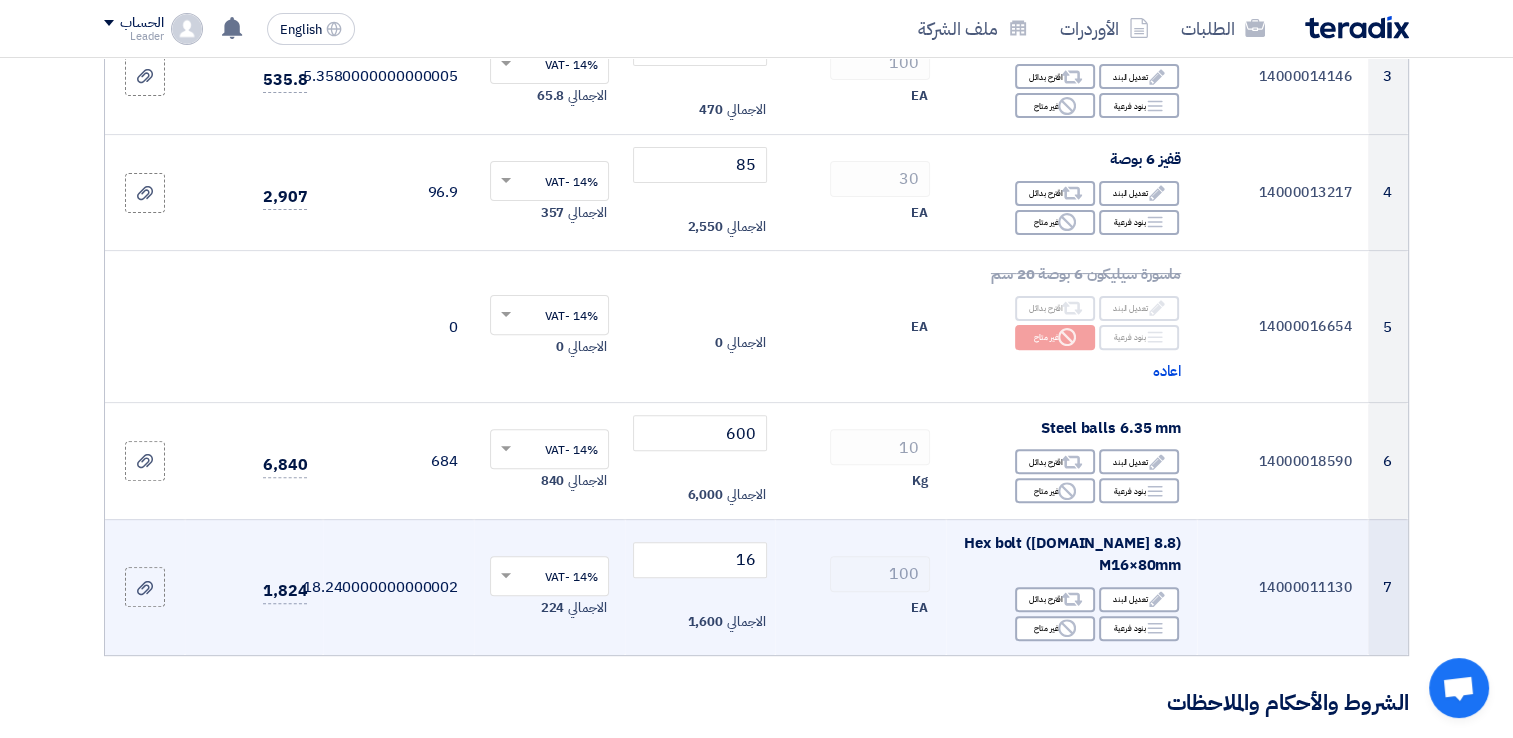 click on "100
EA" 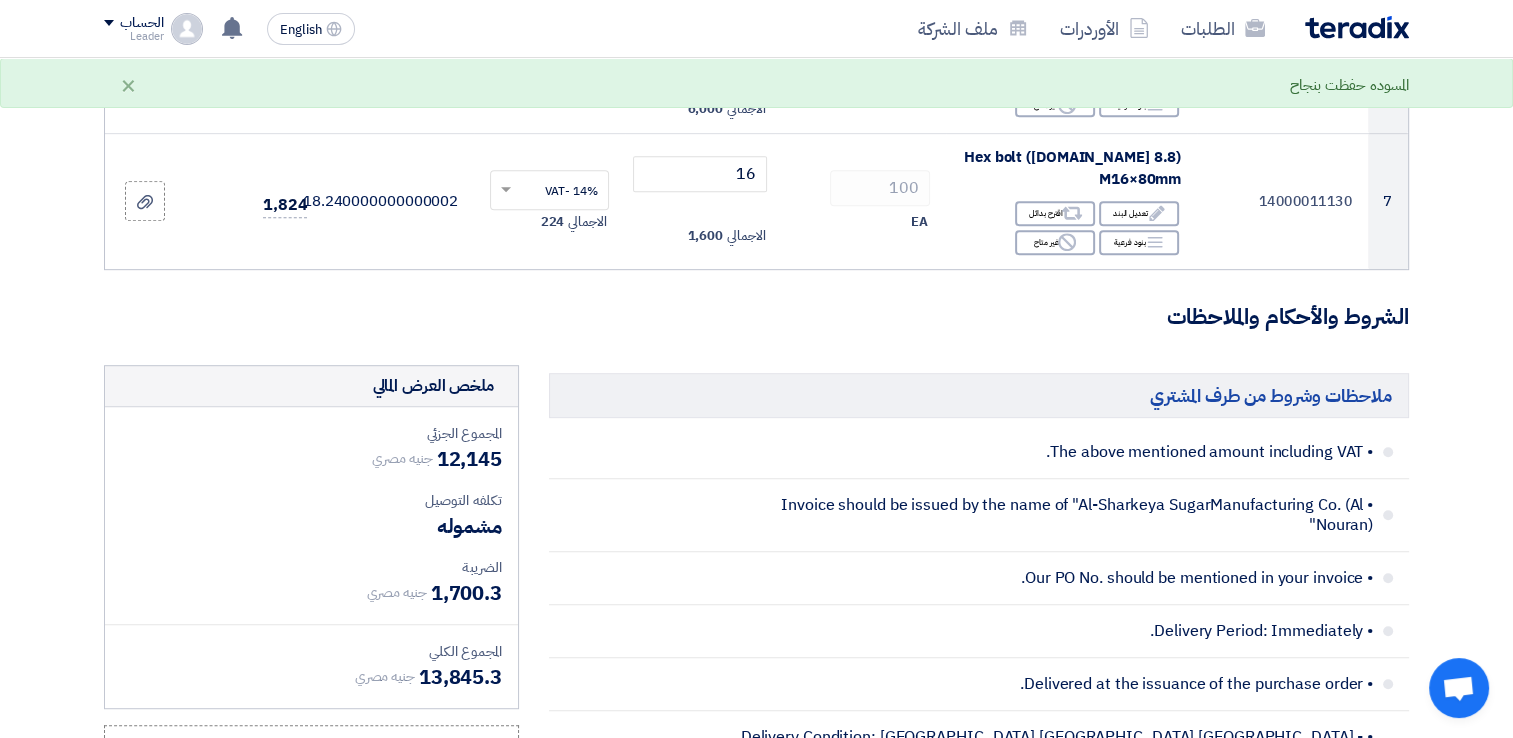 scroll, scrollTop: 1040, scrollLeft: 0, axis: vertical 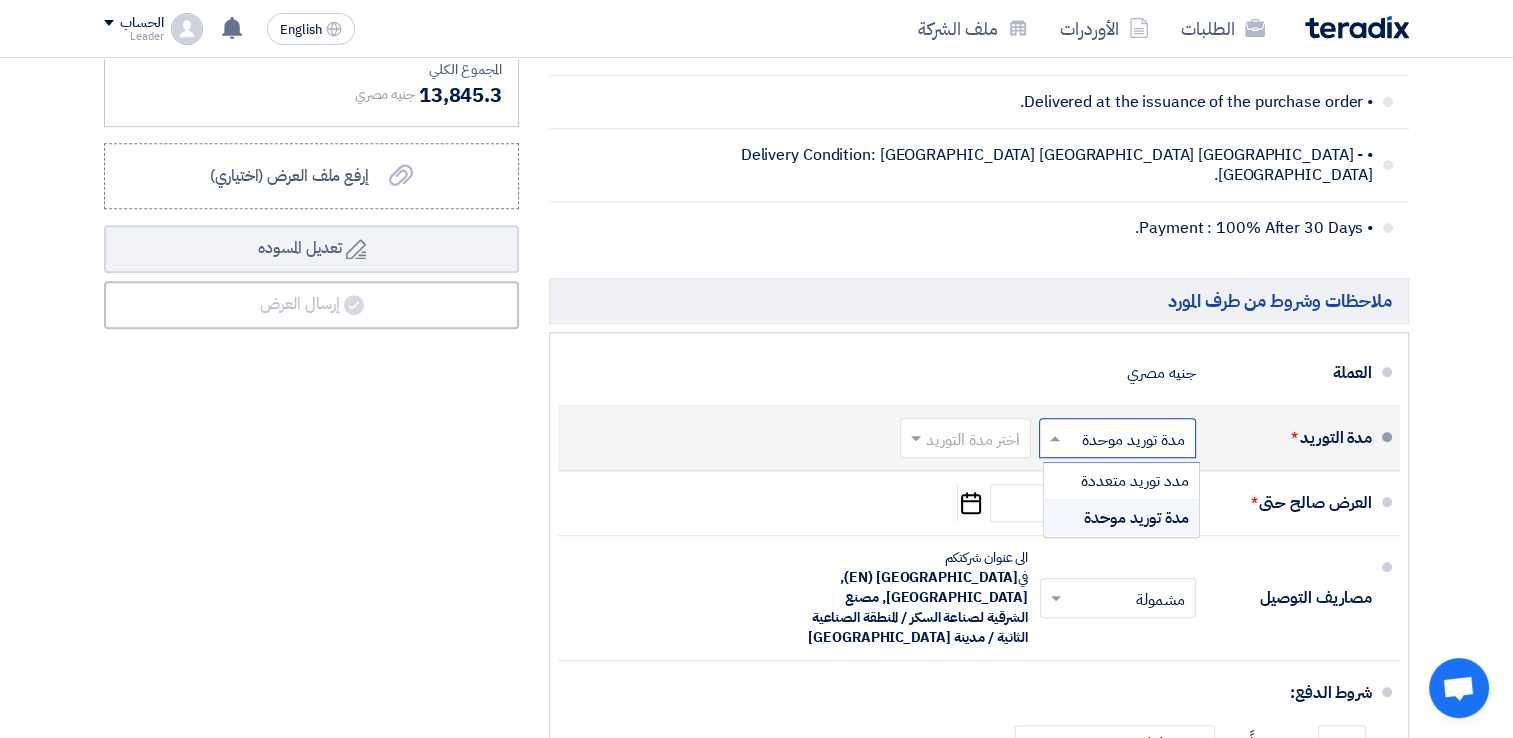 click 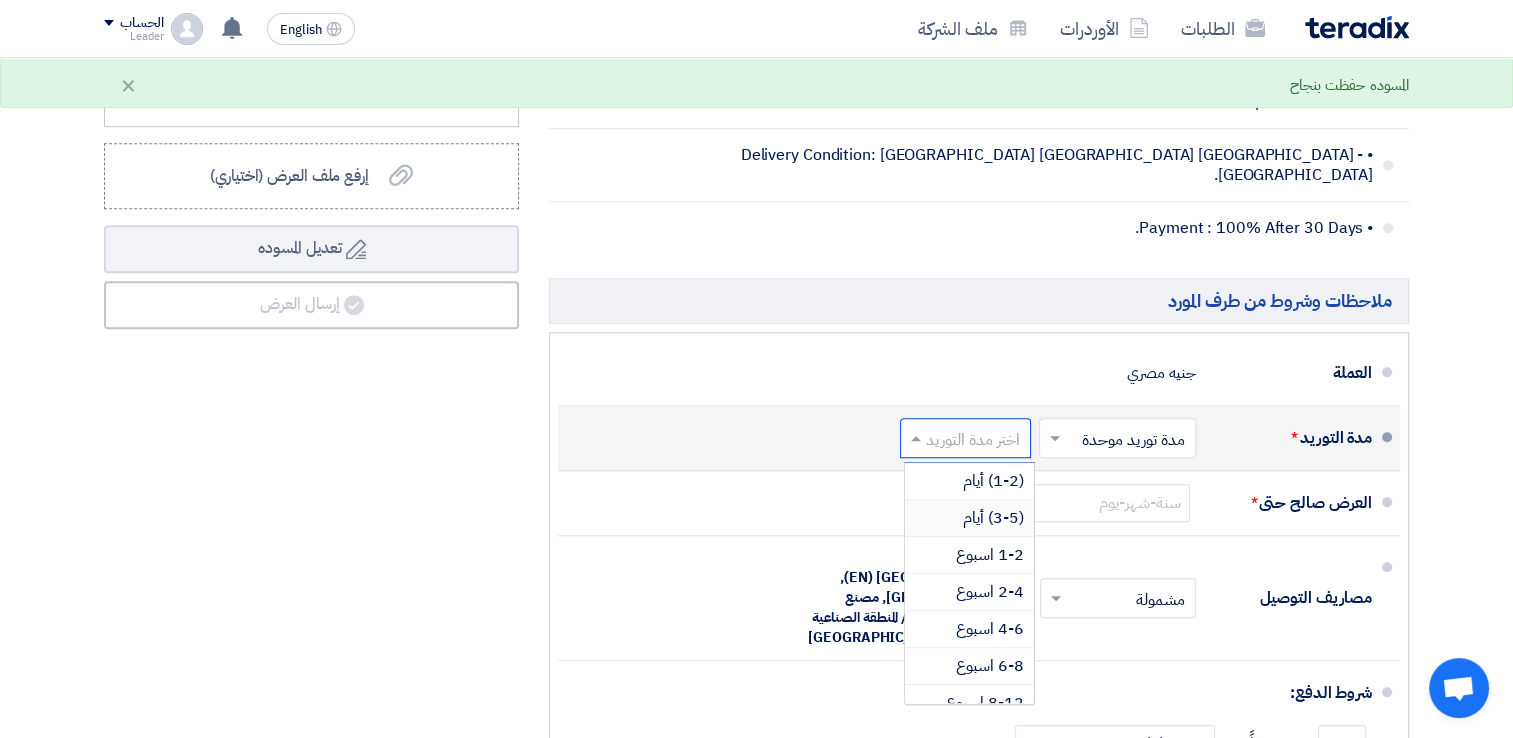 drag, startPoint x: 952, startPoint y: 384, endPoint x: 922, endPoint y: 482, distance: 102.48902 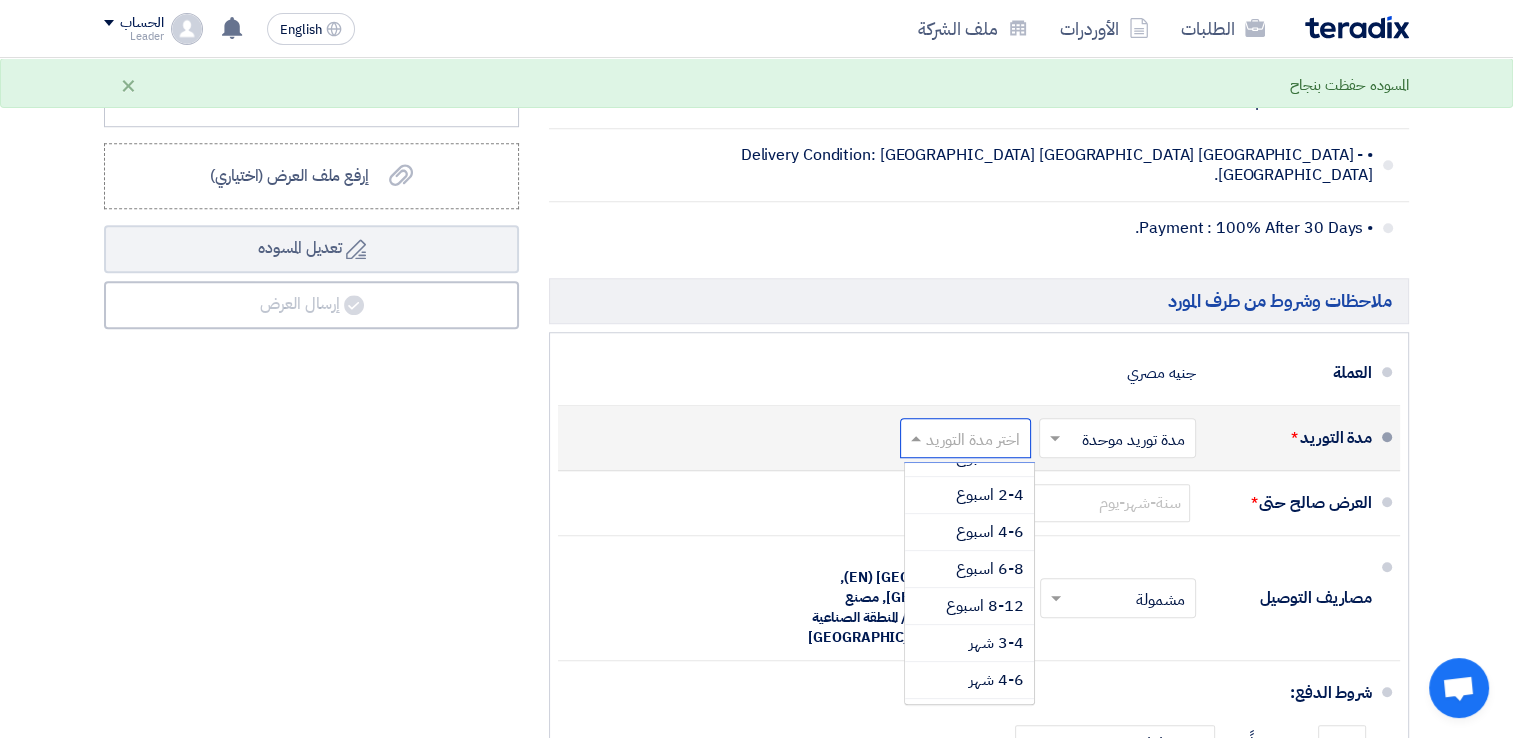 scroll, scrollTop: 92, scrollLeft: 0, axis: vertical 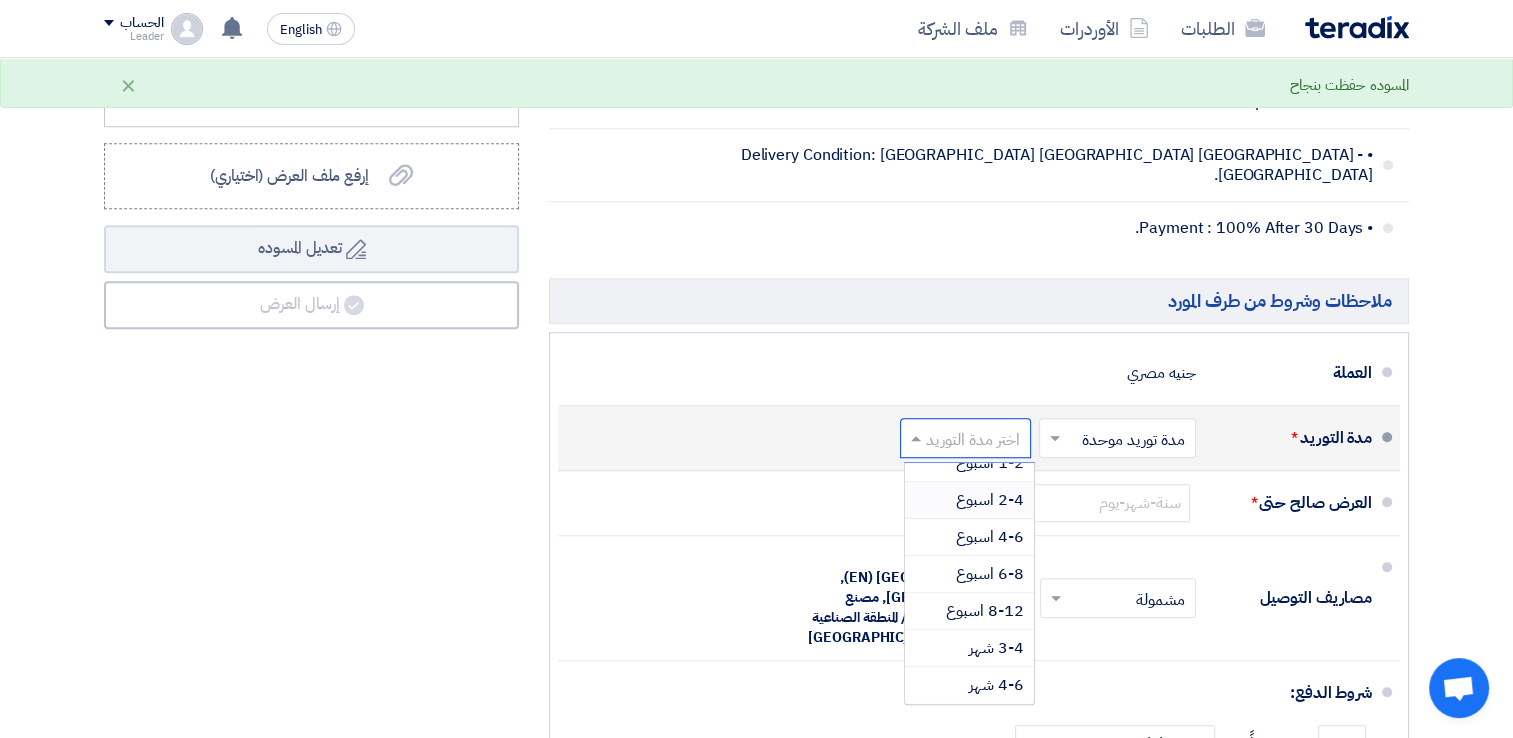 click on "2-4 اسبوع" at bounding box center [990, 500] 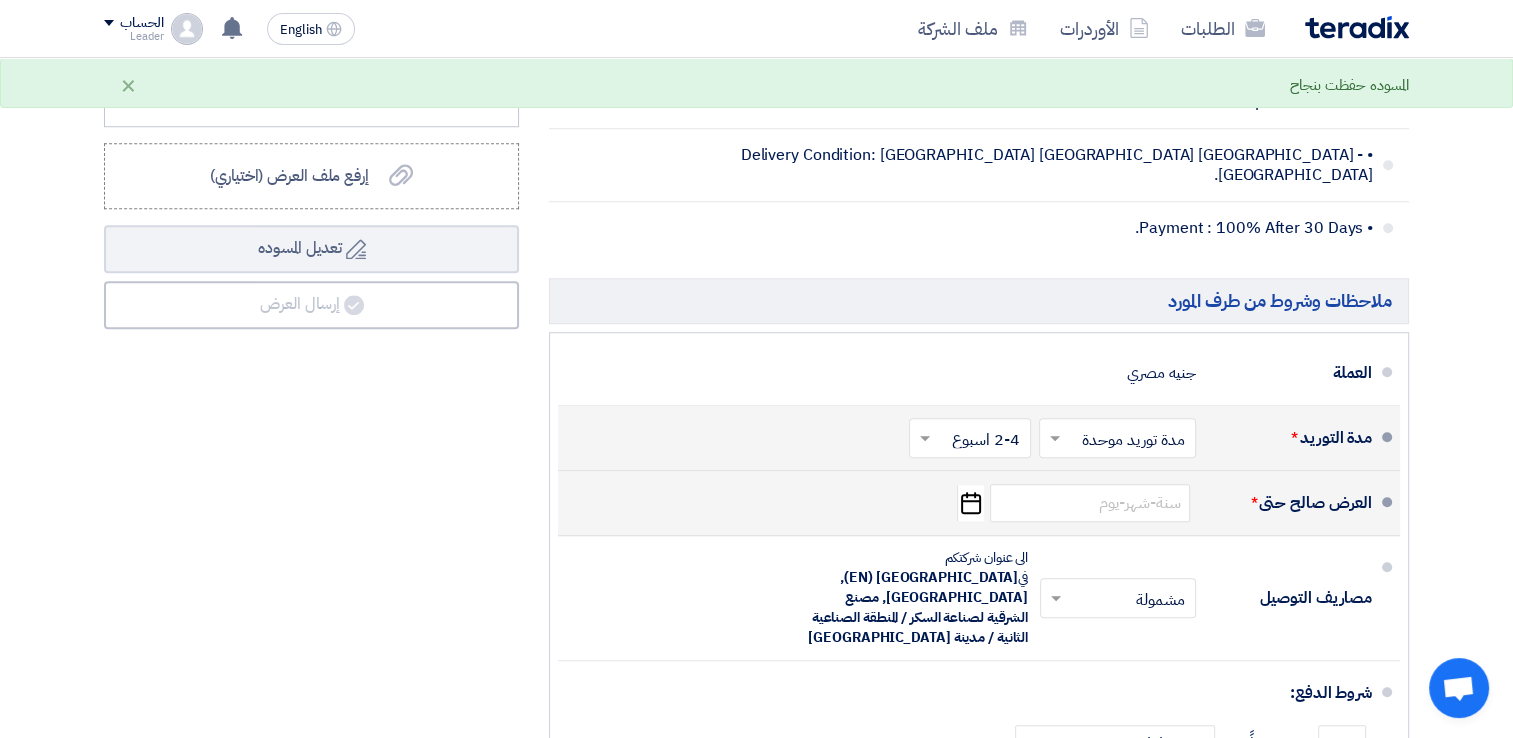 click 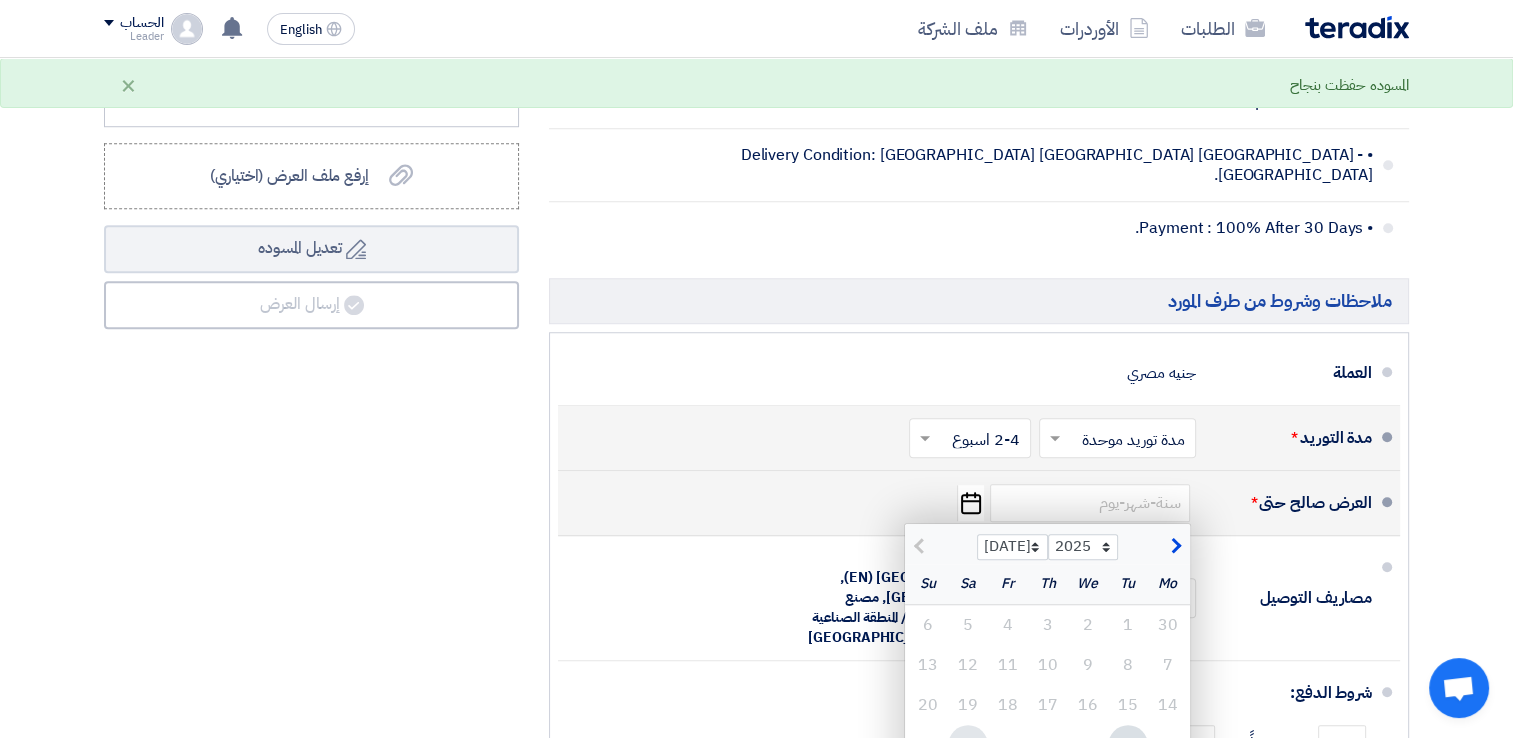 click on "26" 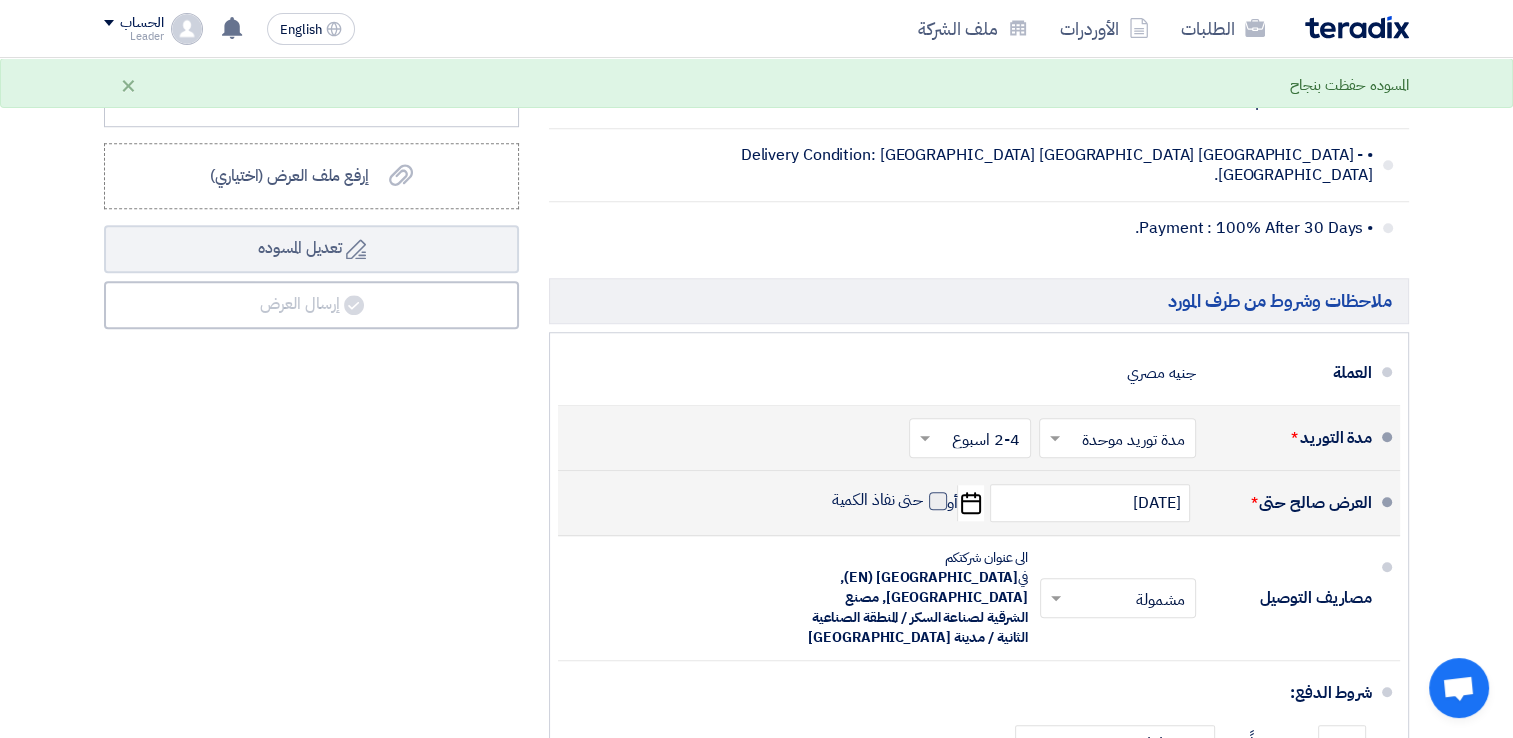 click 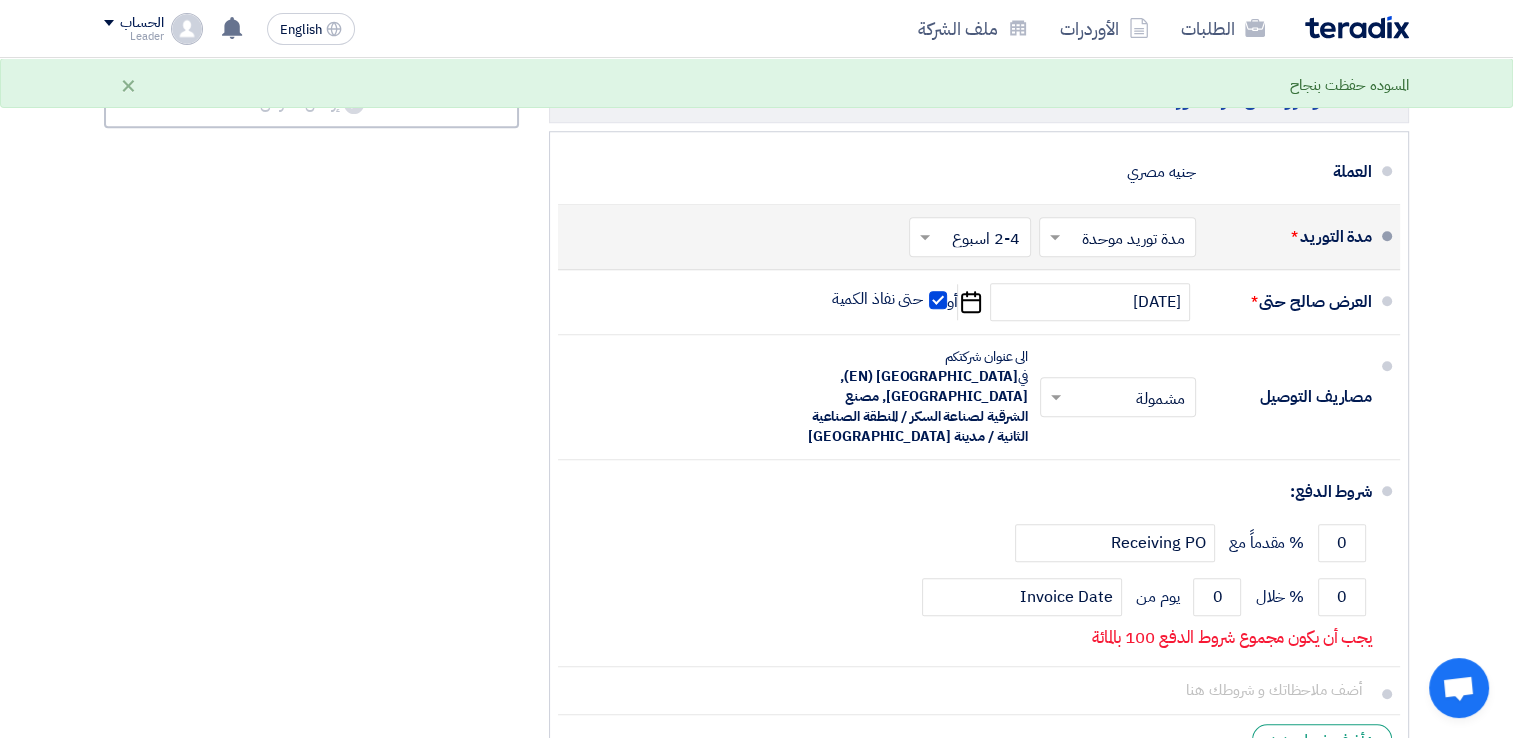 scroll, scrollTop: 1806, scrollLeft: 0, axis: vertical 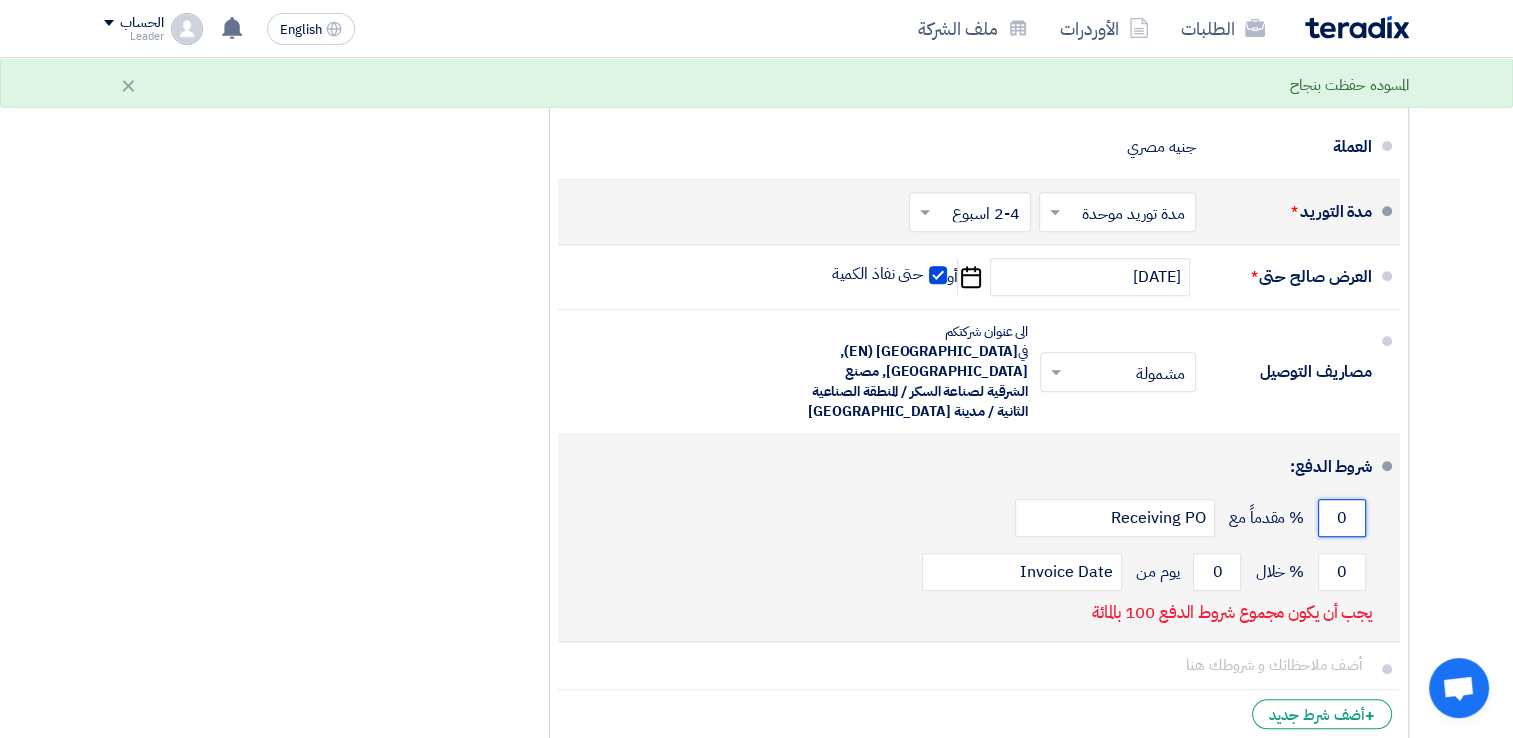 click on "0" 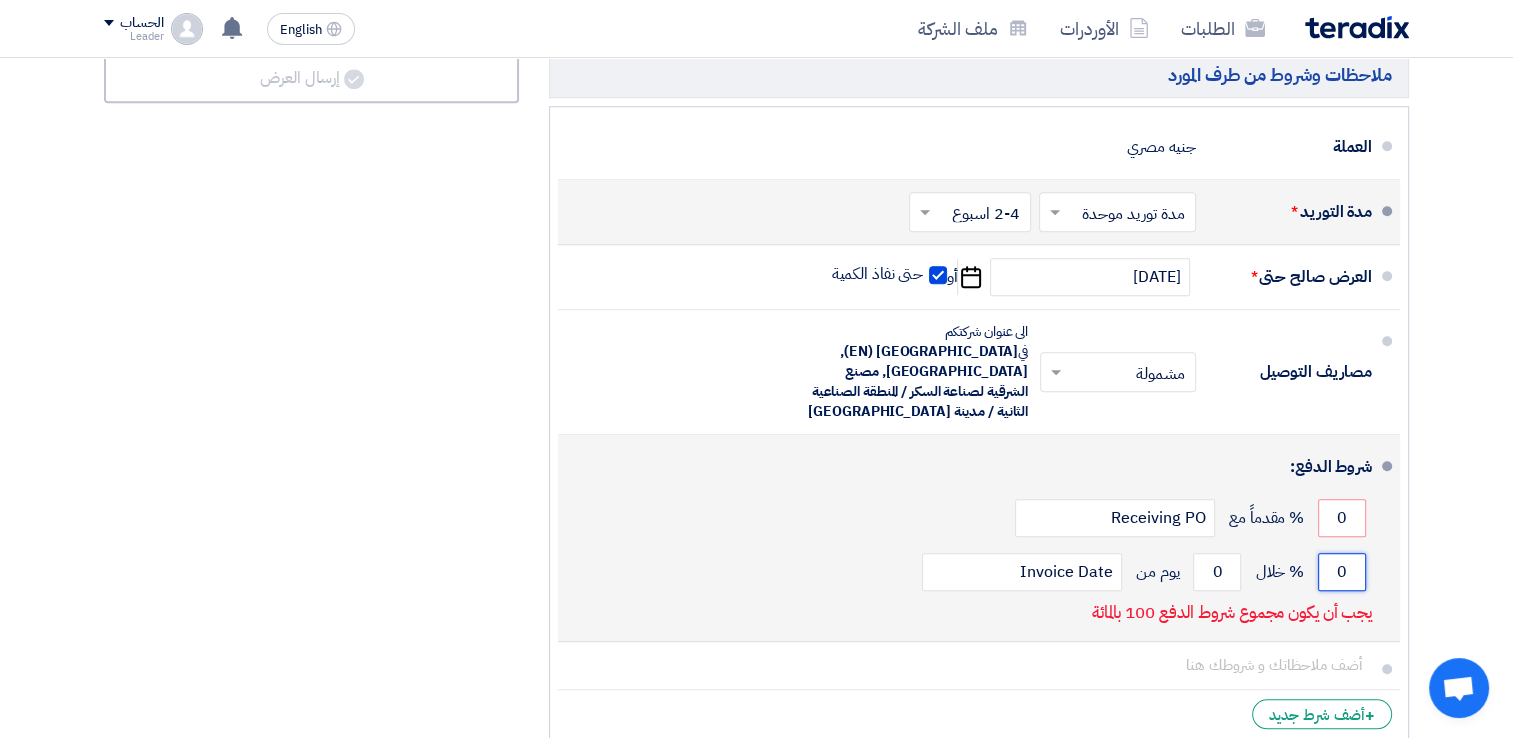 click on "0" 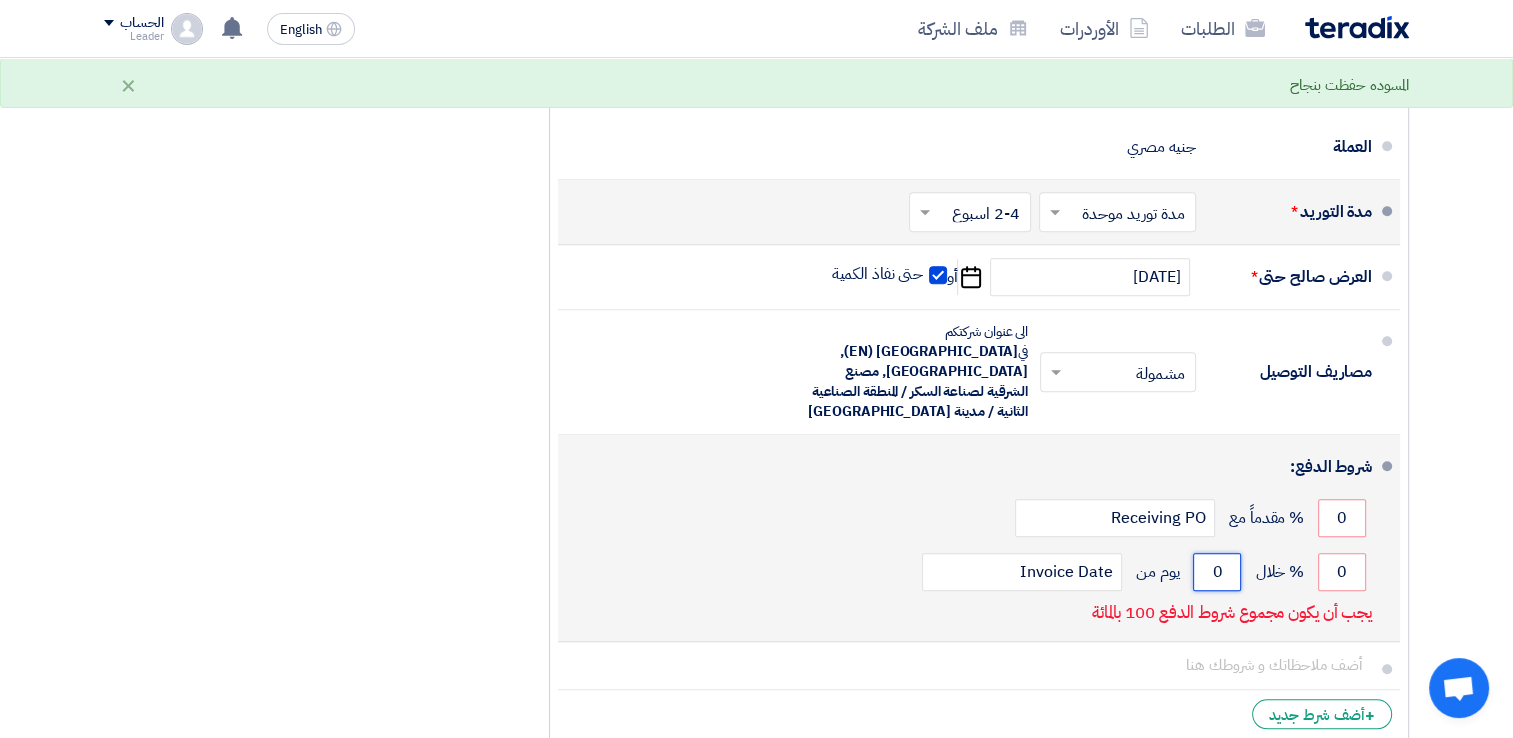 click on "0" 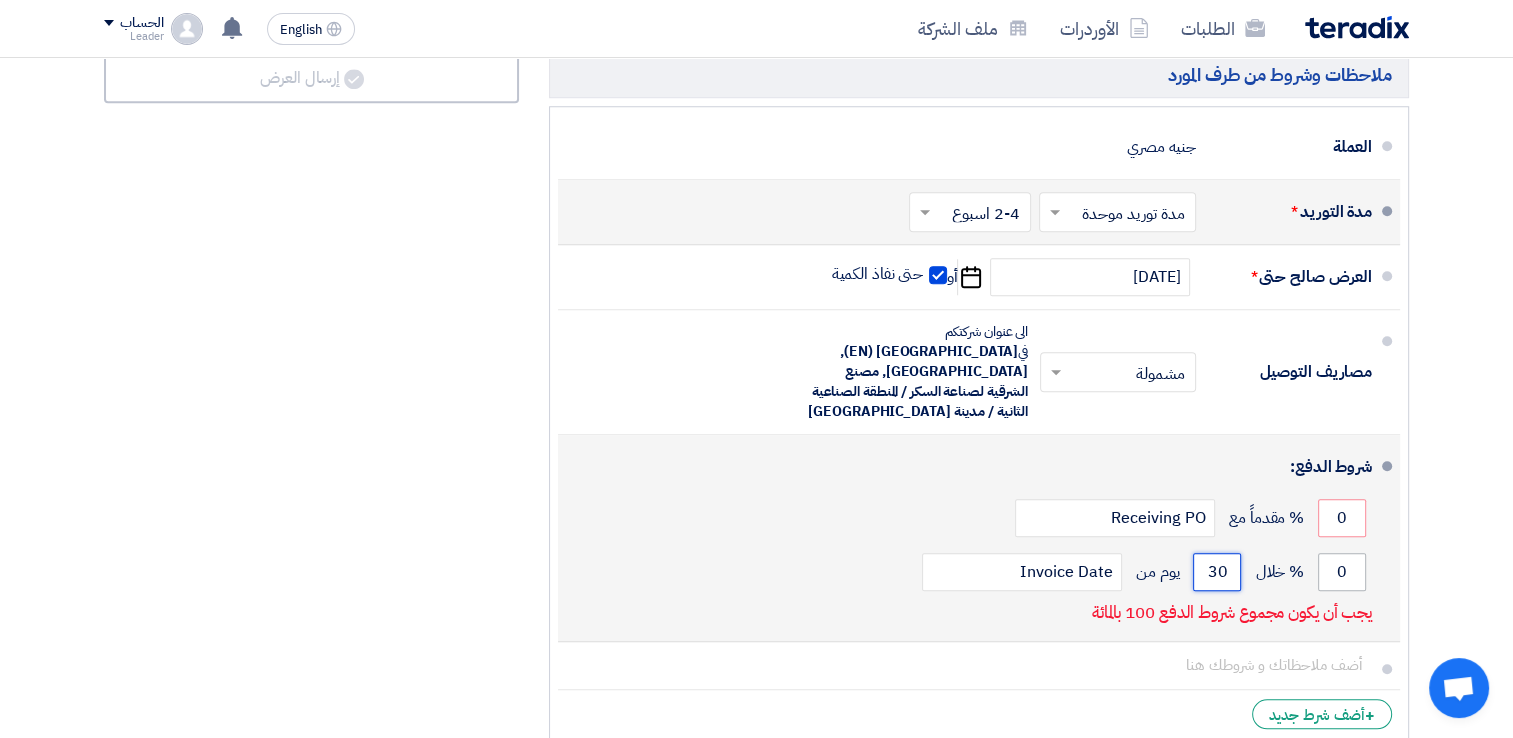 type on "30" 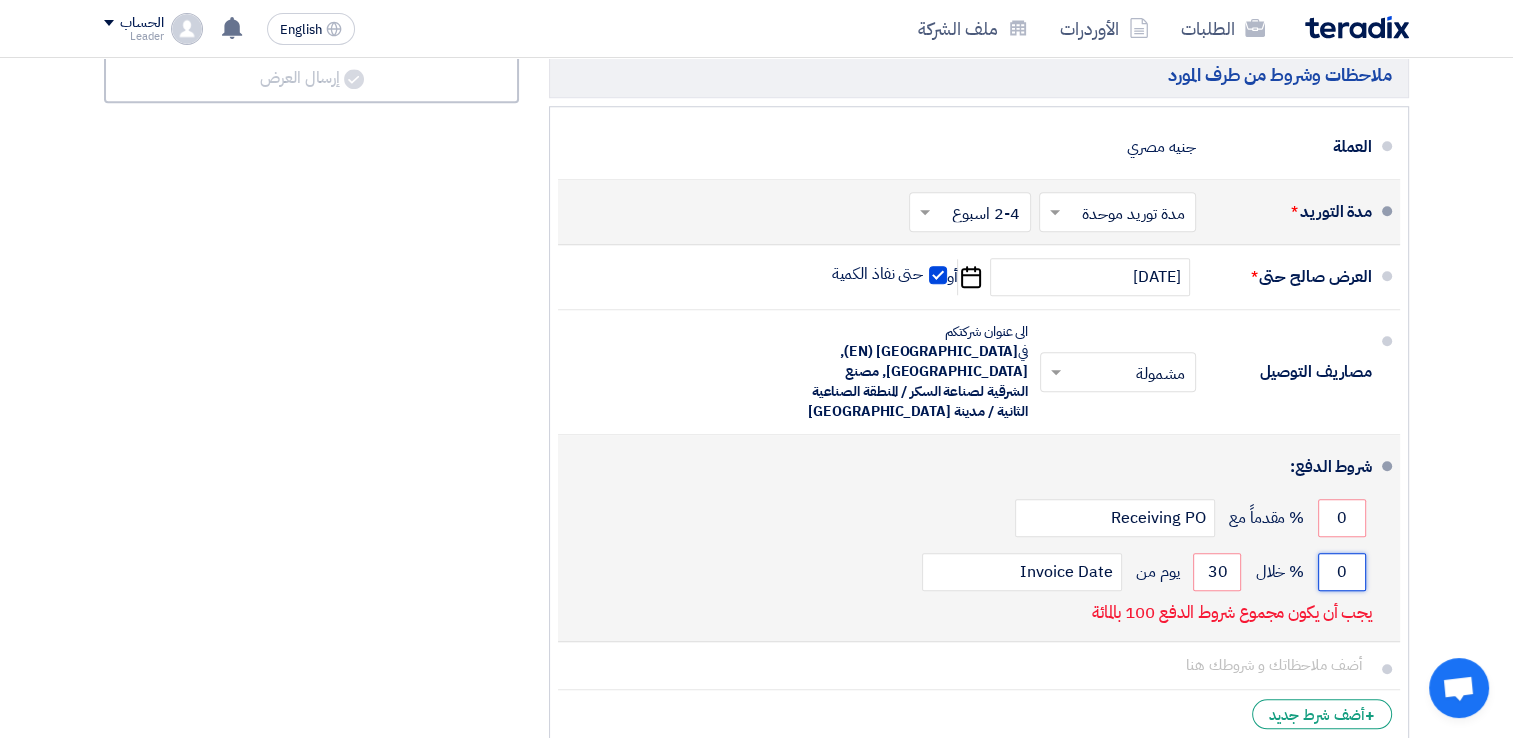 click on "0" 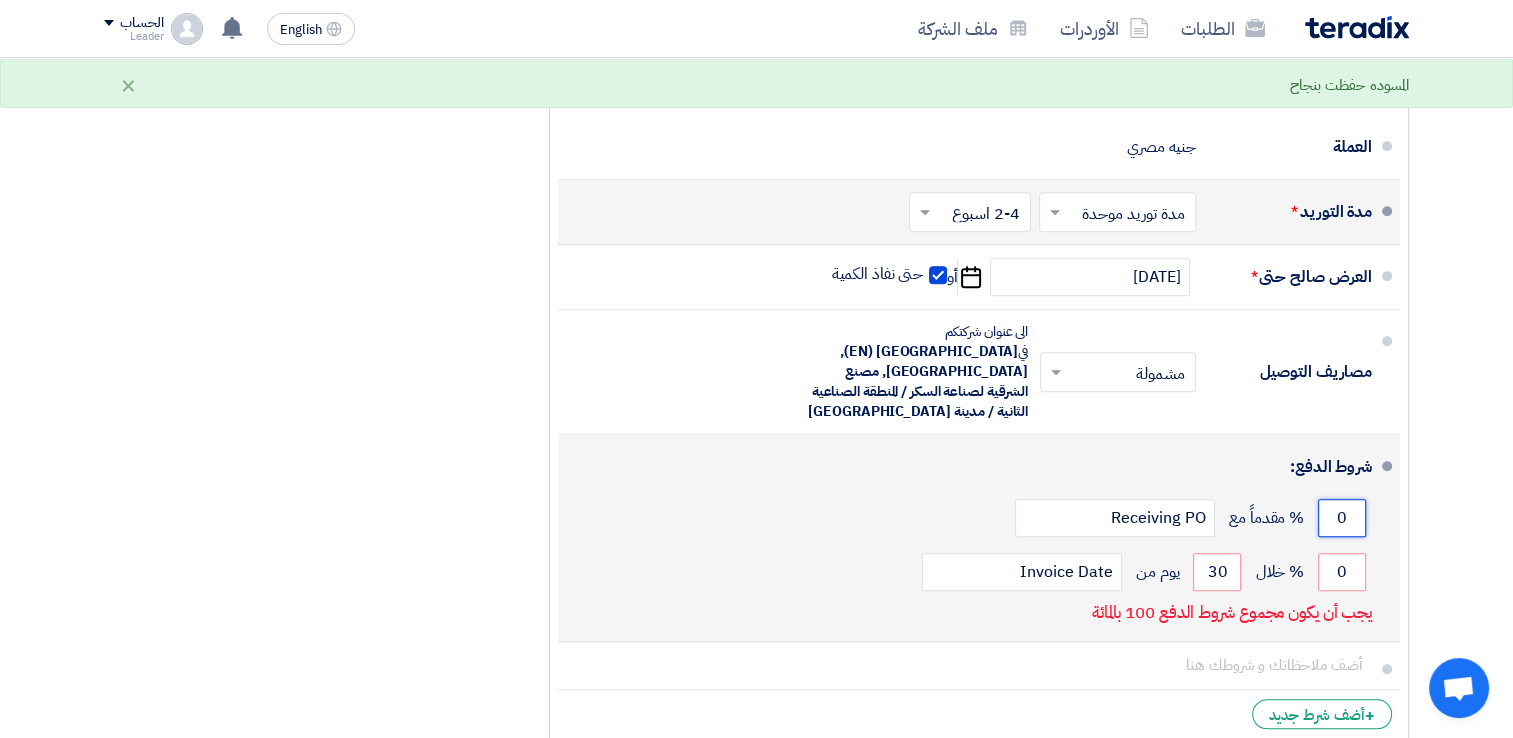 click on "0" 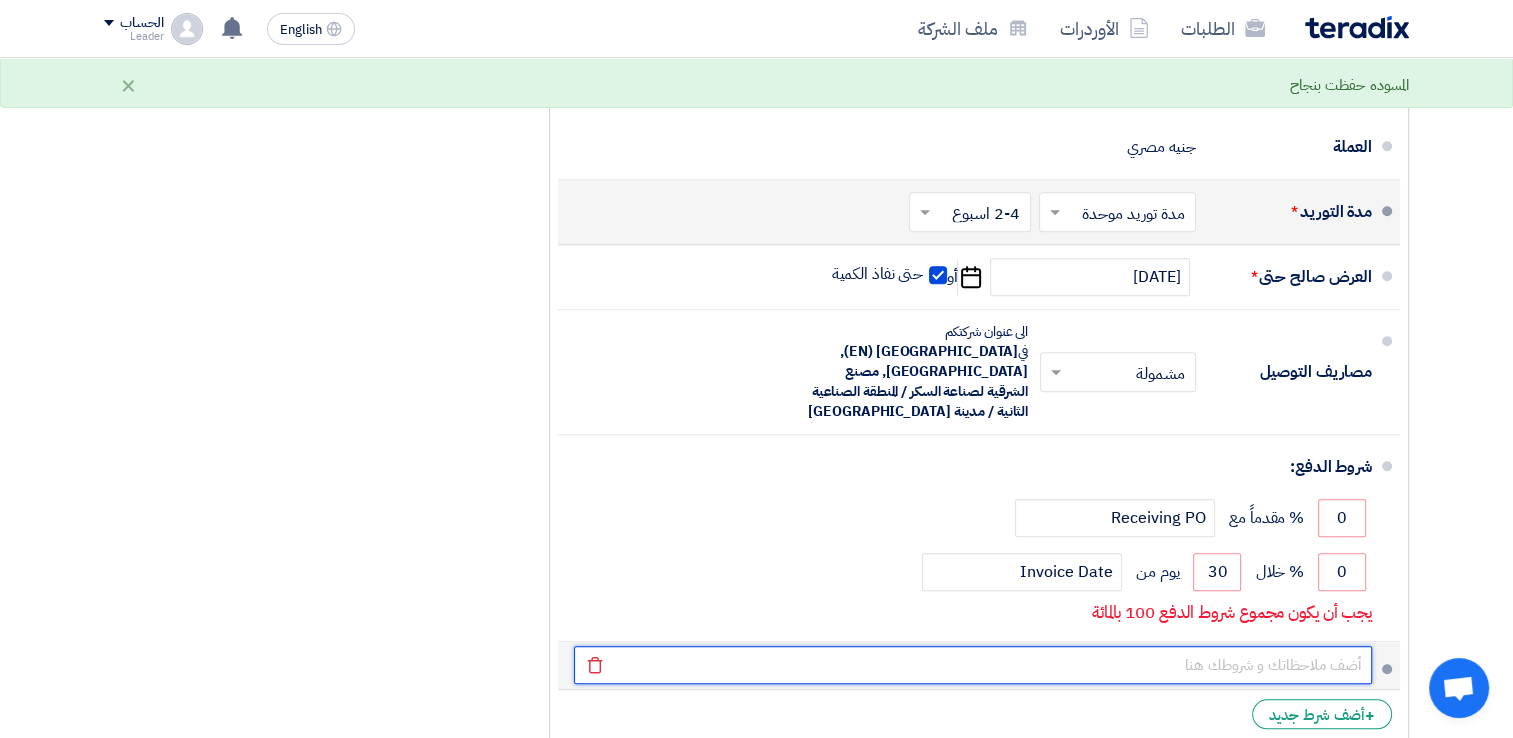 click 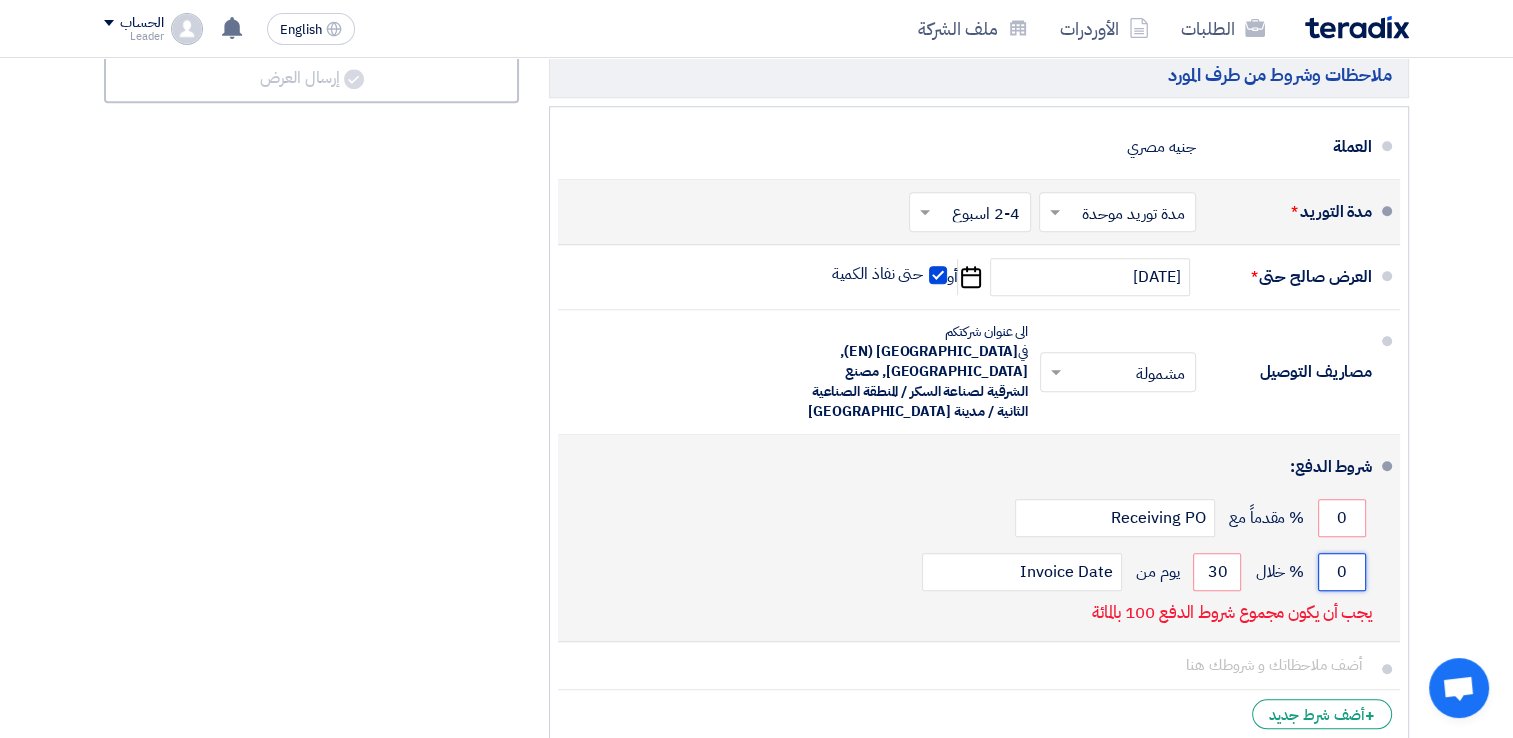 click on "0" 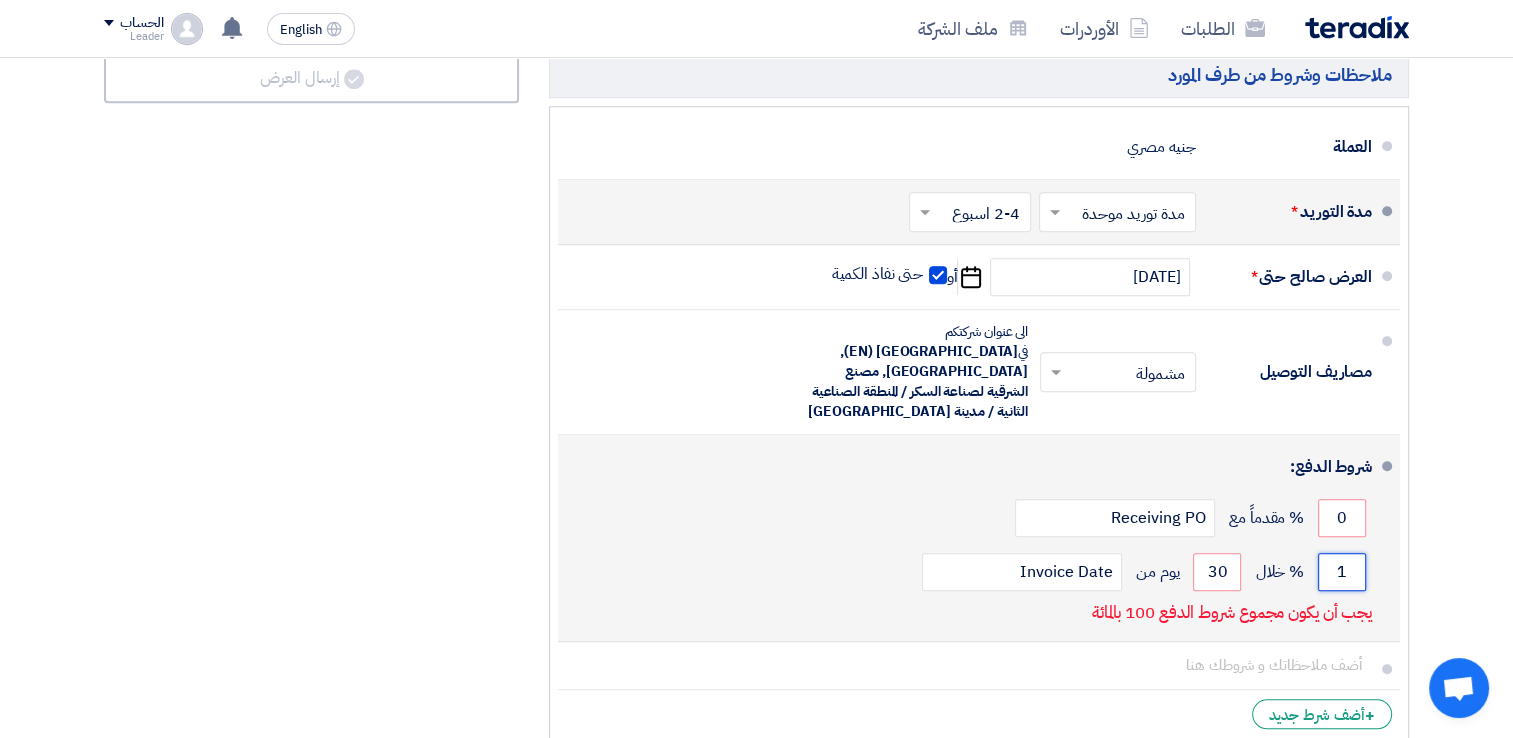 click on "1" 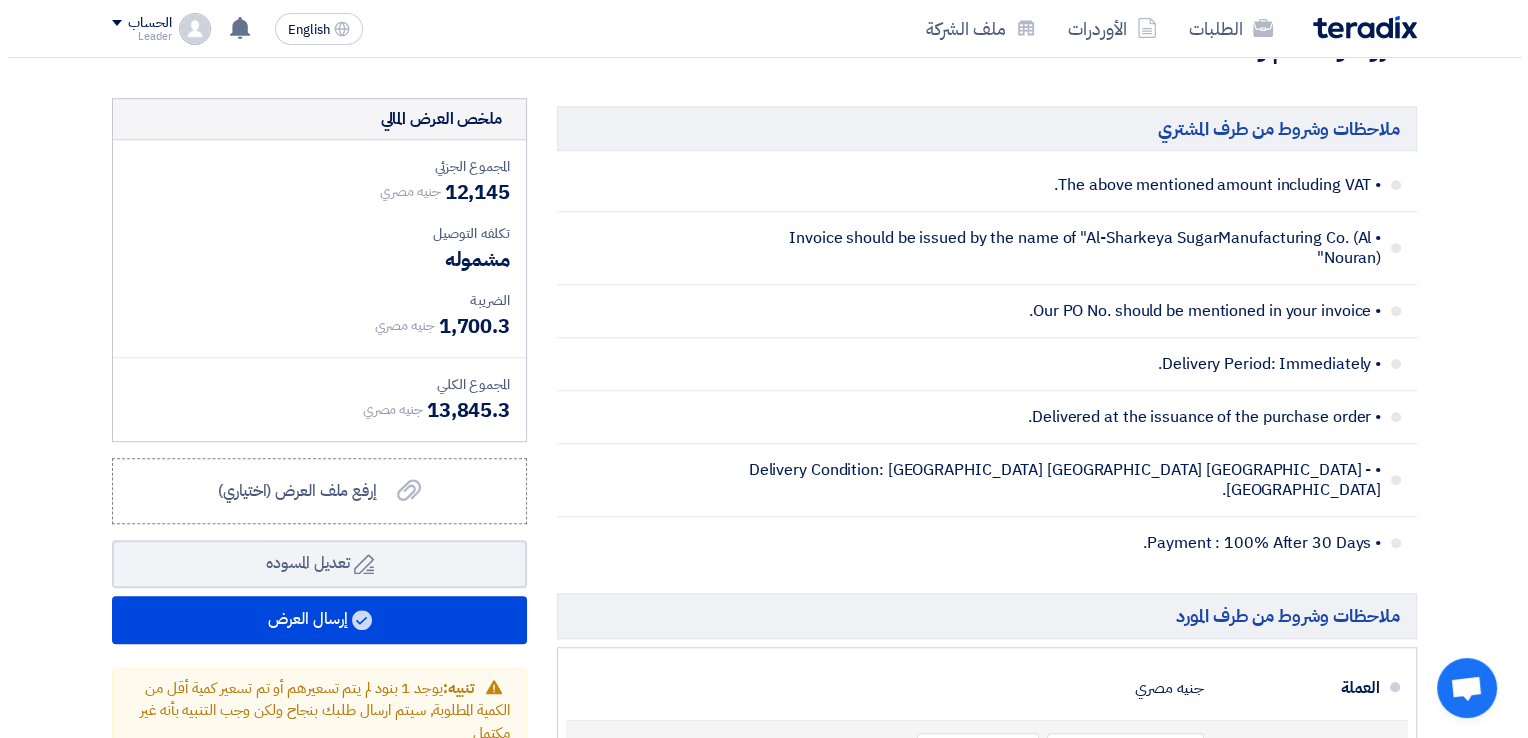 scroll, scrollTop: 1268, scrollLeft: 0, axis: vertical 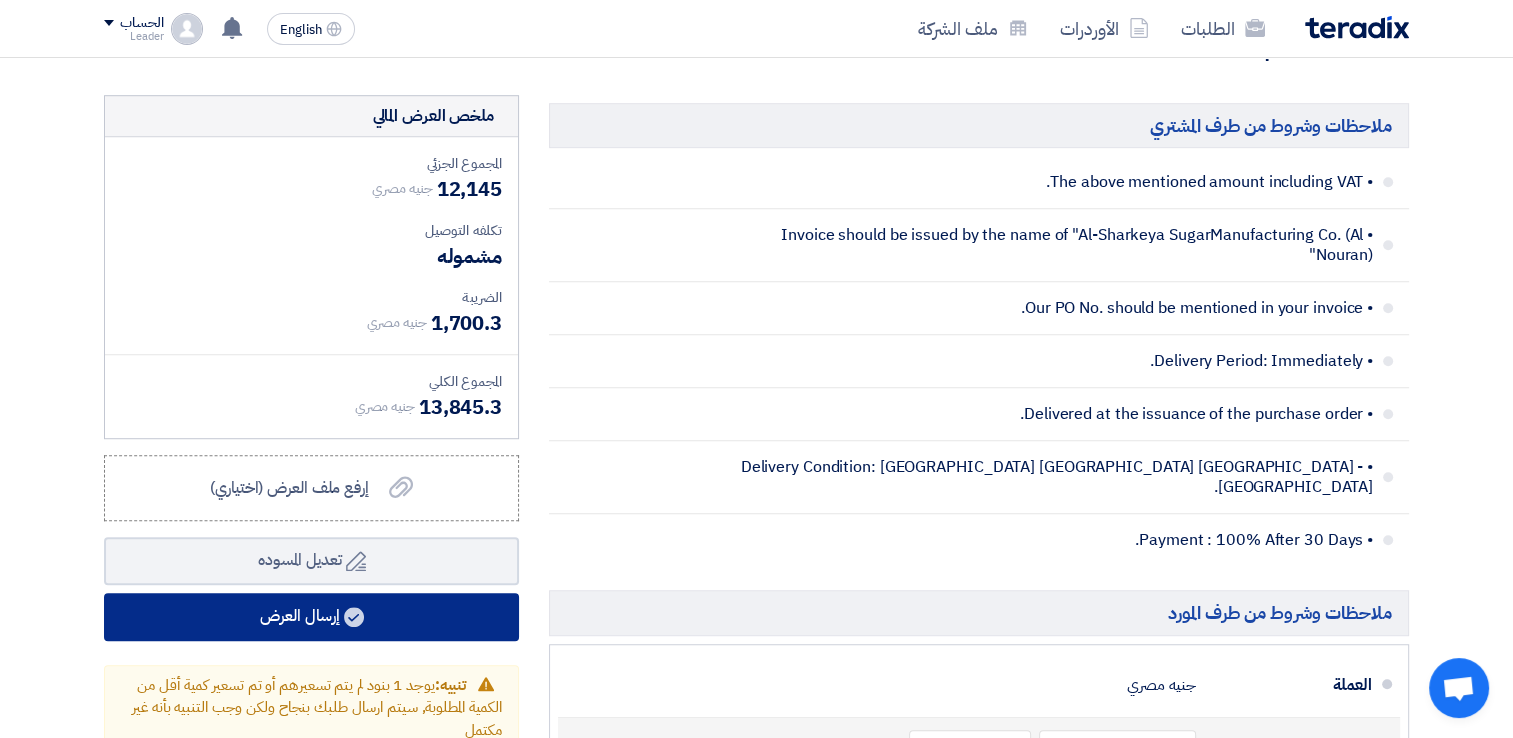 type on "100" 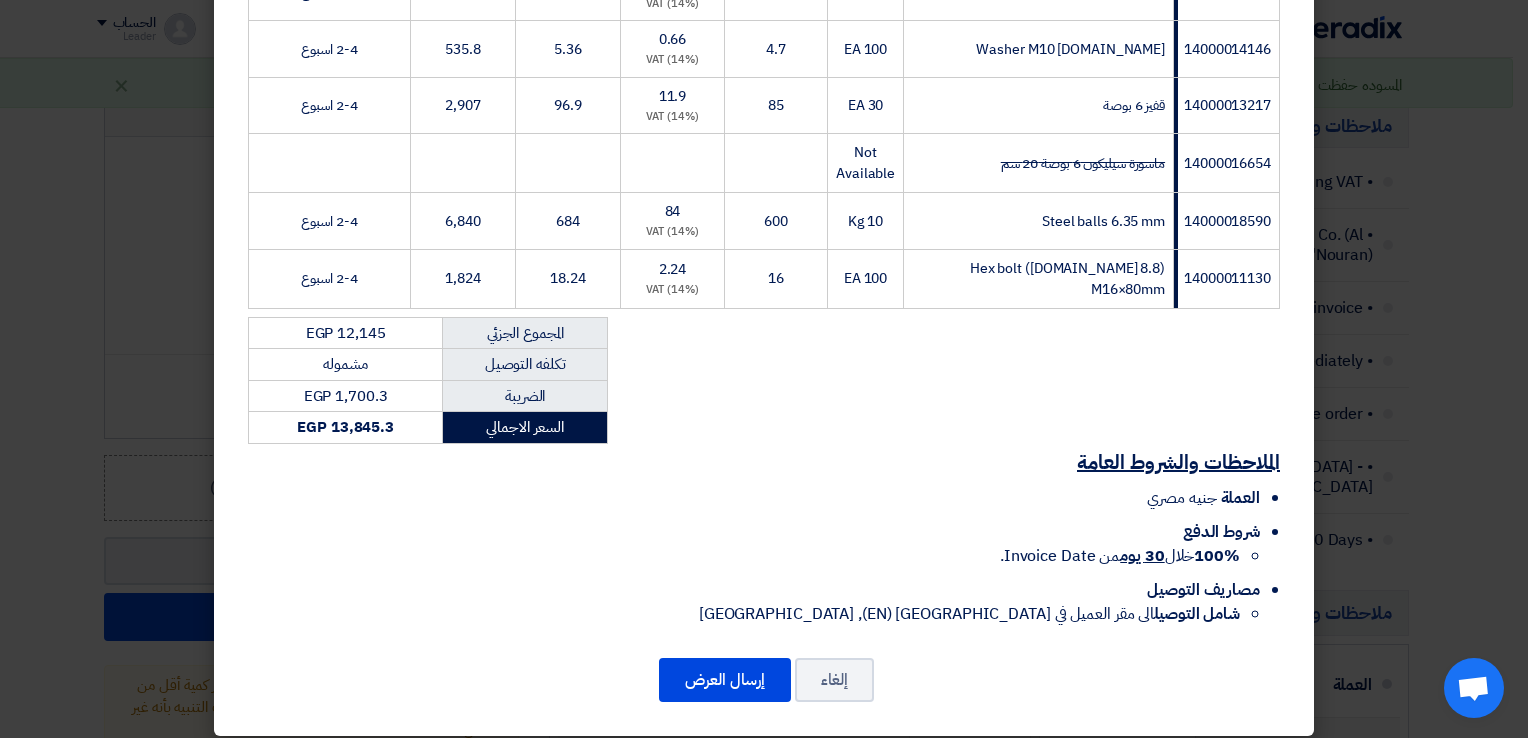 scroll, scrollTop: 526, scrollLeft: 0, axis: vertical 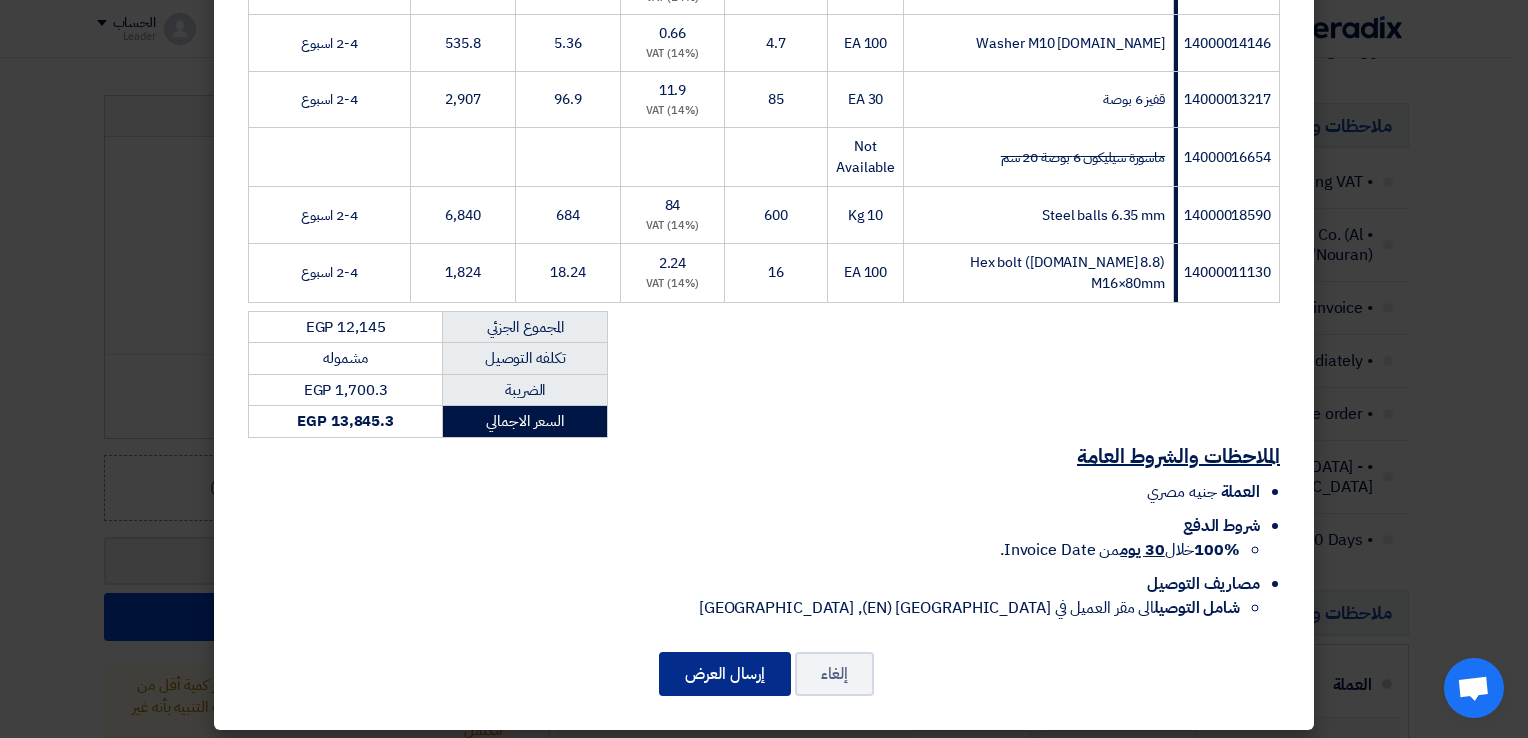 click on "إرسال العرض" 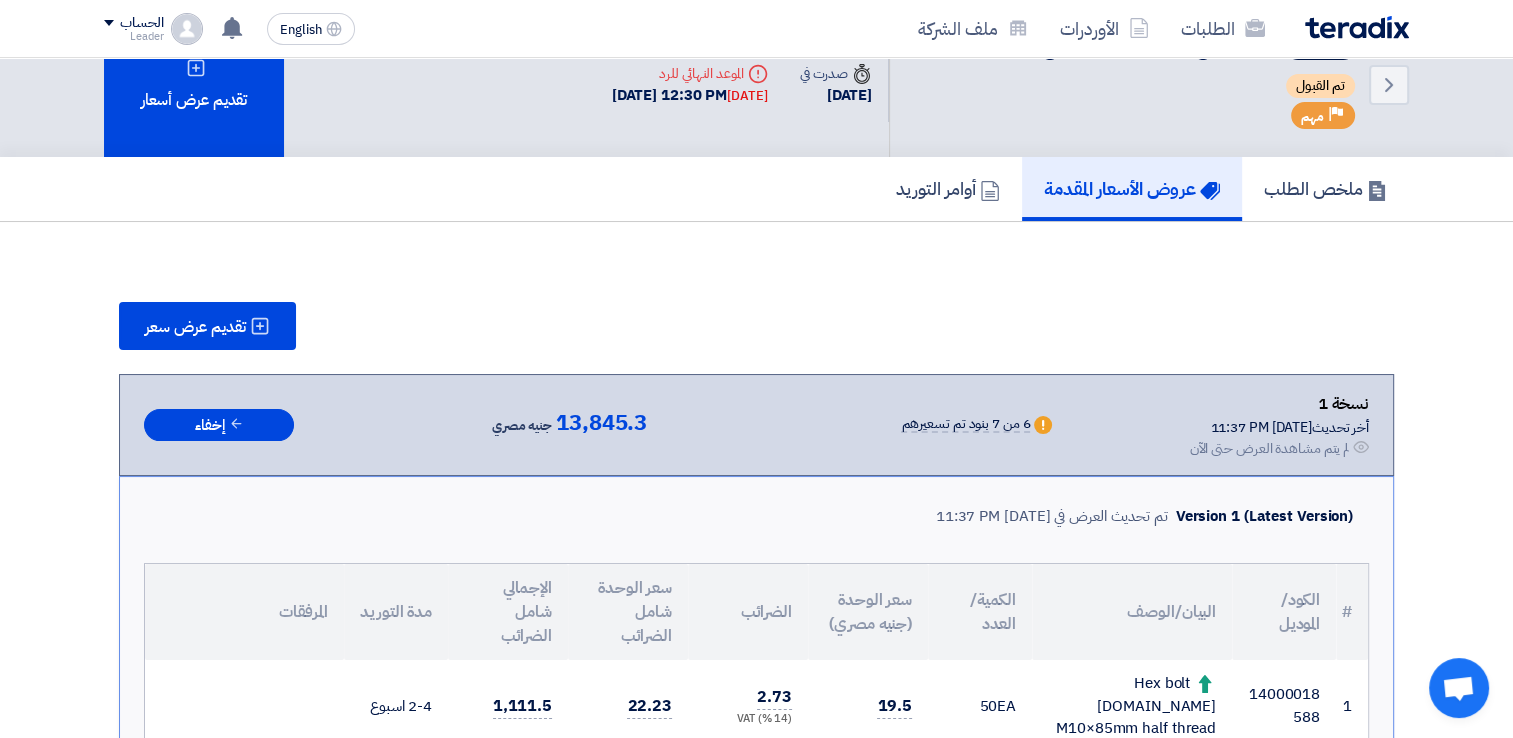 scroll, scrollTop: 0, scrollLeft: 0, axis: both 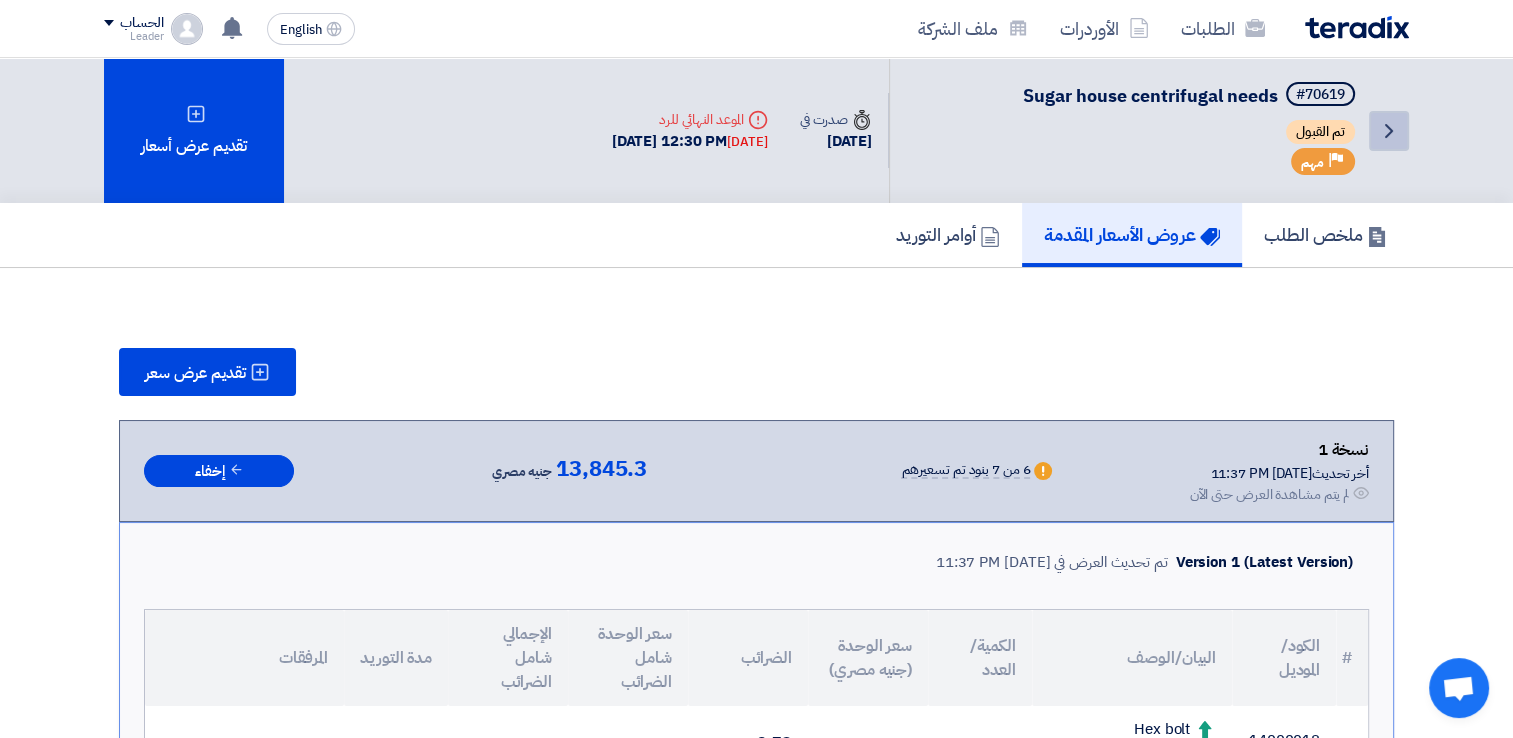 click on "Back" 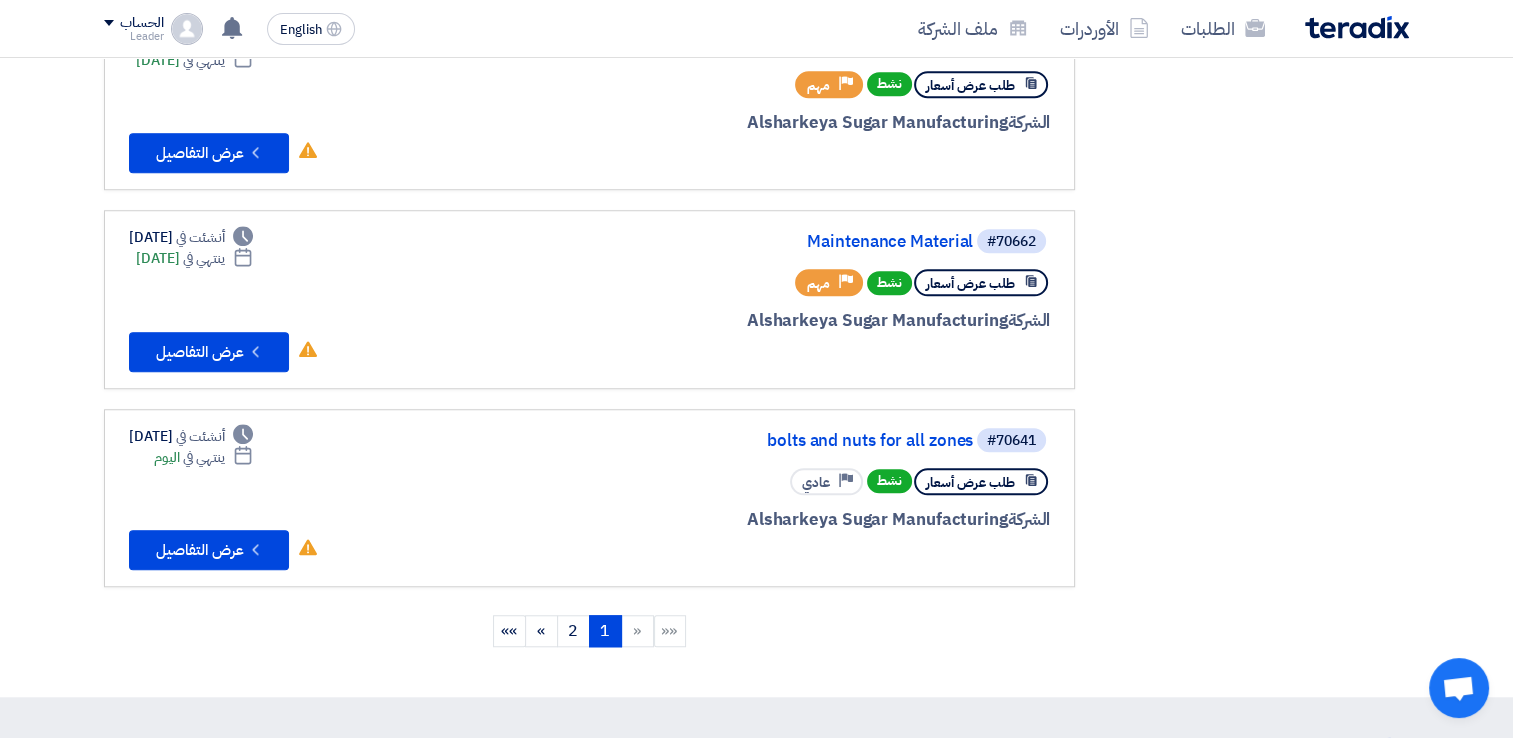 scroll, scrollTop: 1629, scrollLeft: 0, axis: vertical 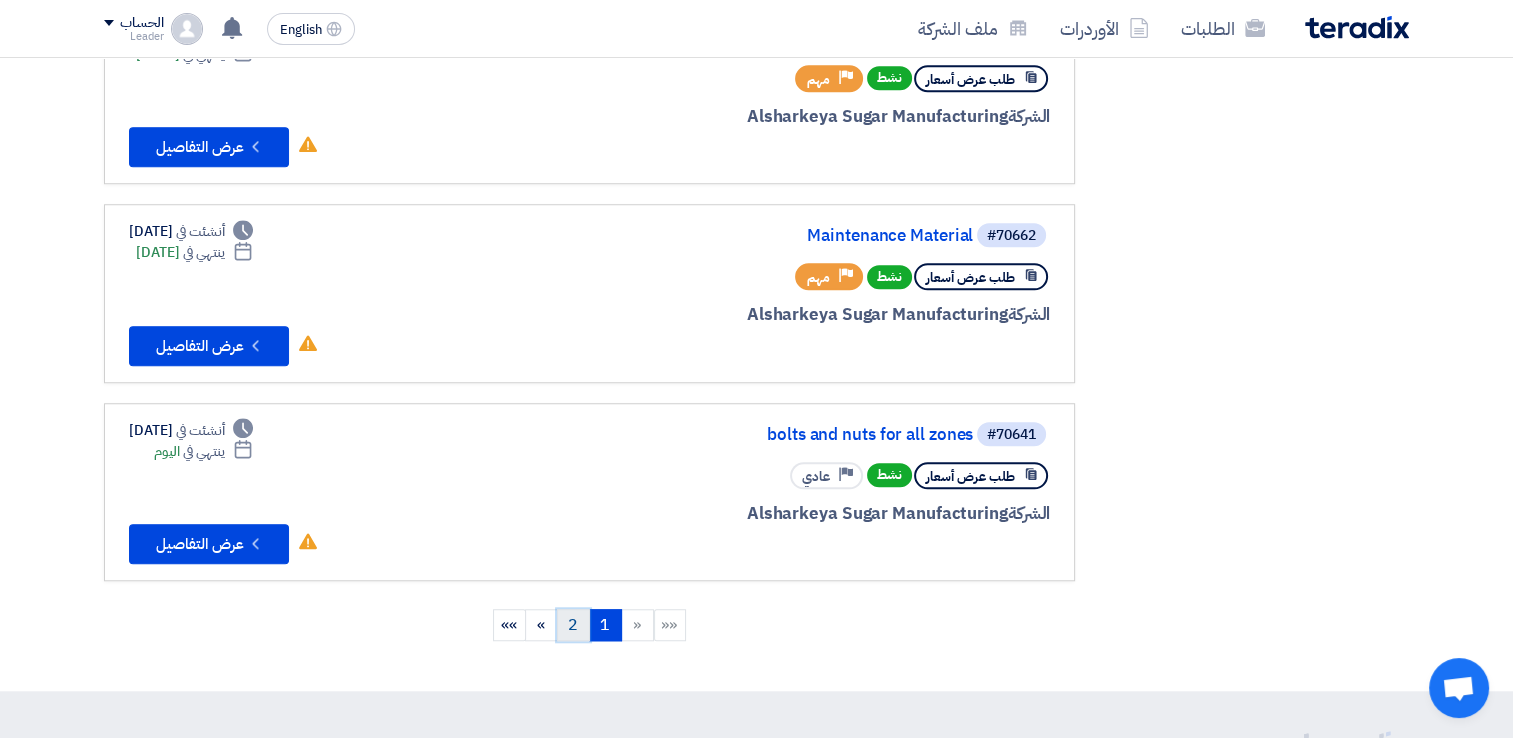 click on "2" 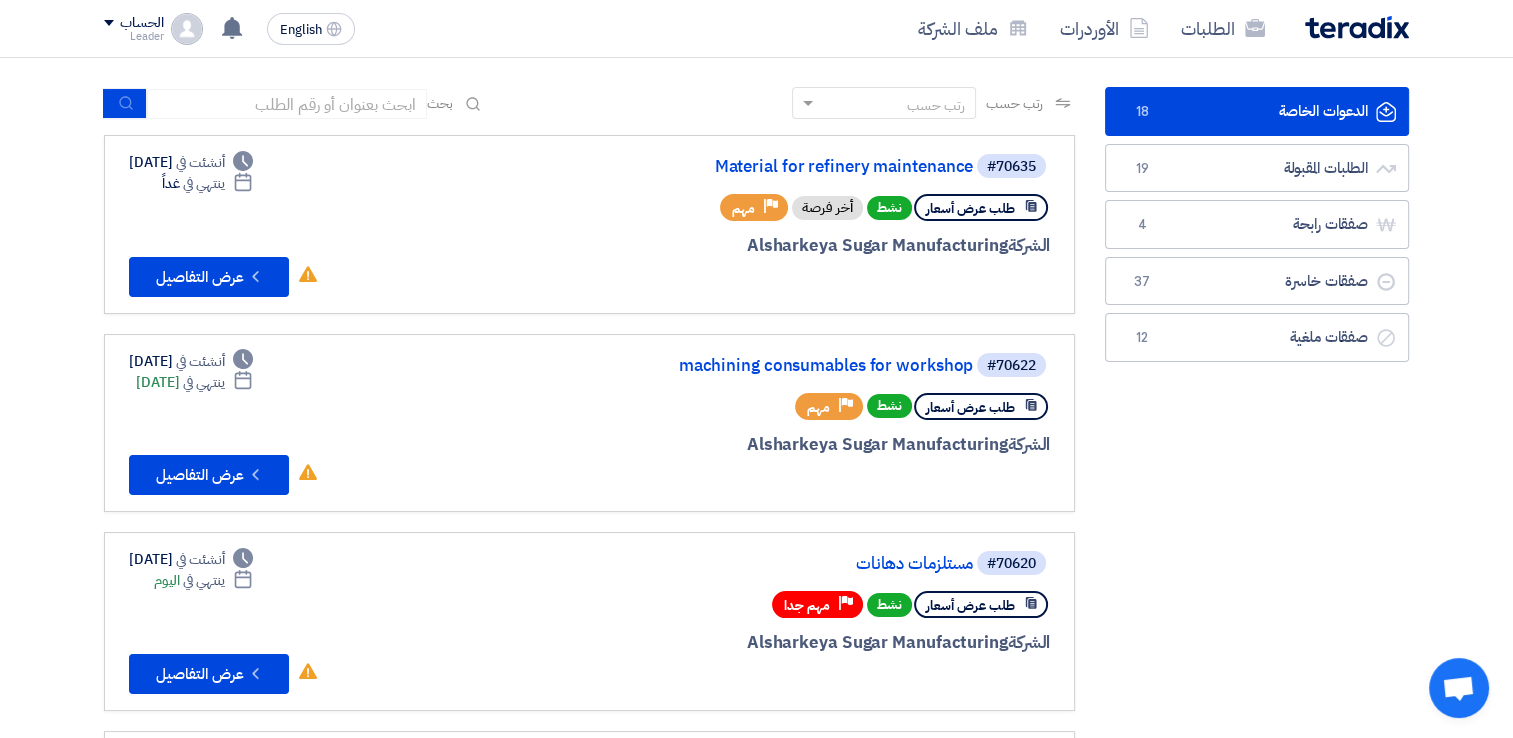 scroll, scrollTop: 99, scrollLeft: 0, axis: vertical 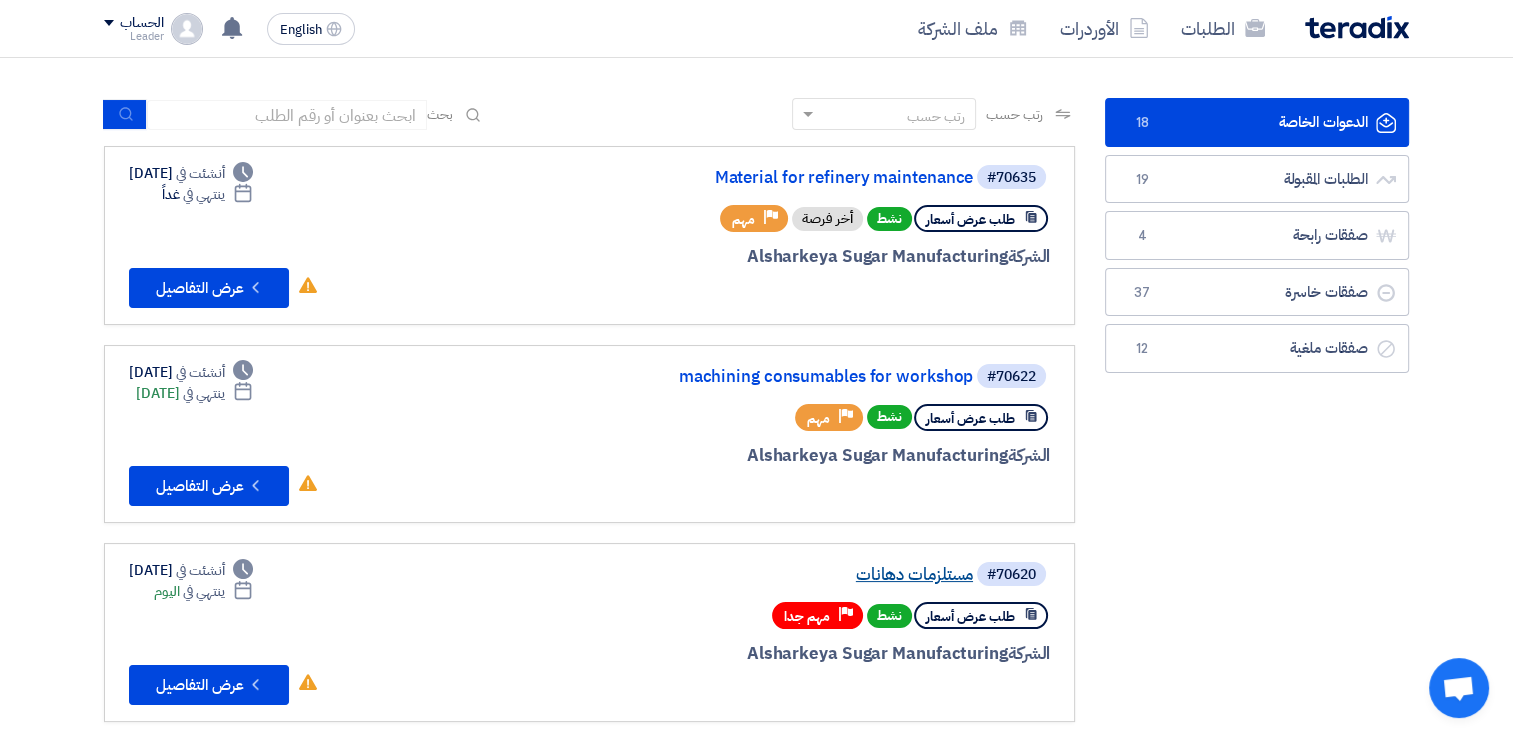 click on "مستلزمات دهانات" 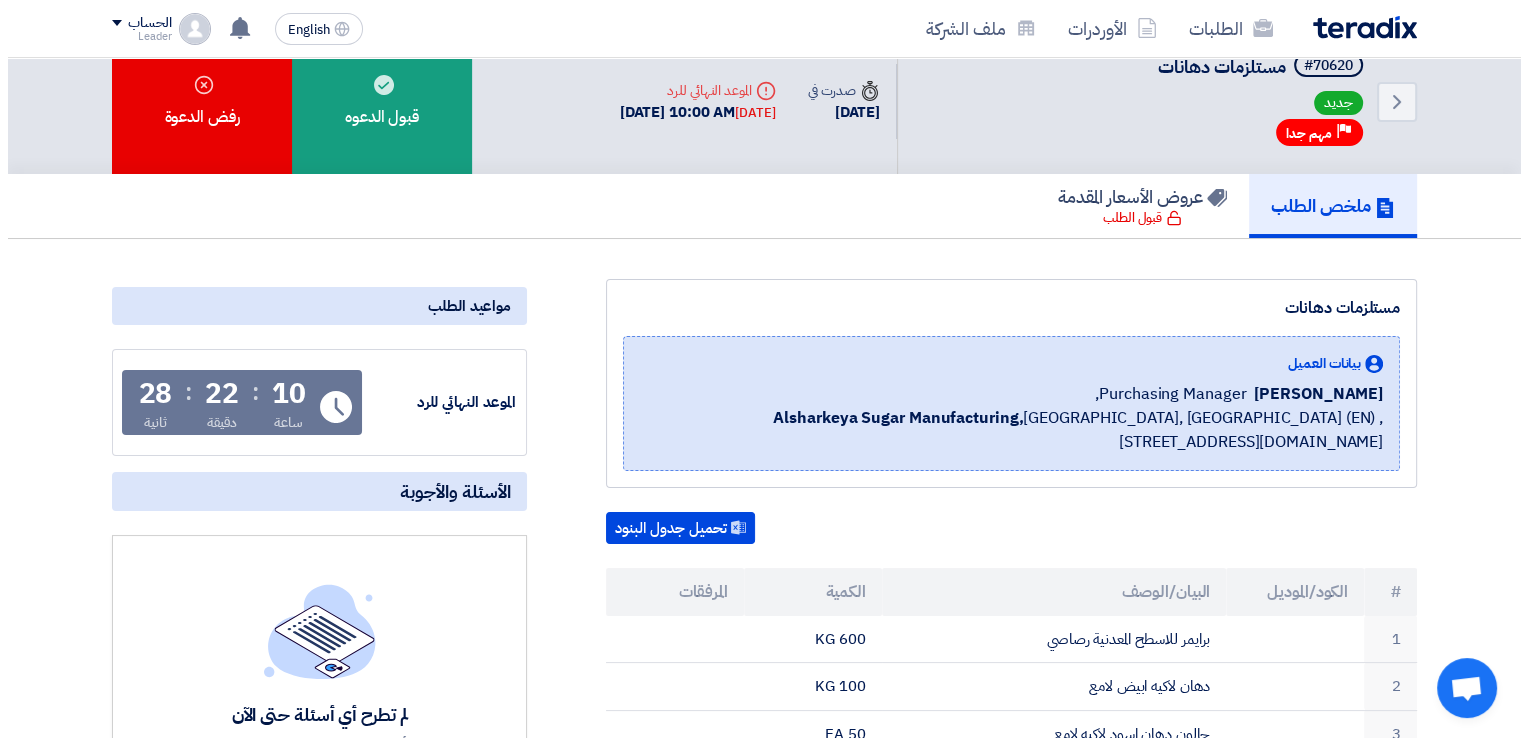 scroll, scrollTop: 36, scrollLeft: 0, axis: vertical 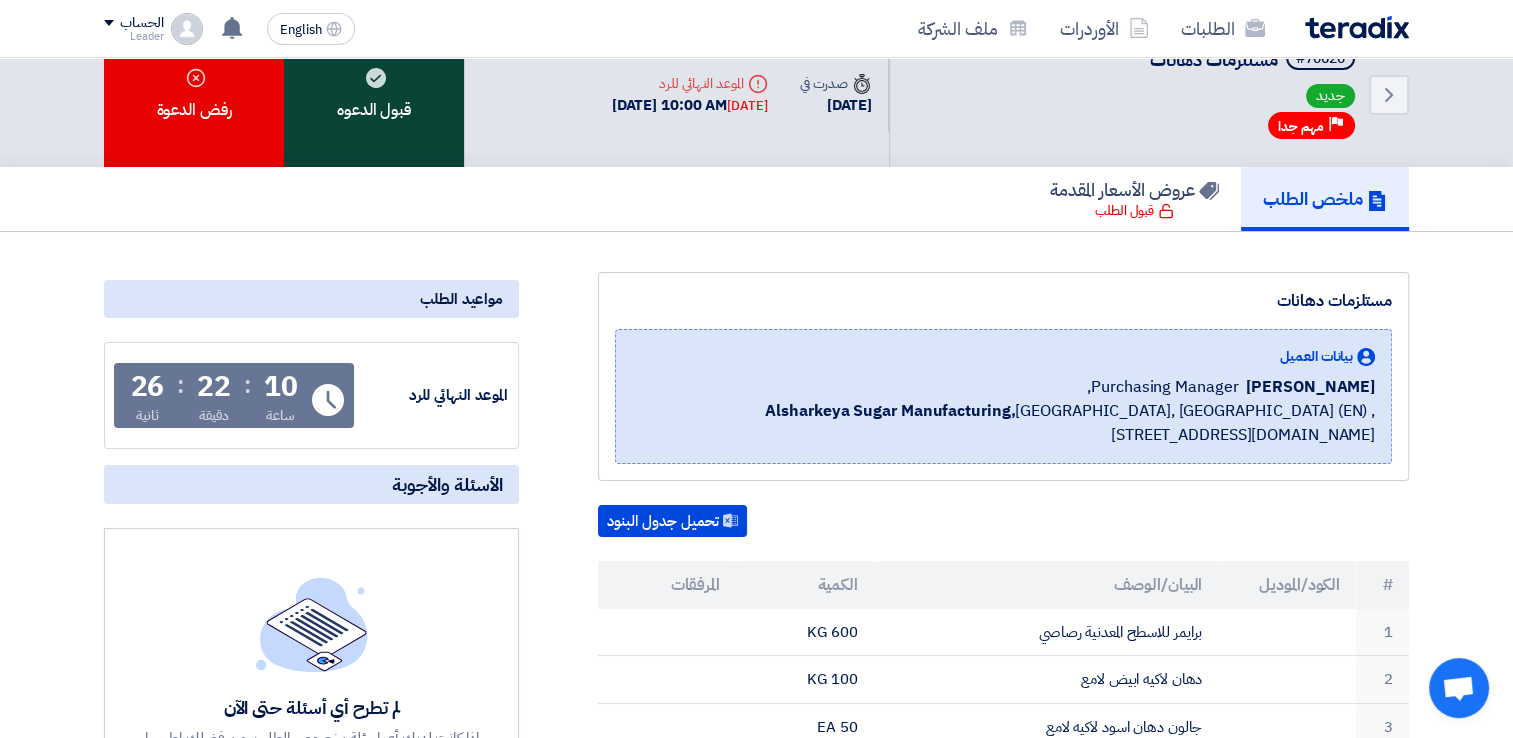 click on "قبول الدعوه" 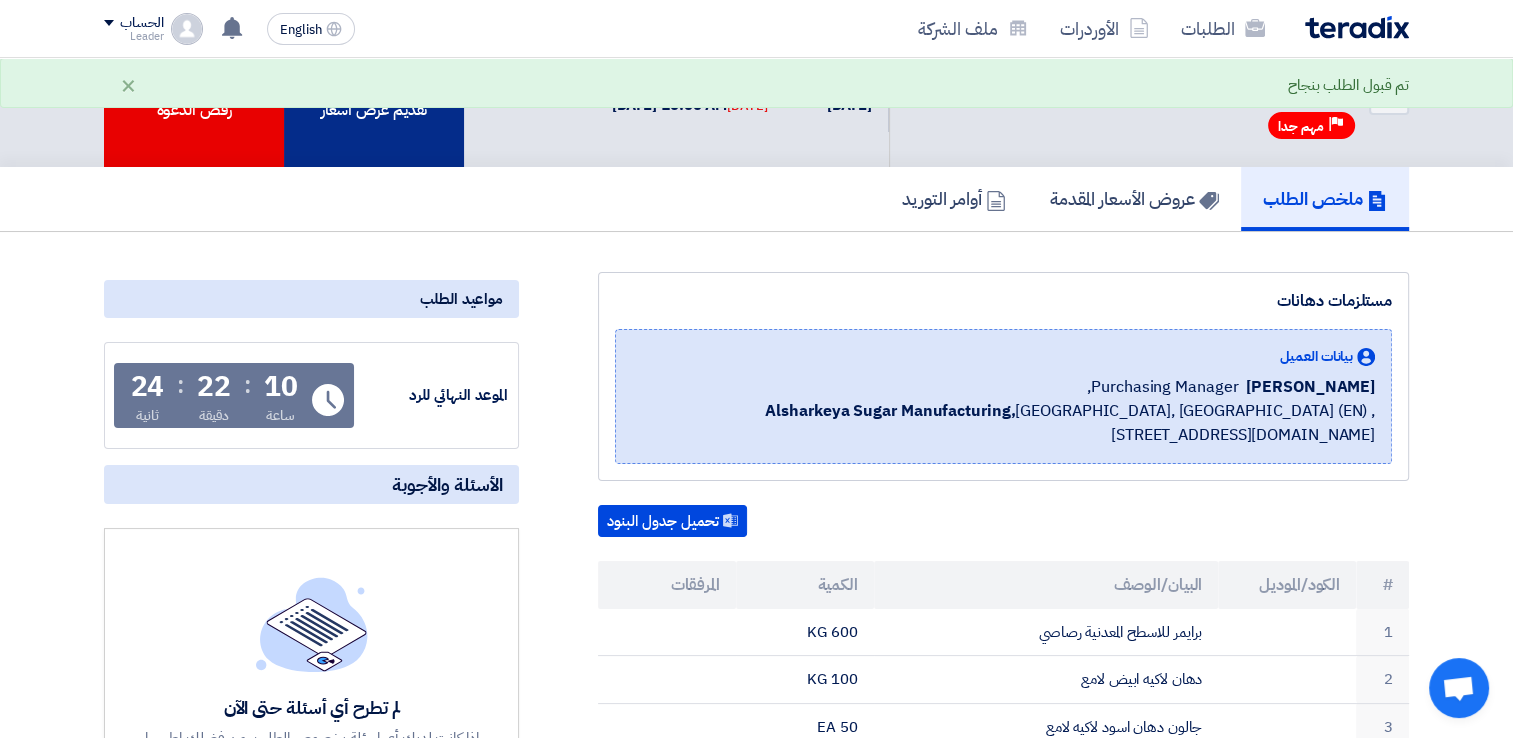 click on "تقديم عرض أسعار" 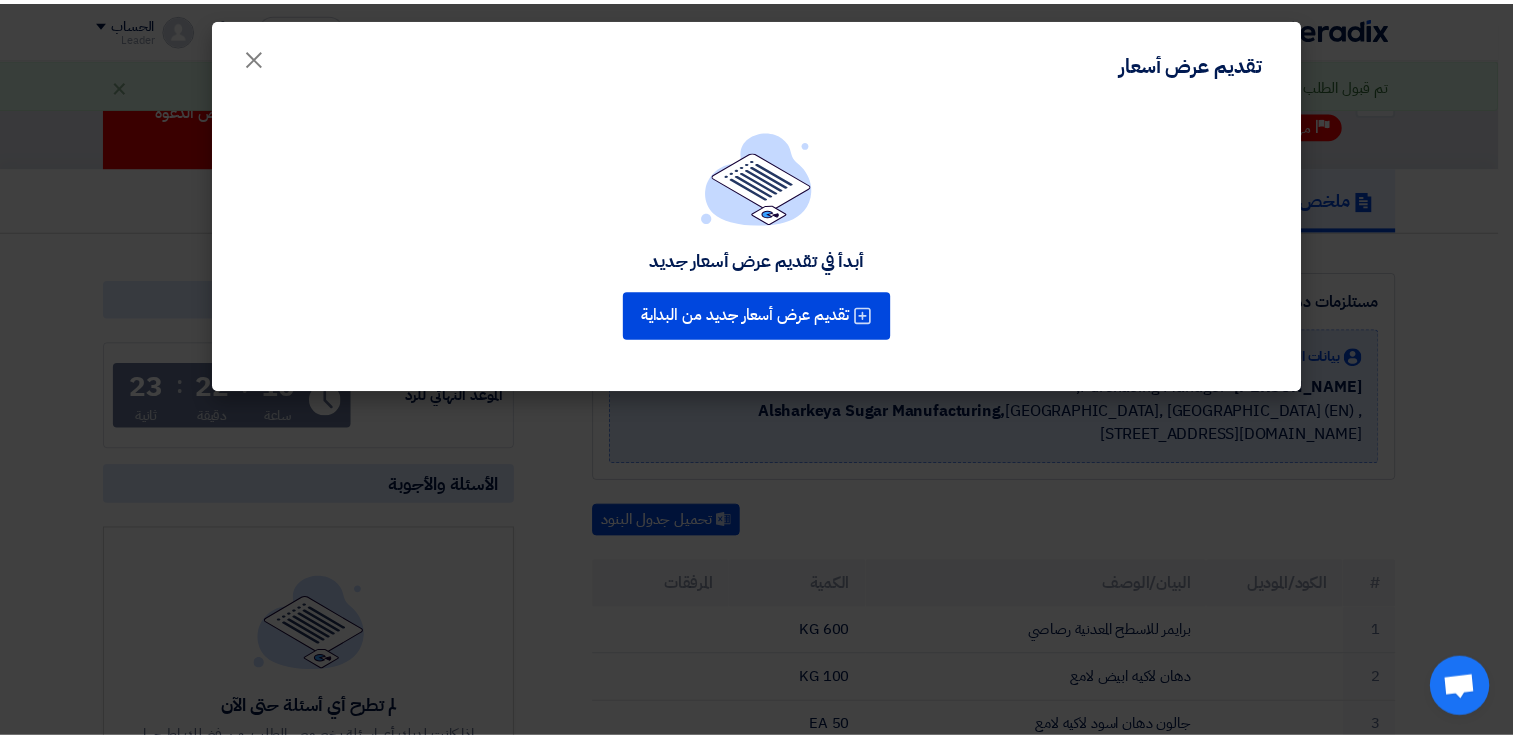 scroll, scrollTop: 0, scrollLeft: 0, axis: both 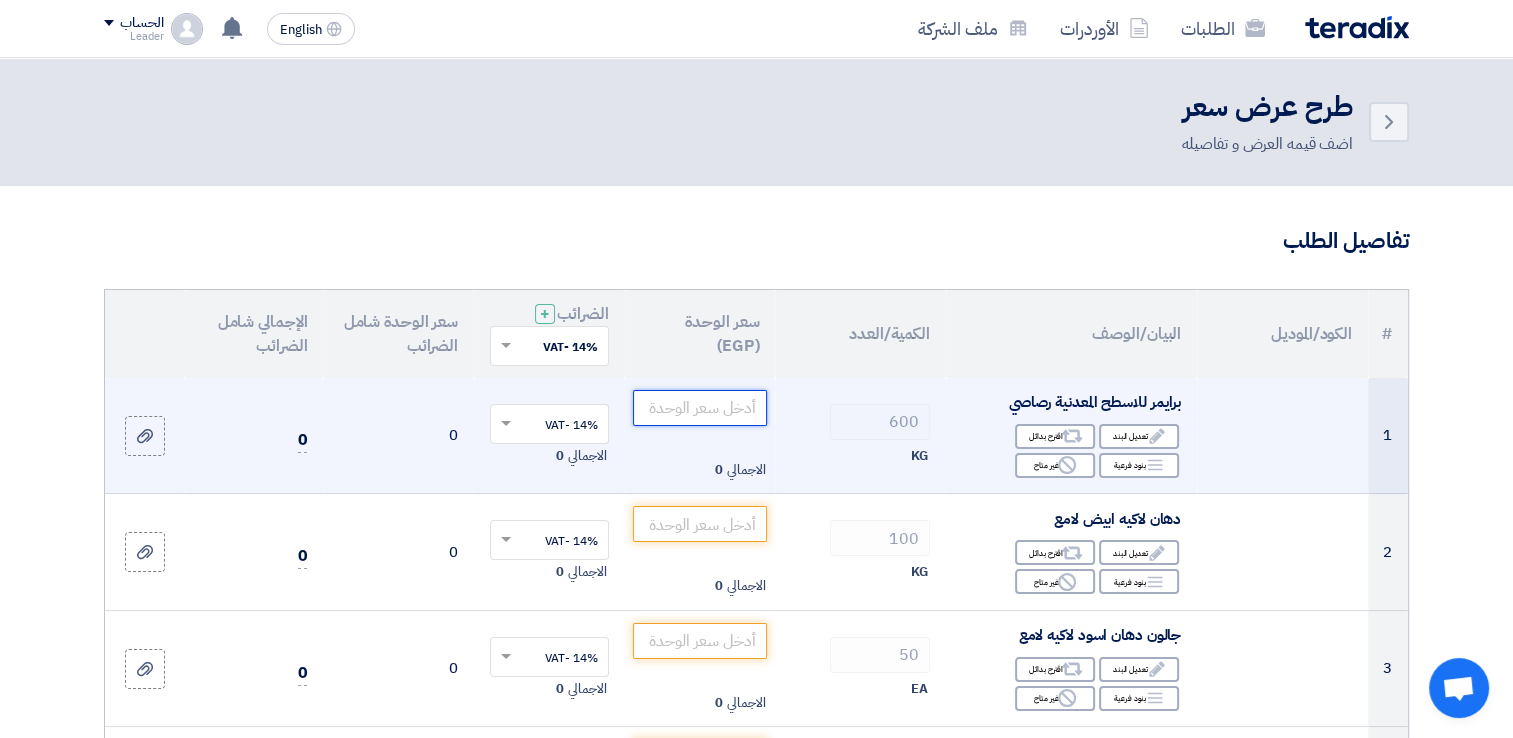 click 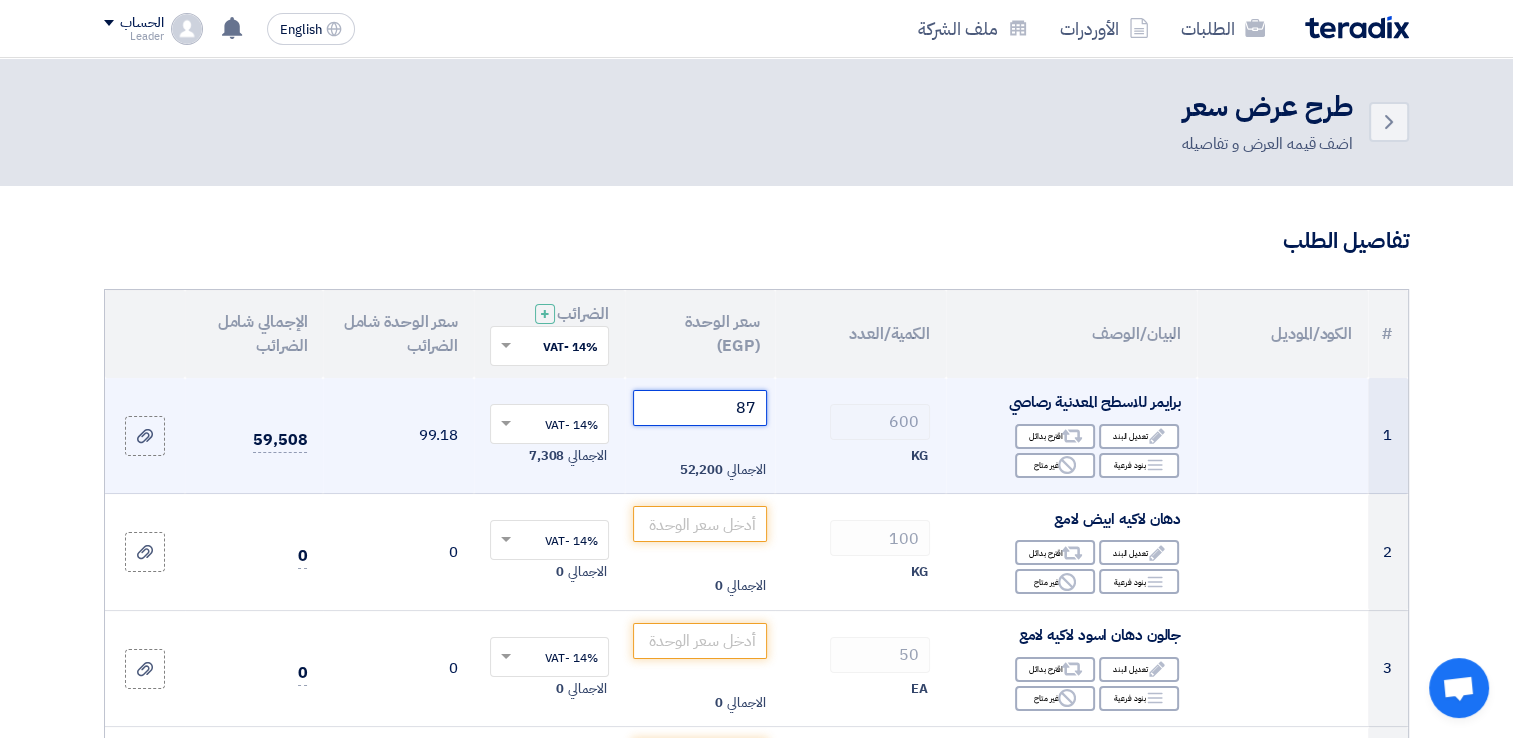 type on "8" 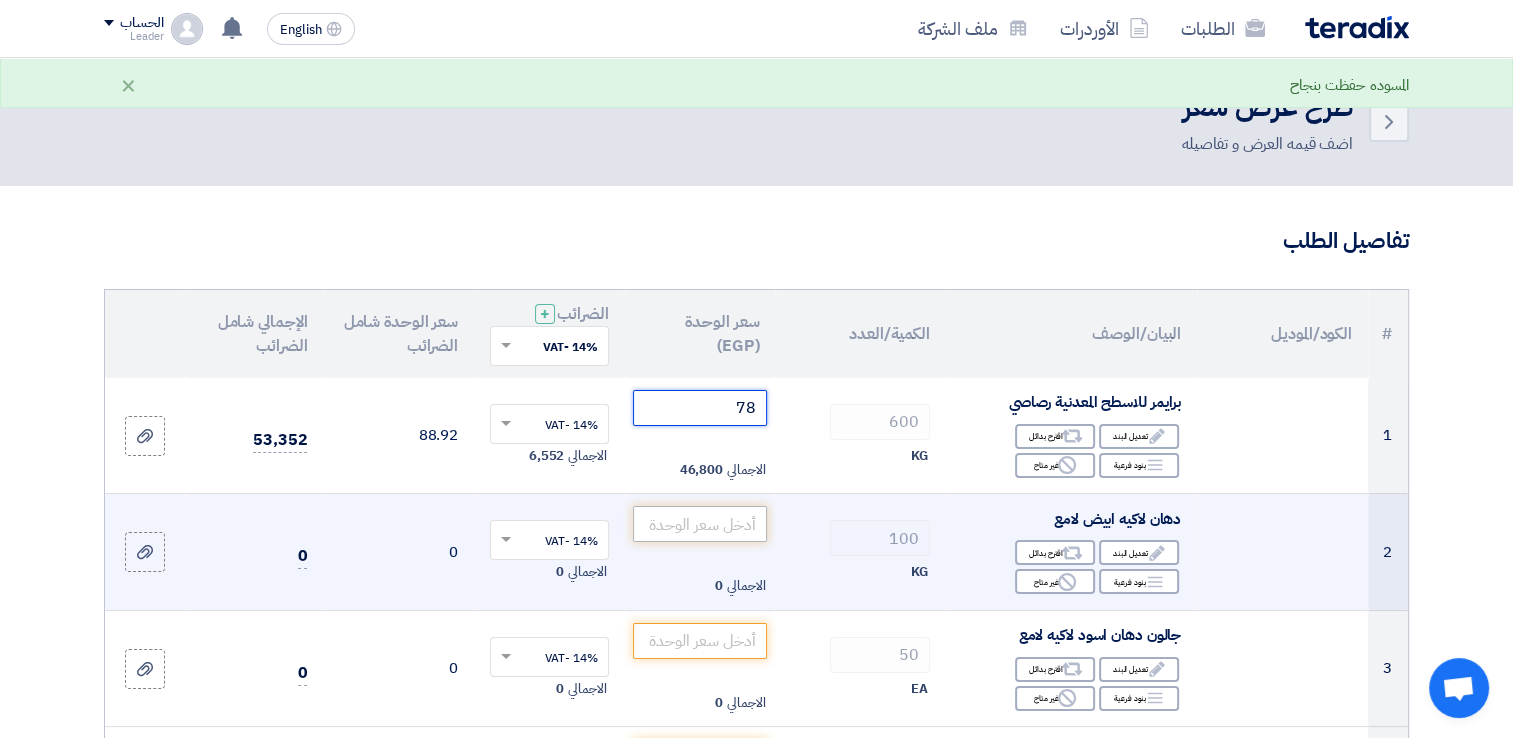 type on "78" 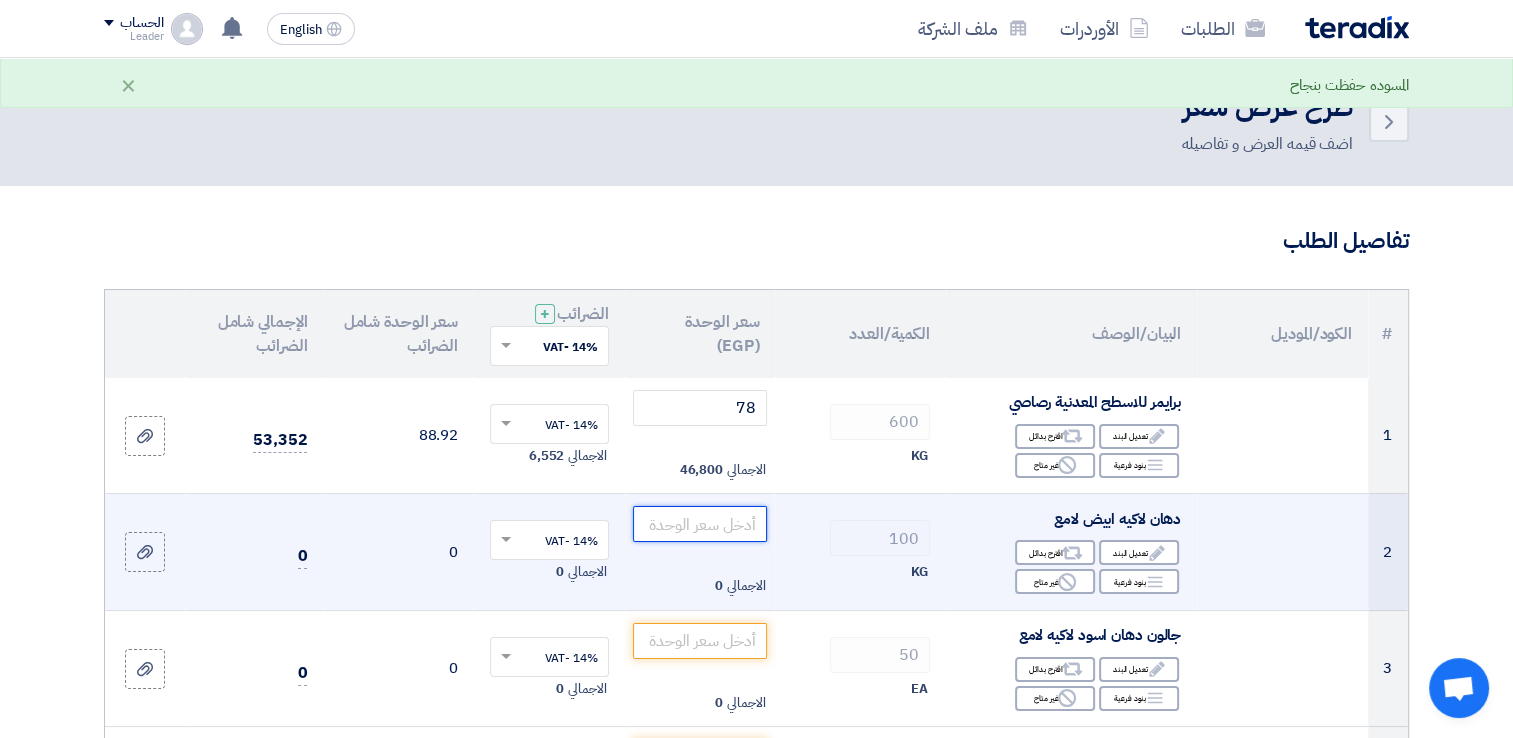 click 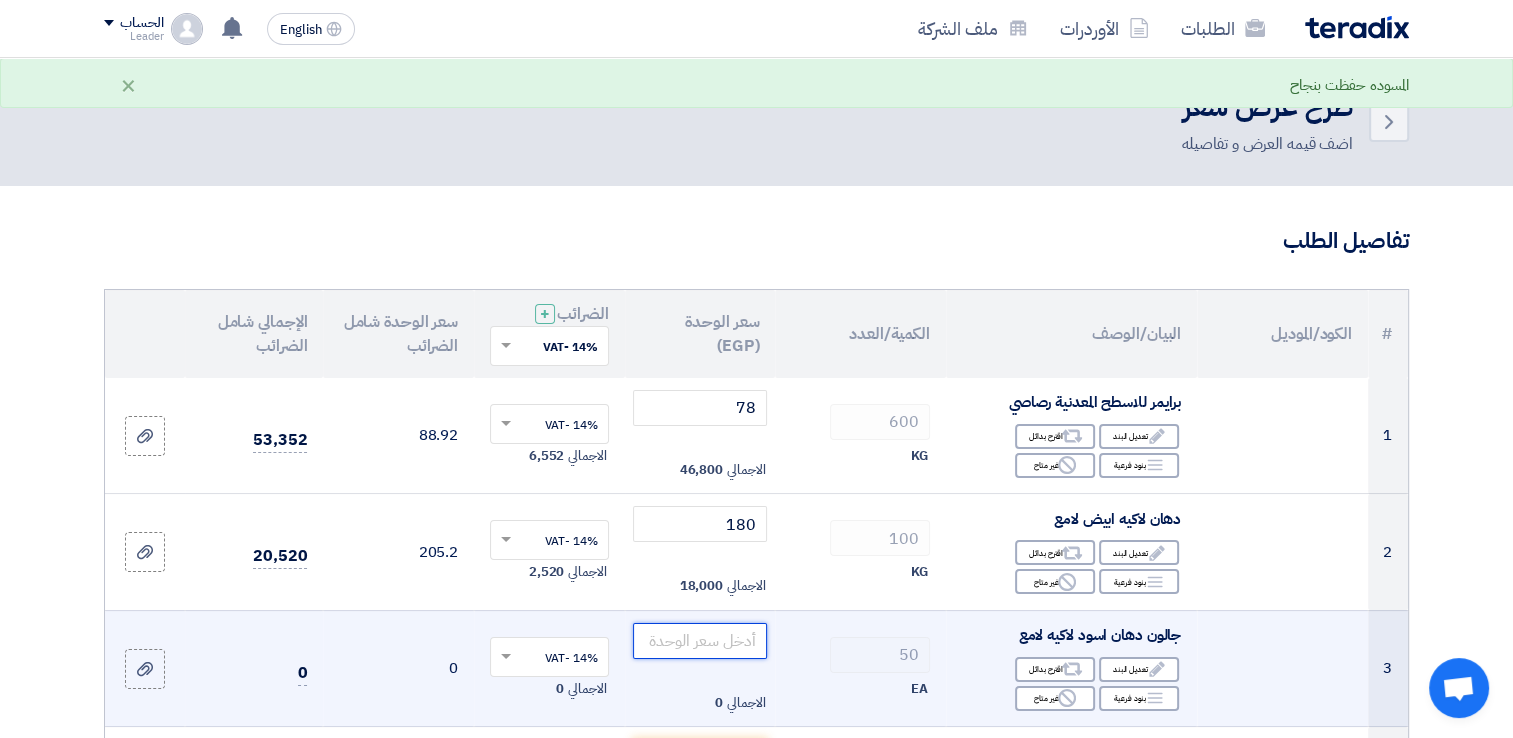 click 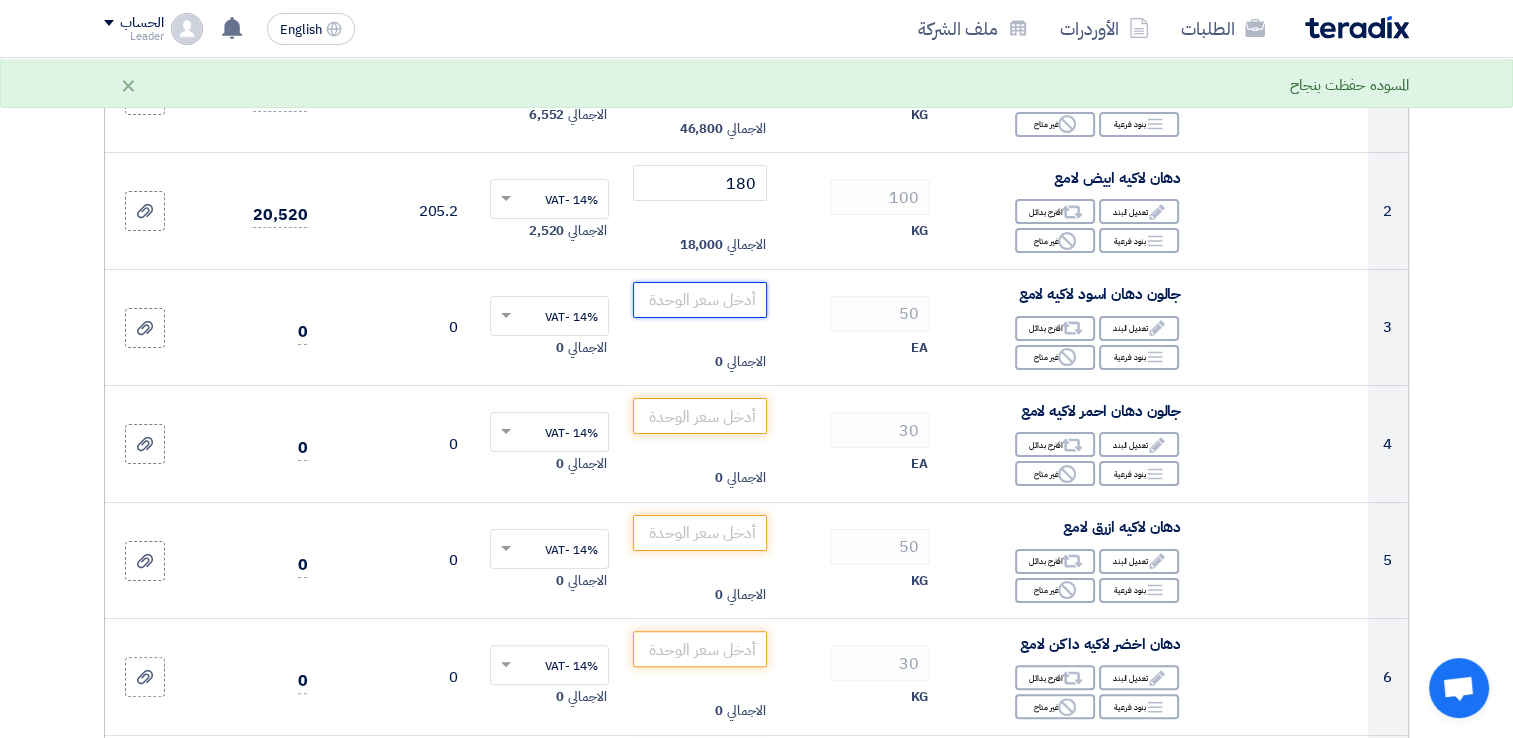 scroll, scrollTop: 310, scrollLeft: 0, axis: vertical 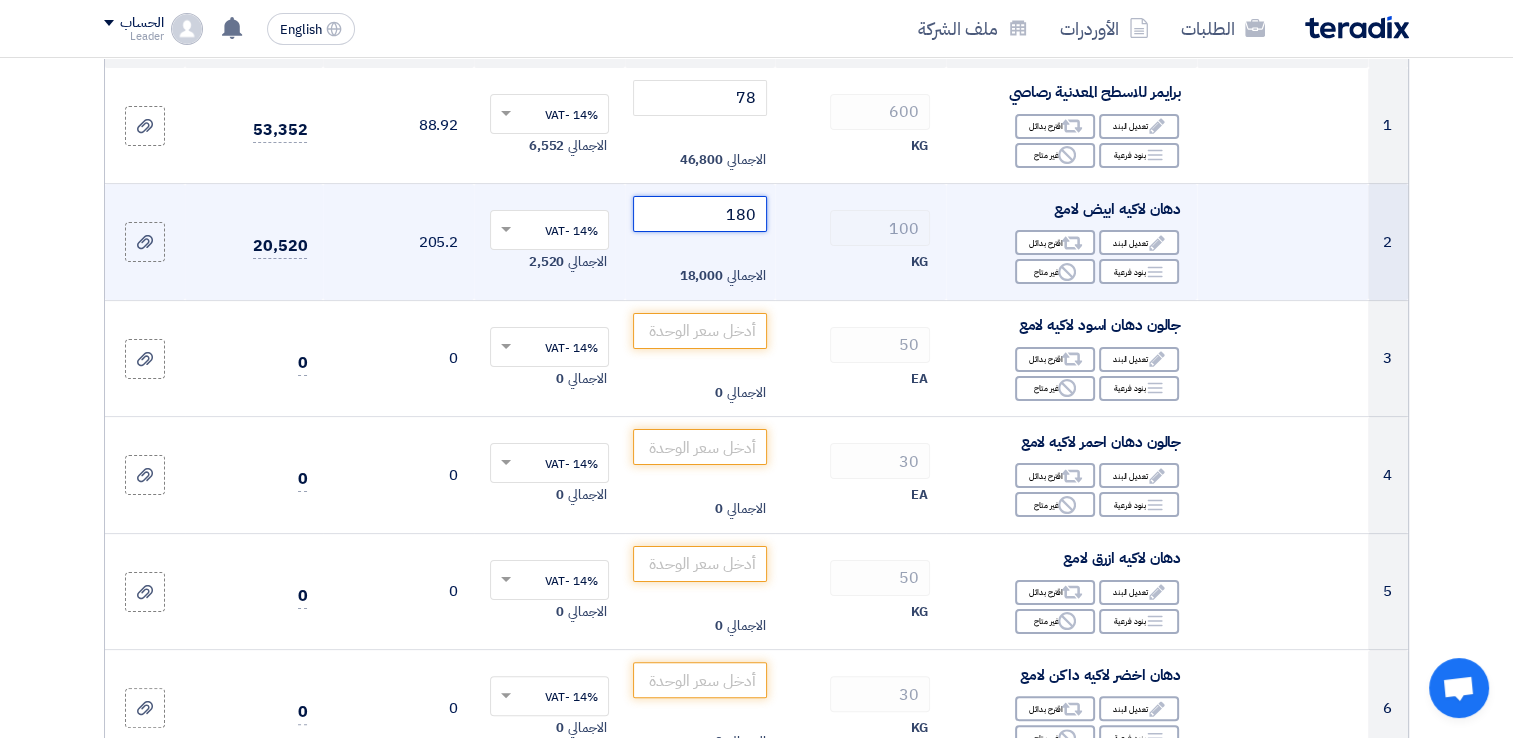 click on "180" 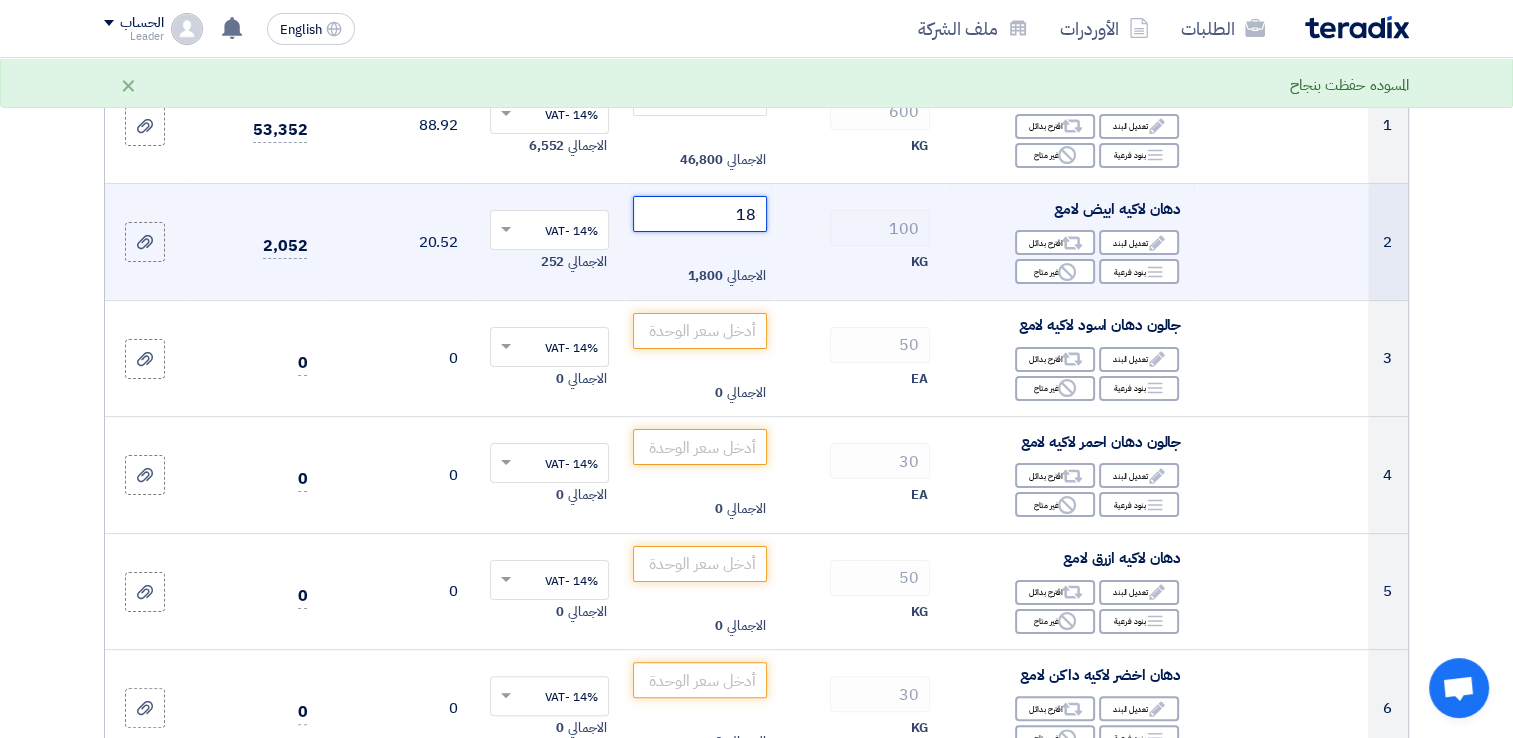 type on "180" 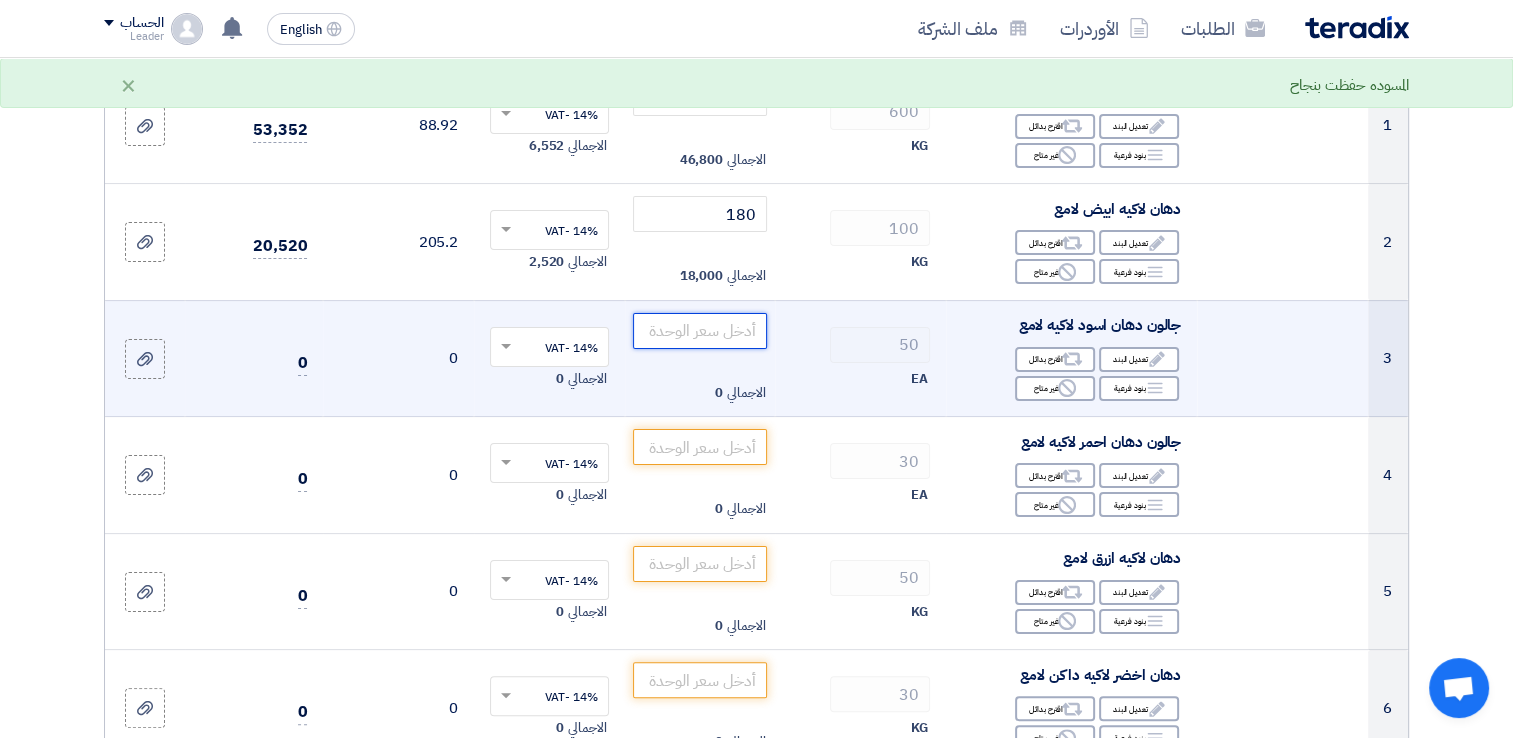 click 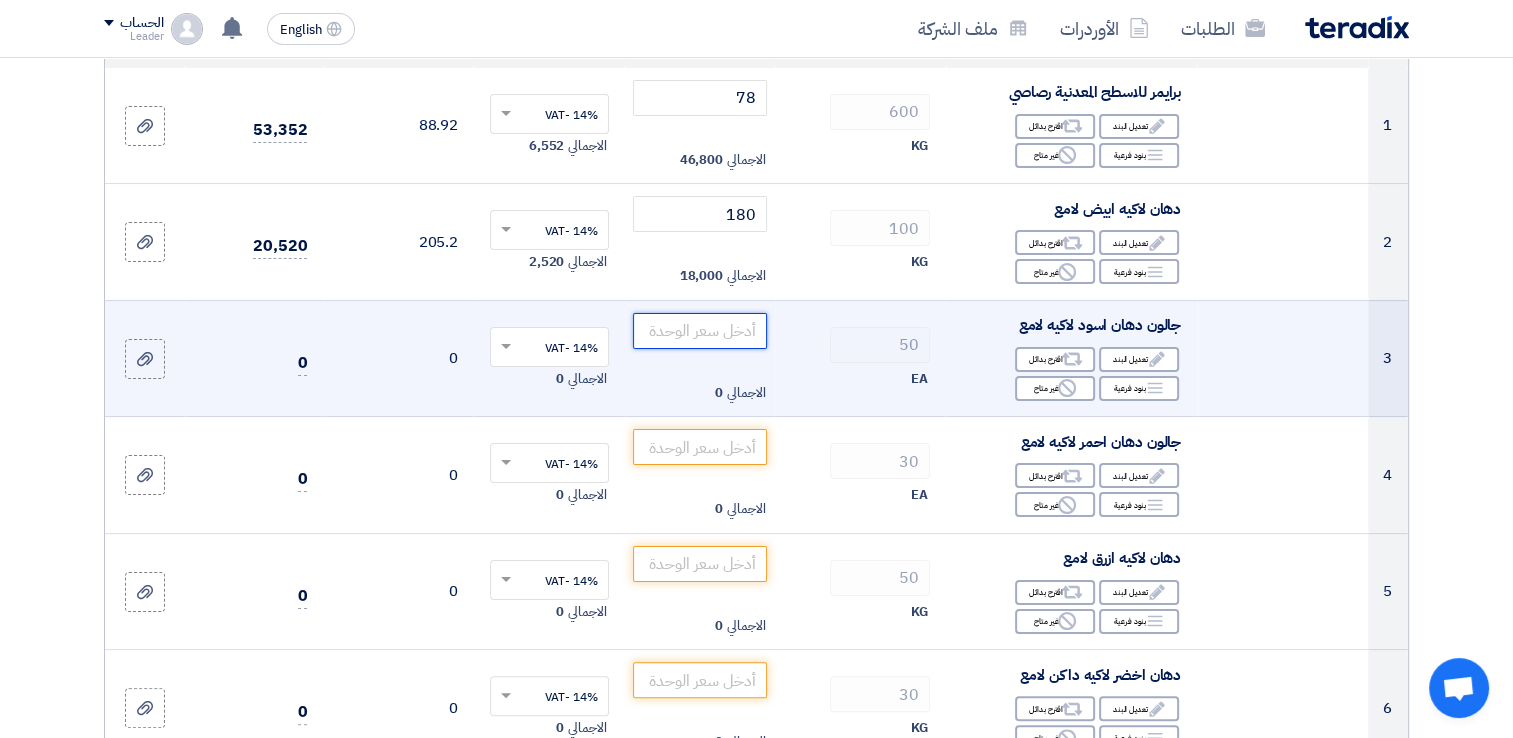 click 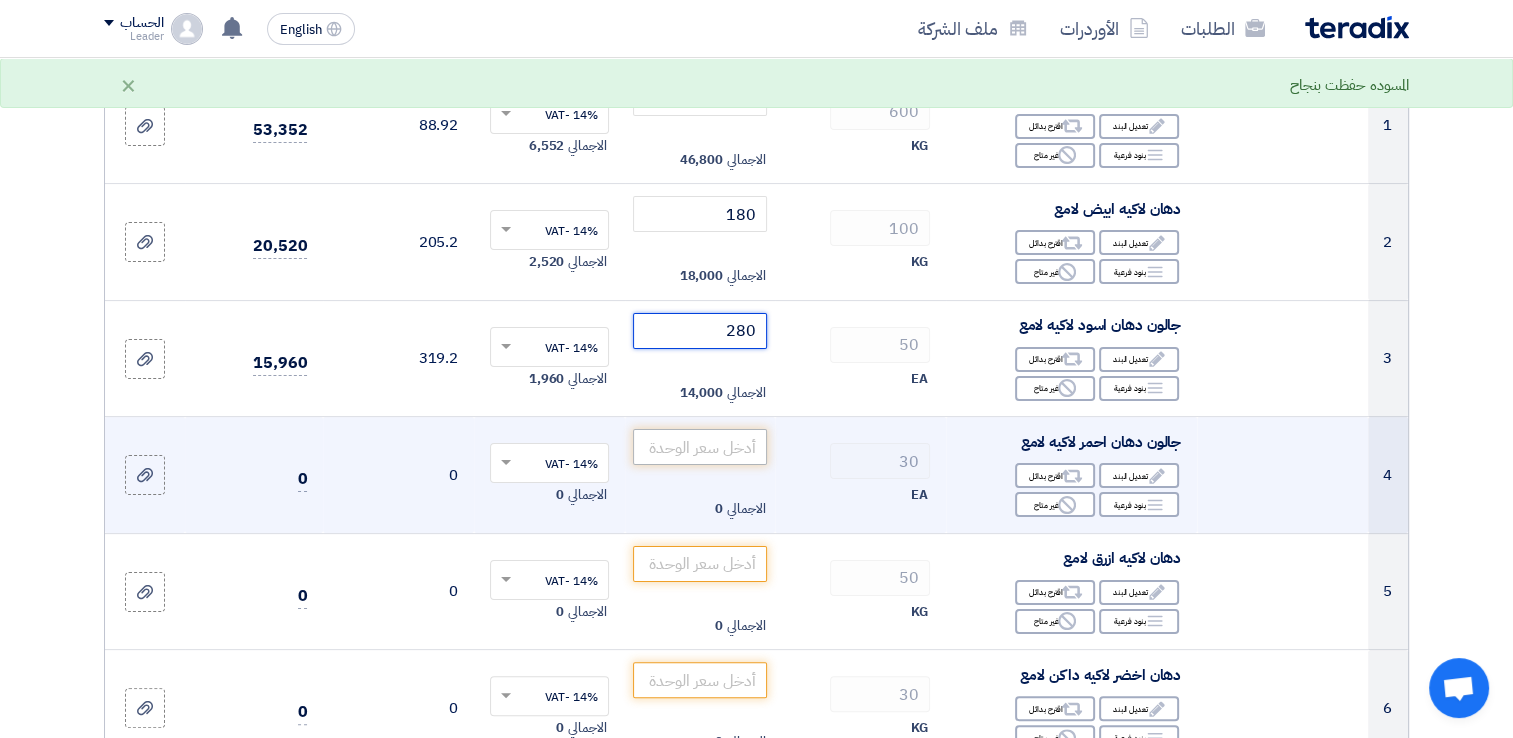 type on "280" 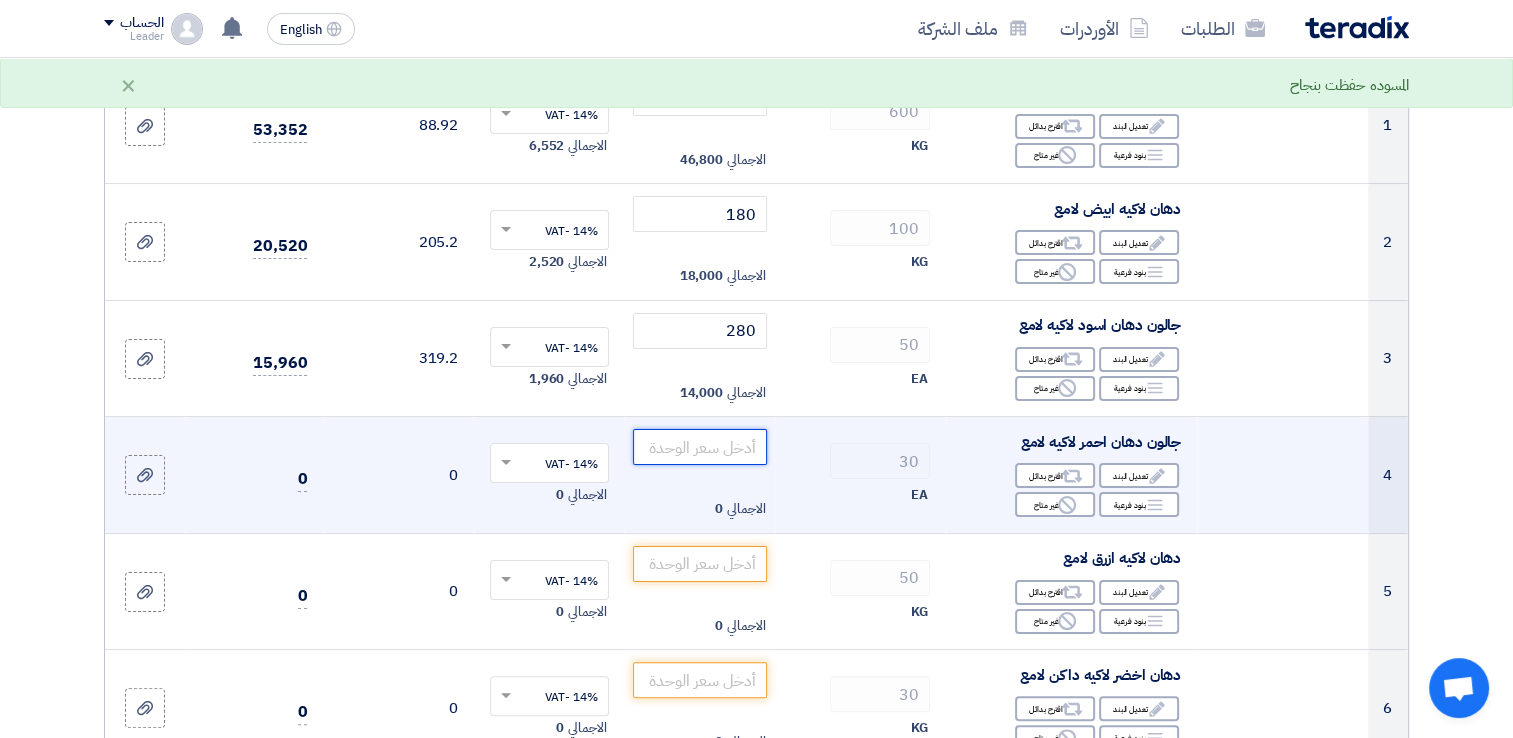 click 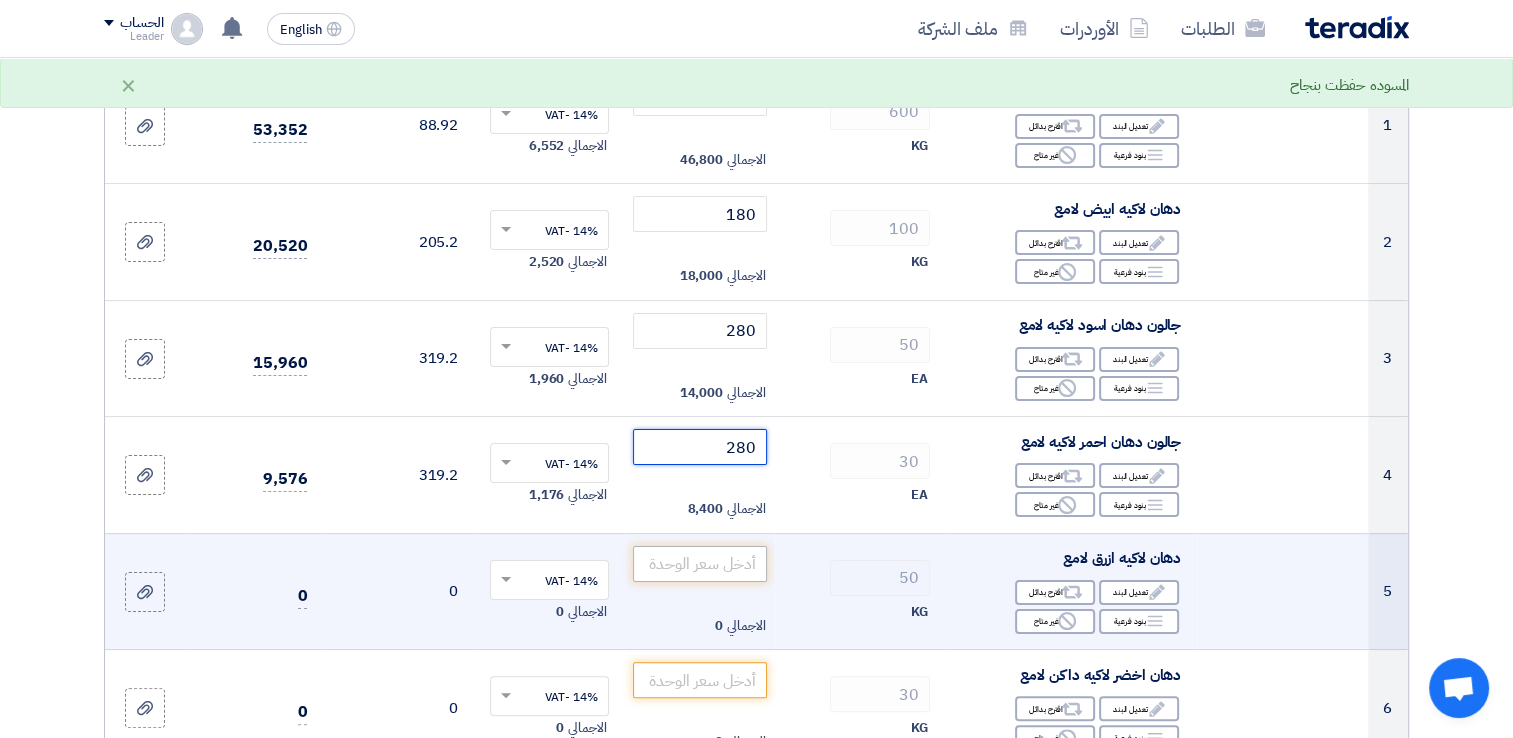 type on "280" 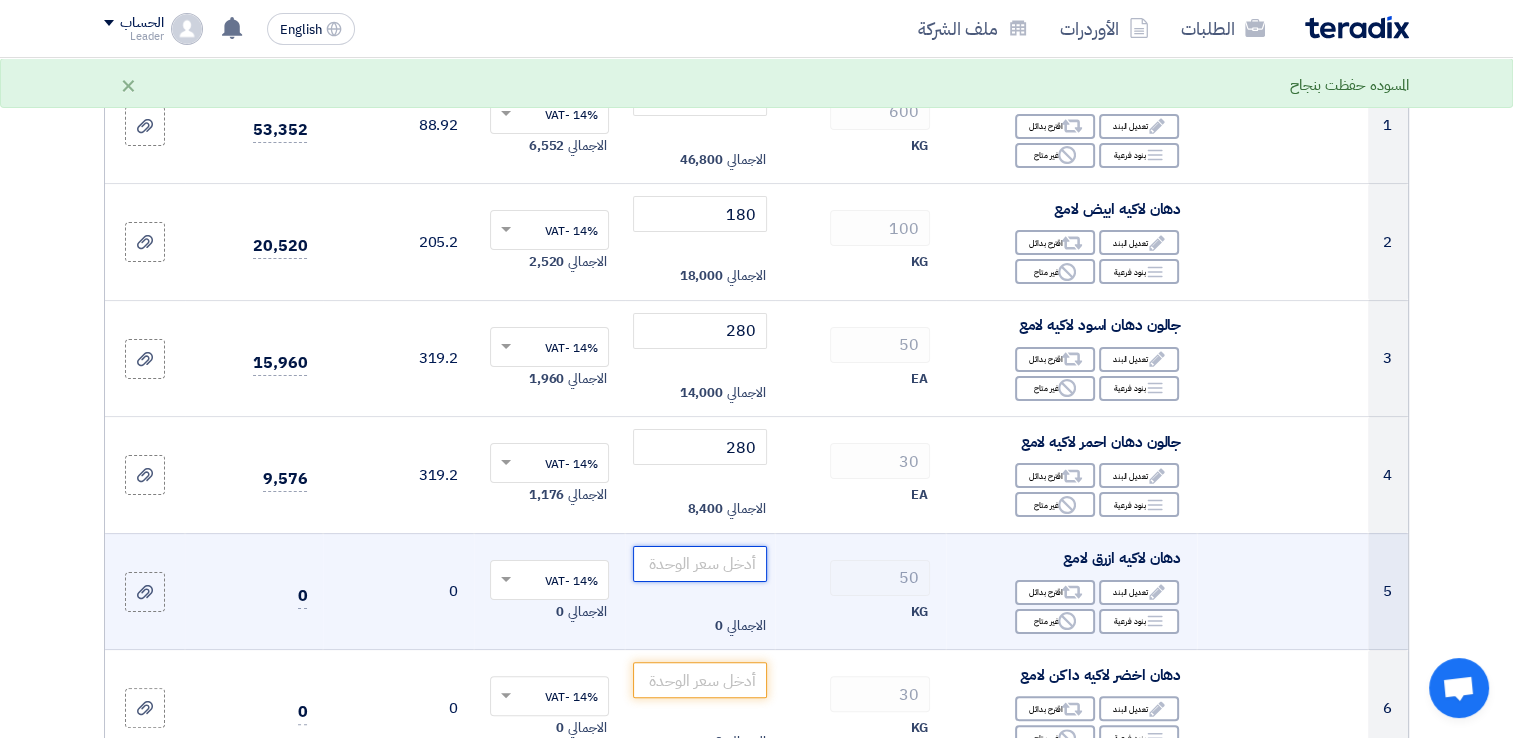click 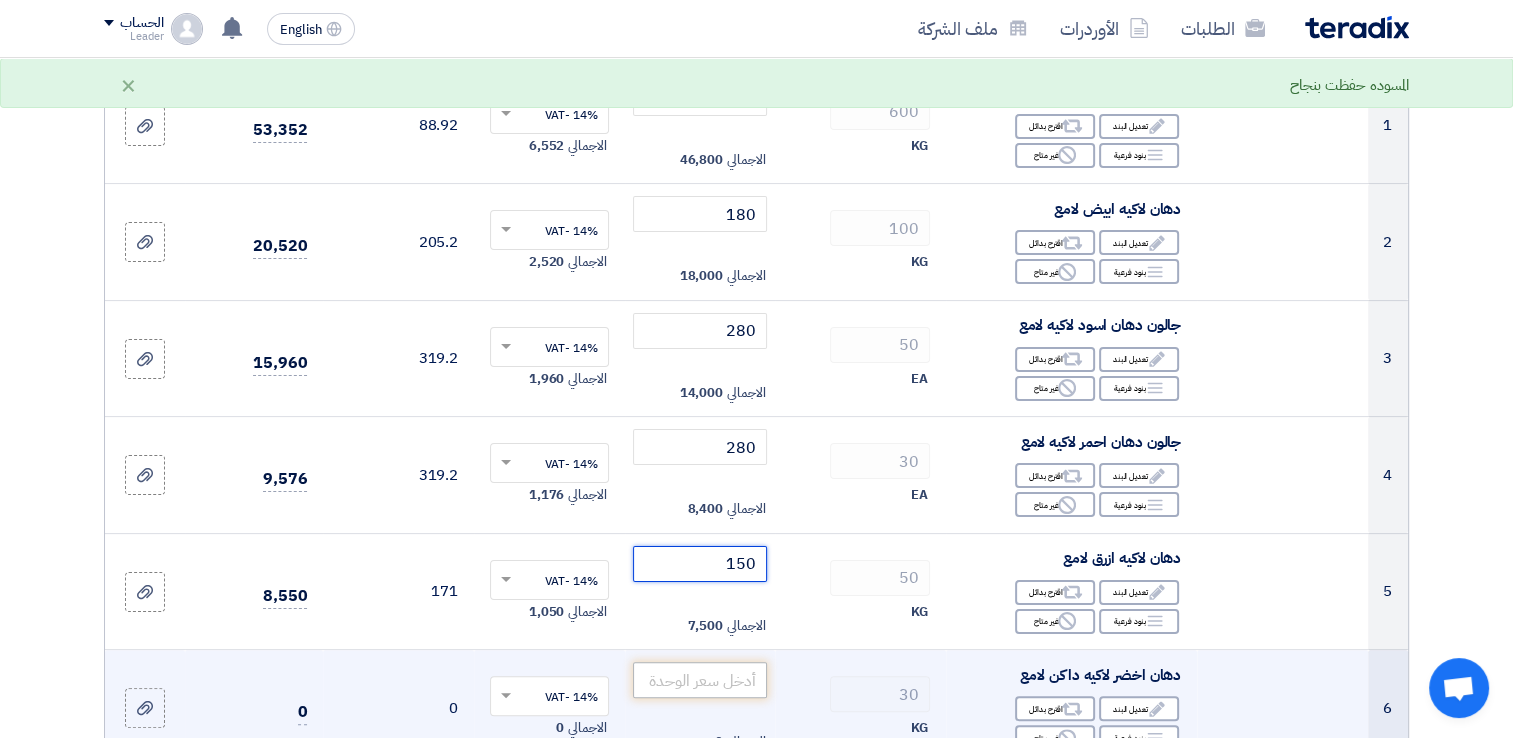 type on "150" 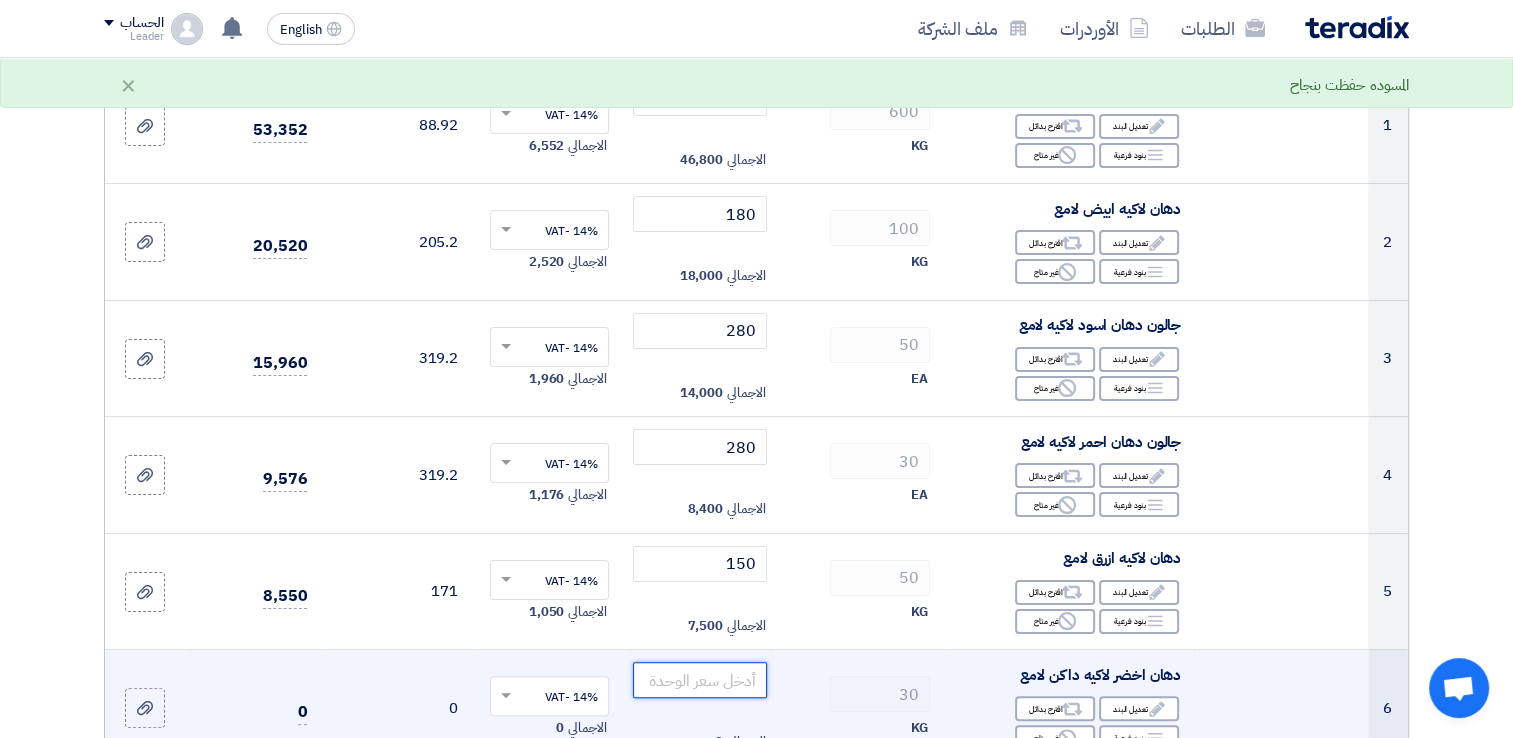 click 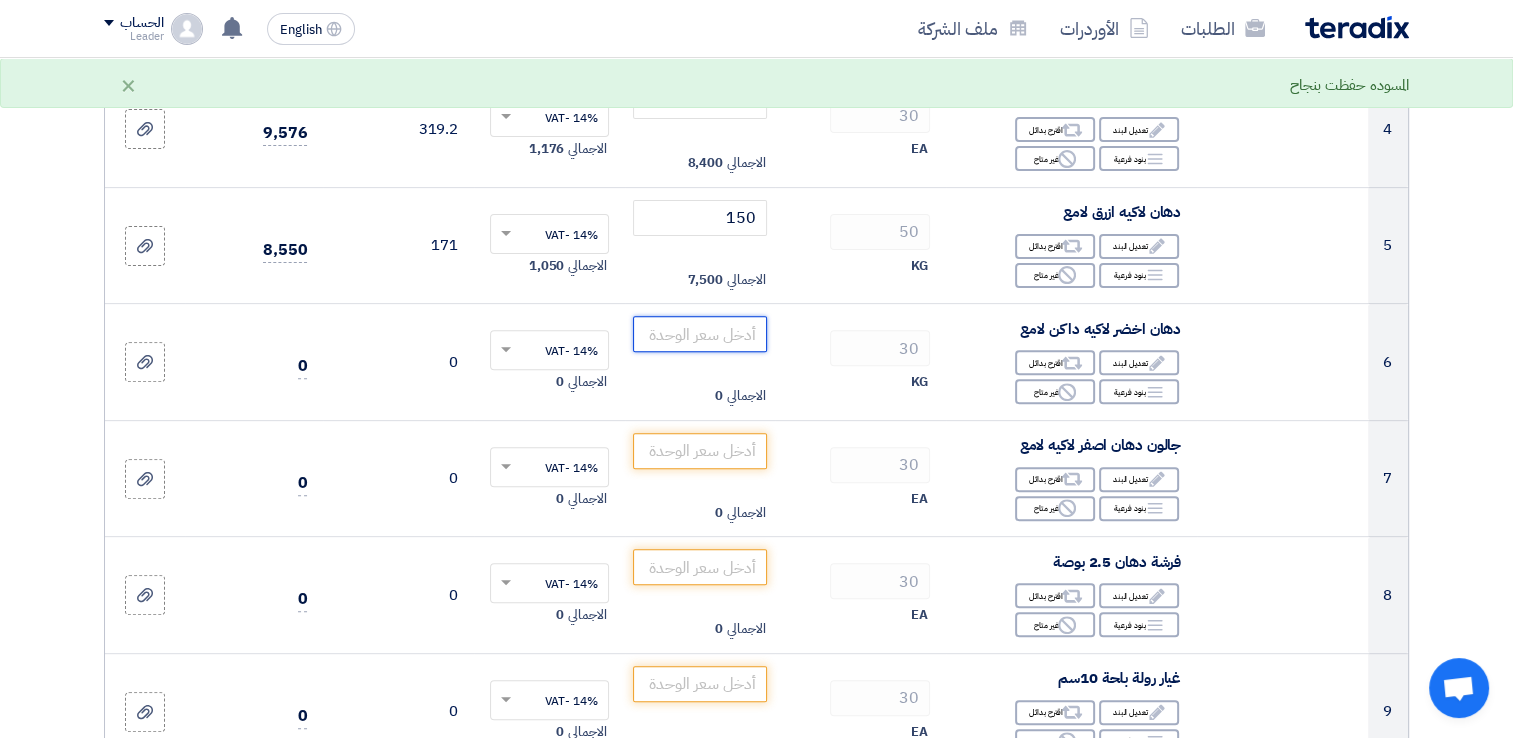 scroll, scrollTop: 708, scrollLeft: 0, axis: vertical 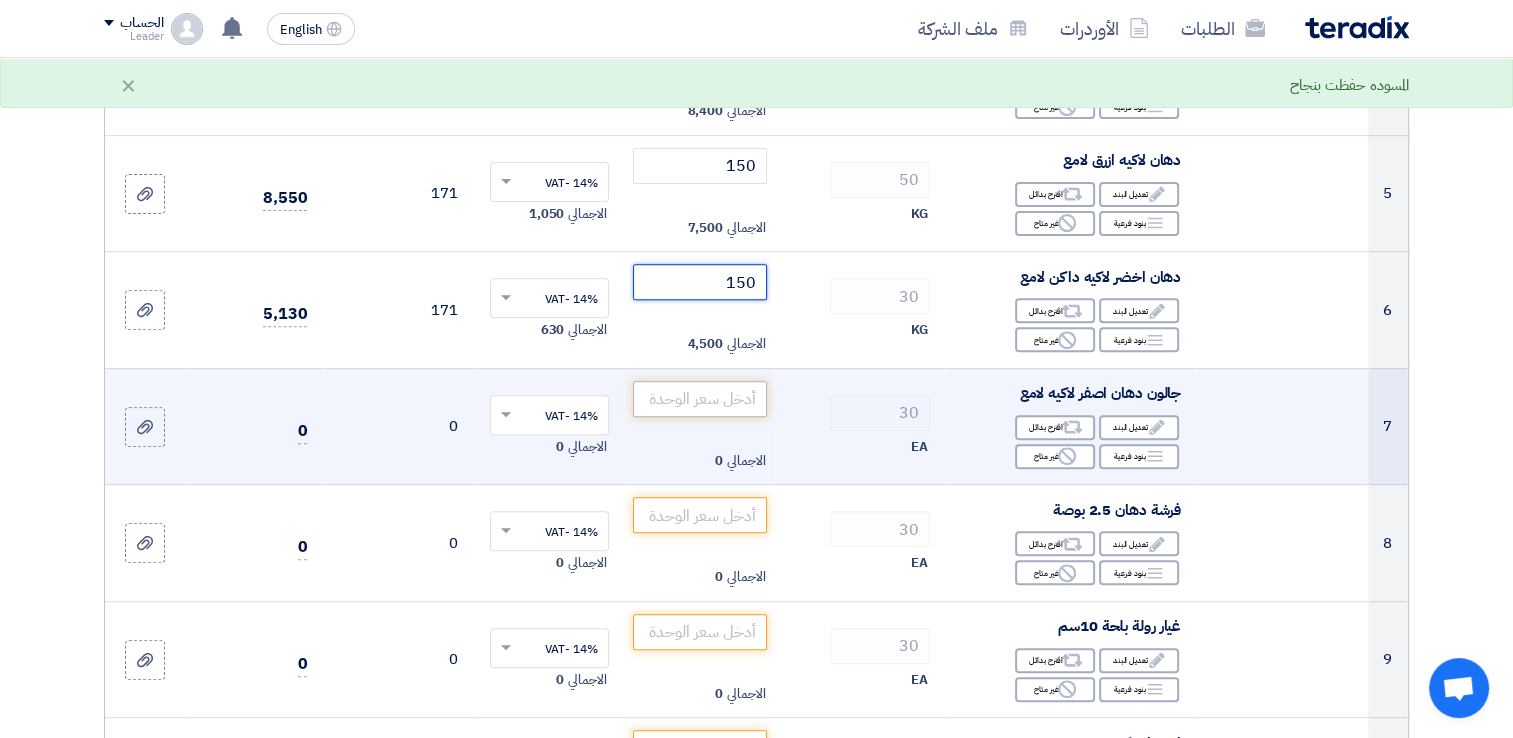type on "150" 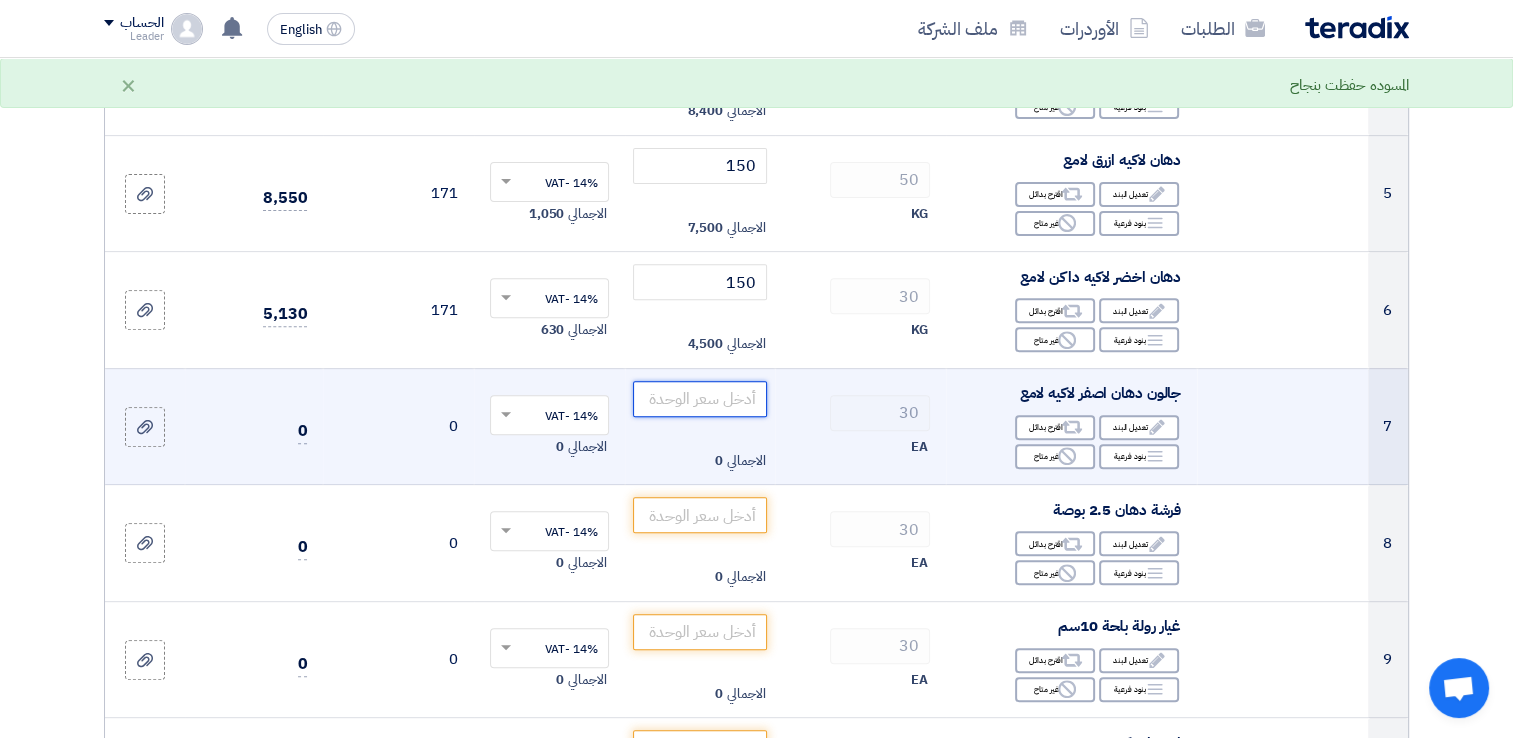 click 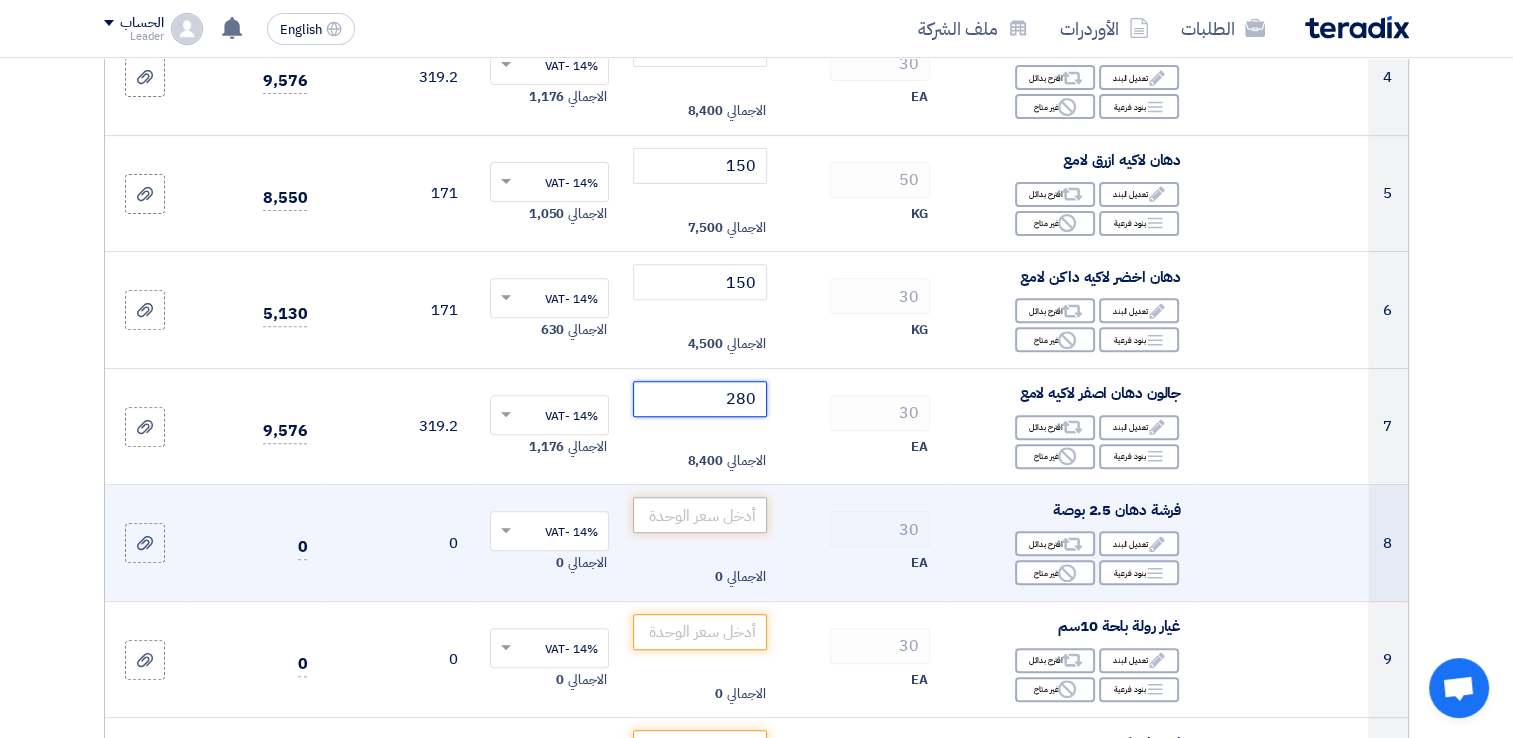 type on "280" 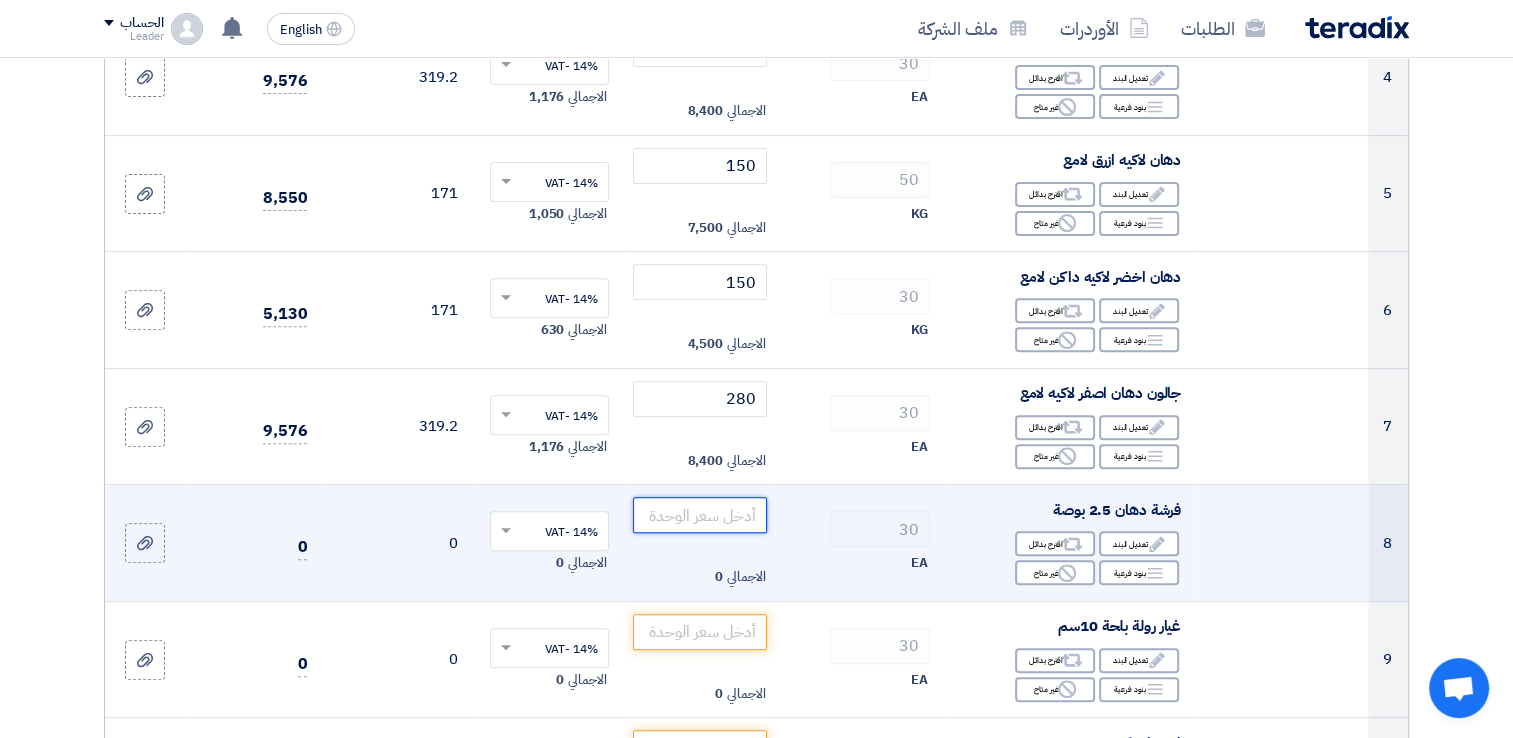 click 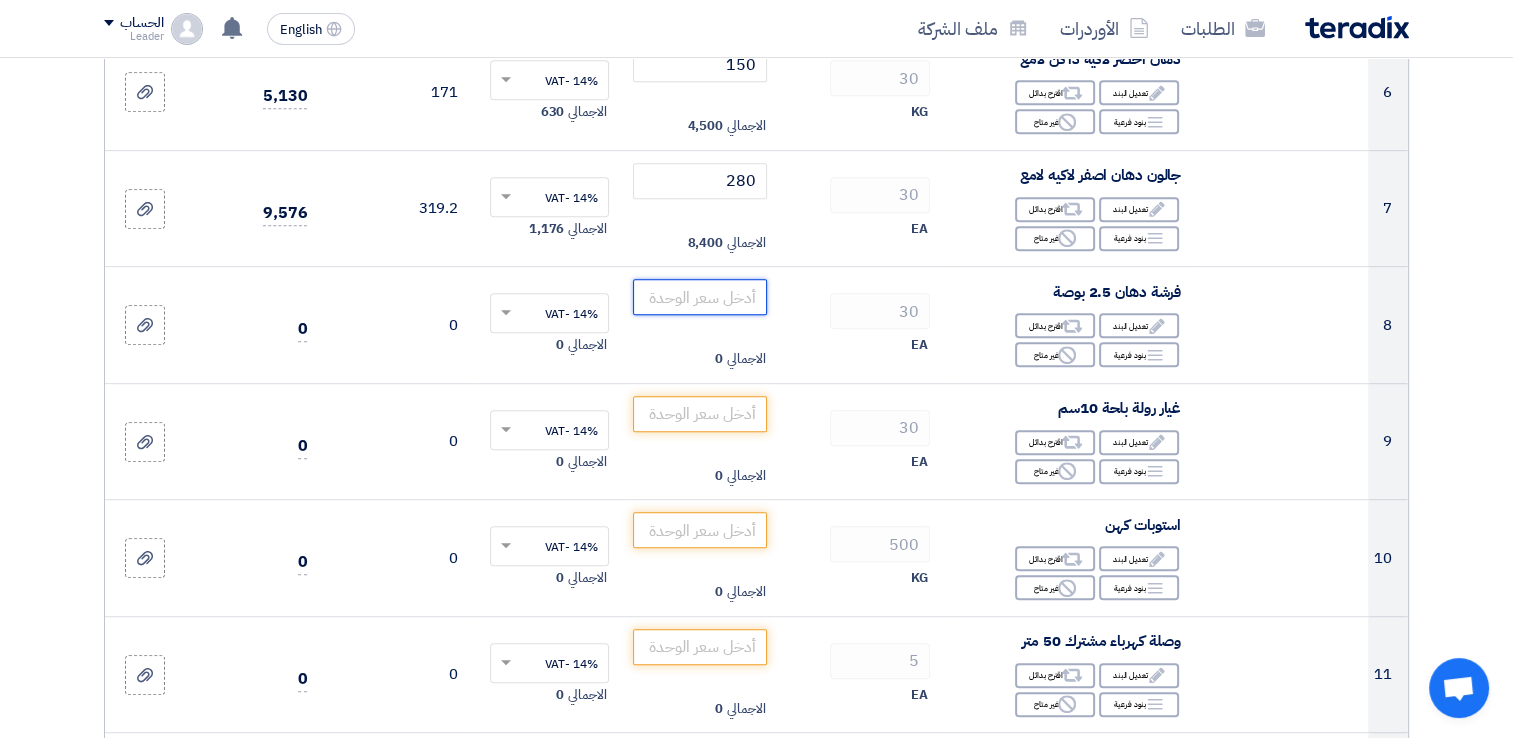 scroll, scrollTop: 941, scrollLeft: 0, axis: vertical 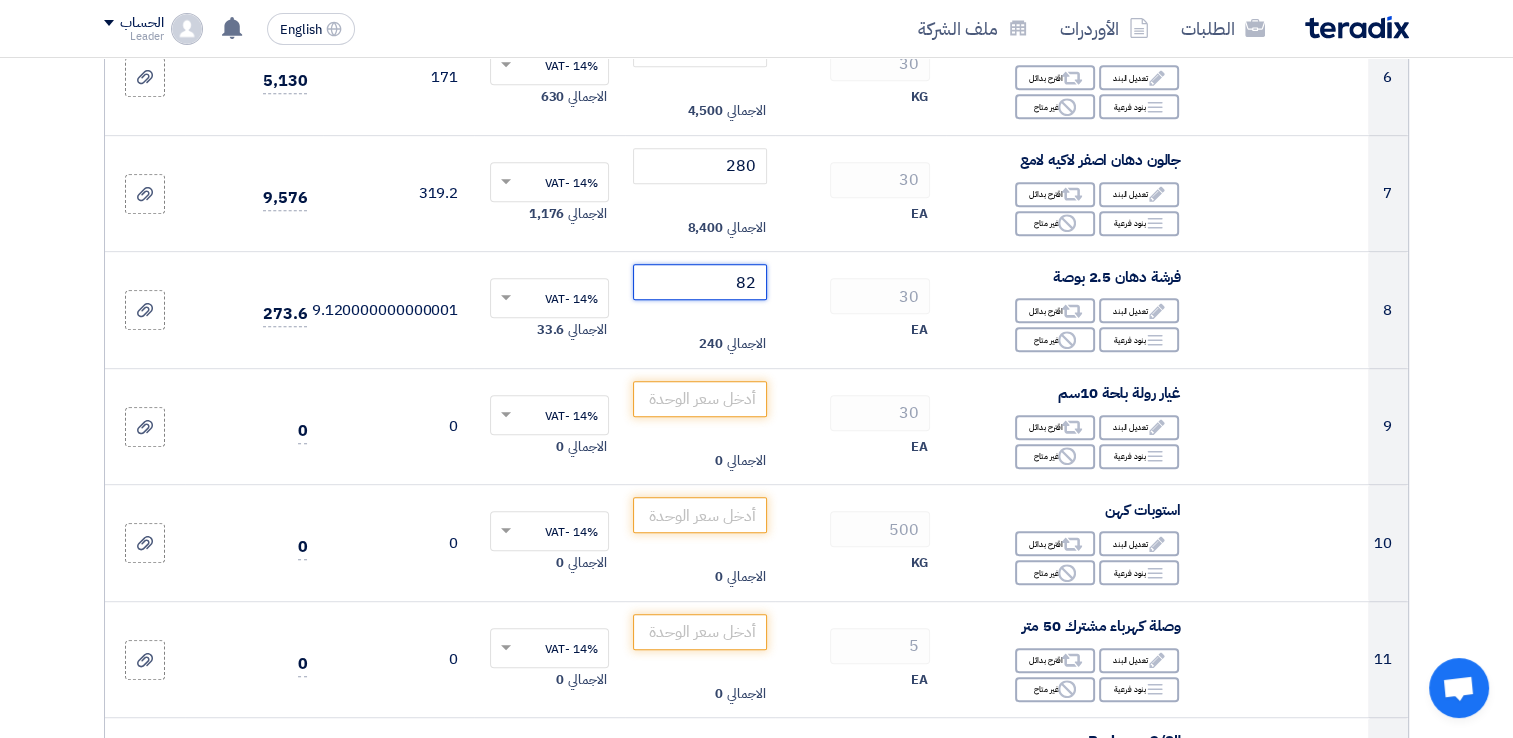 type on "8" 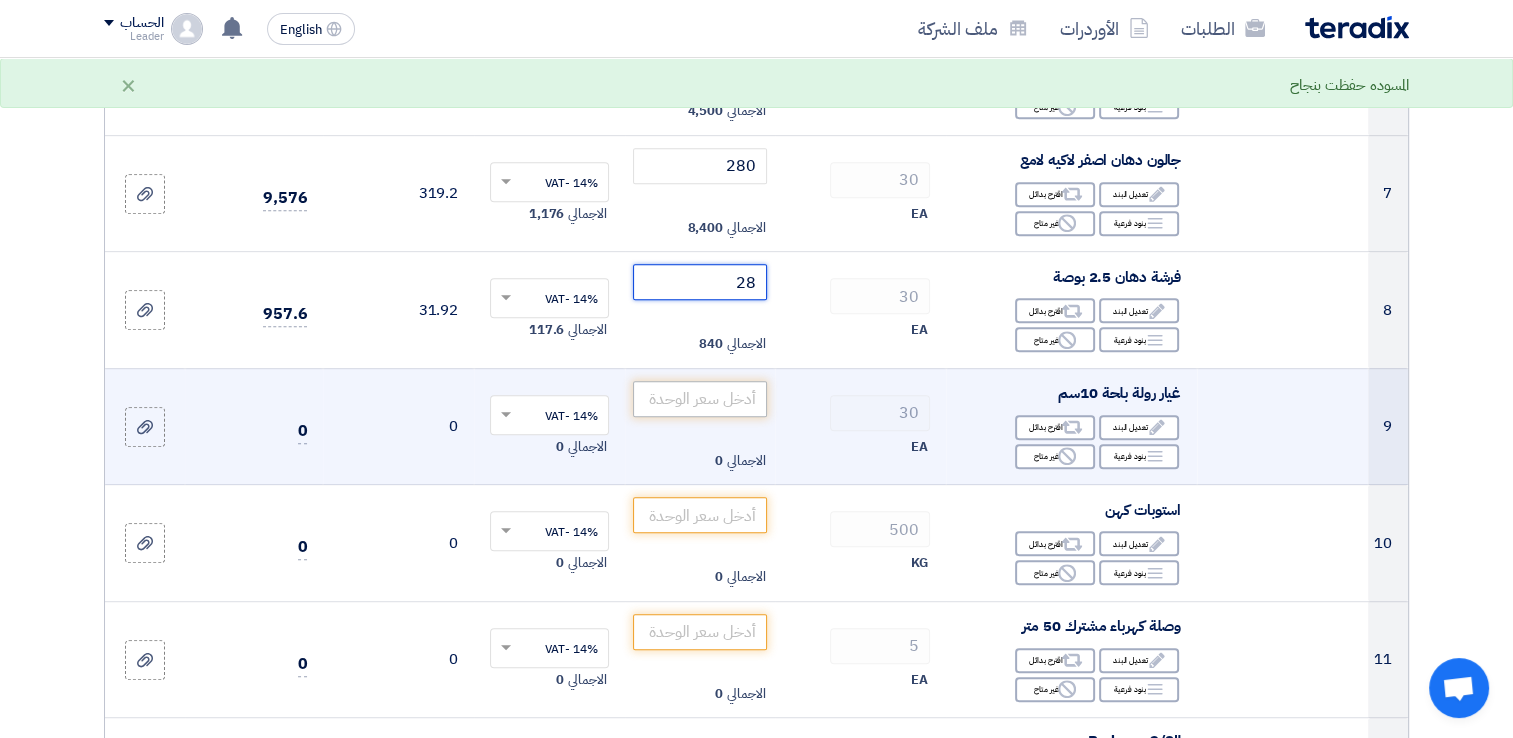 type on "28" 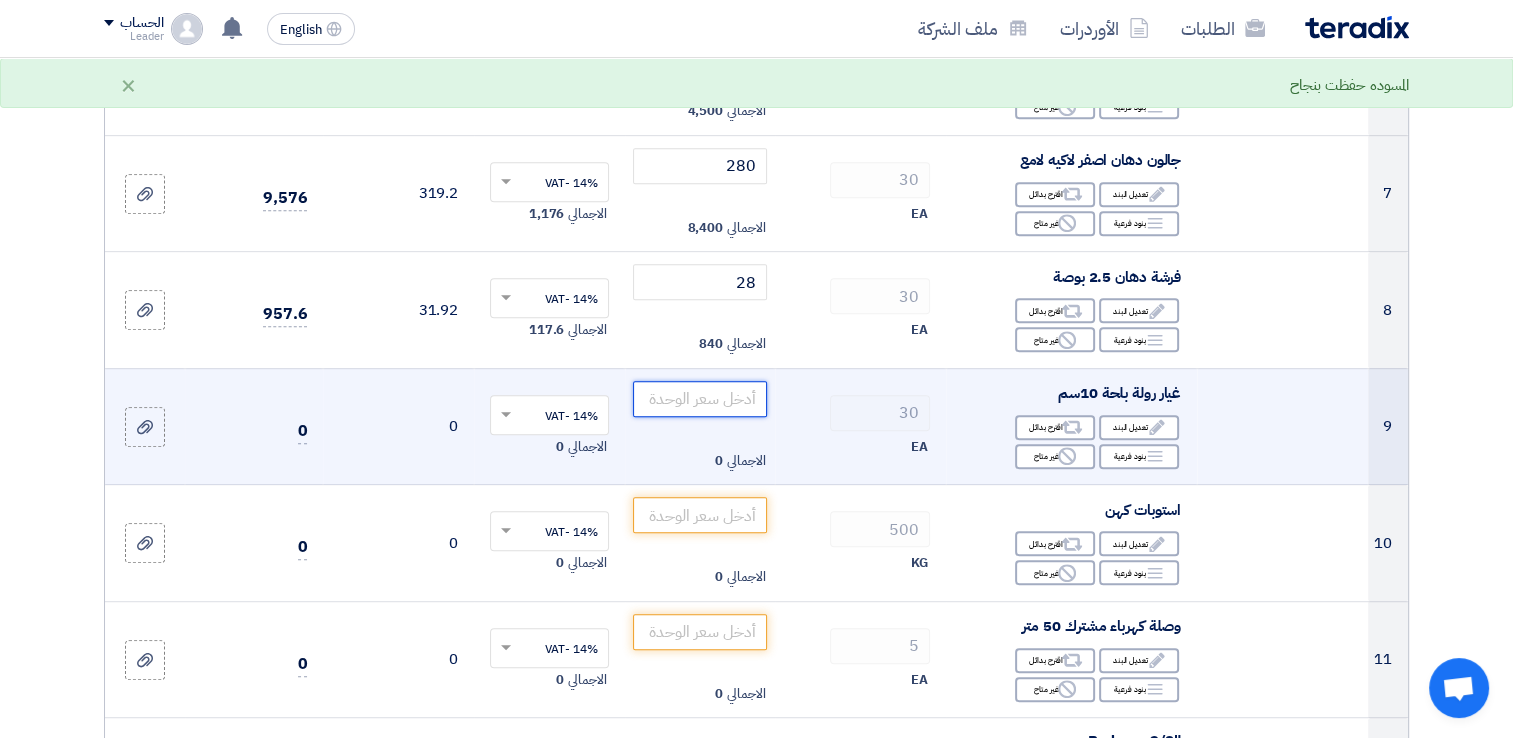 click 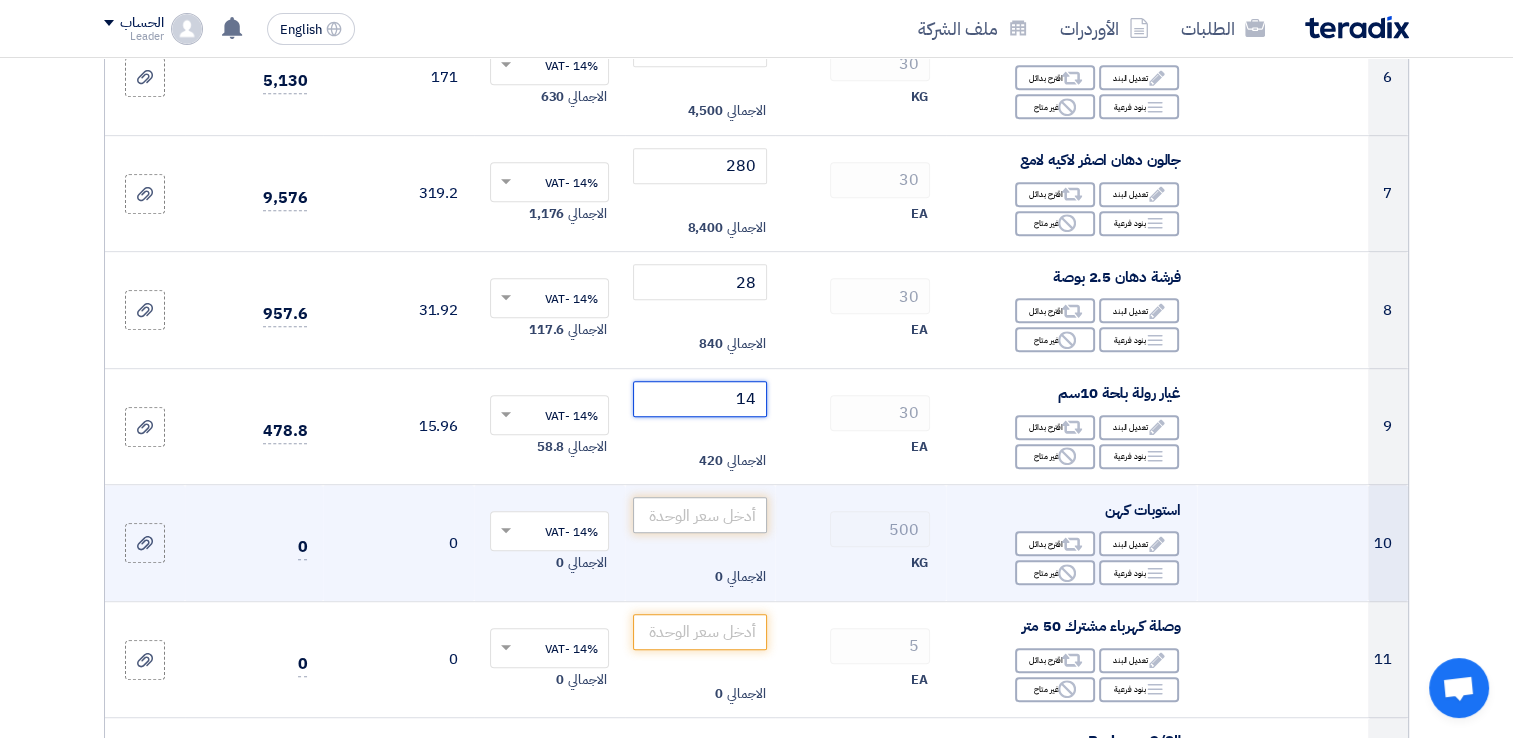 type on "14" 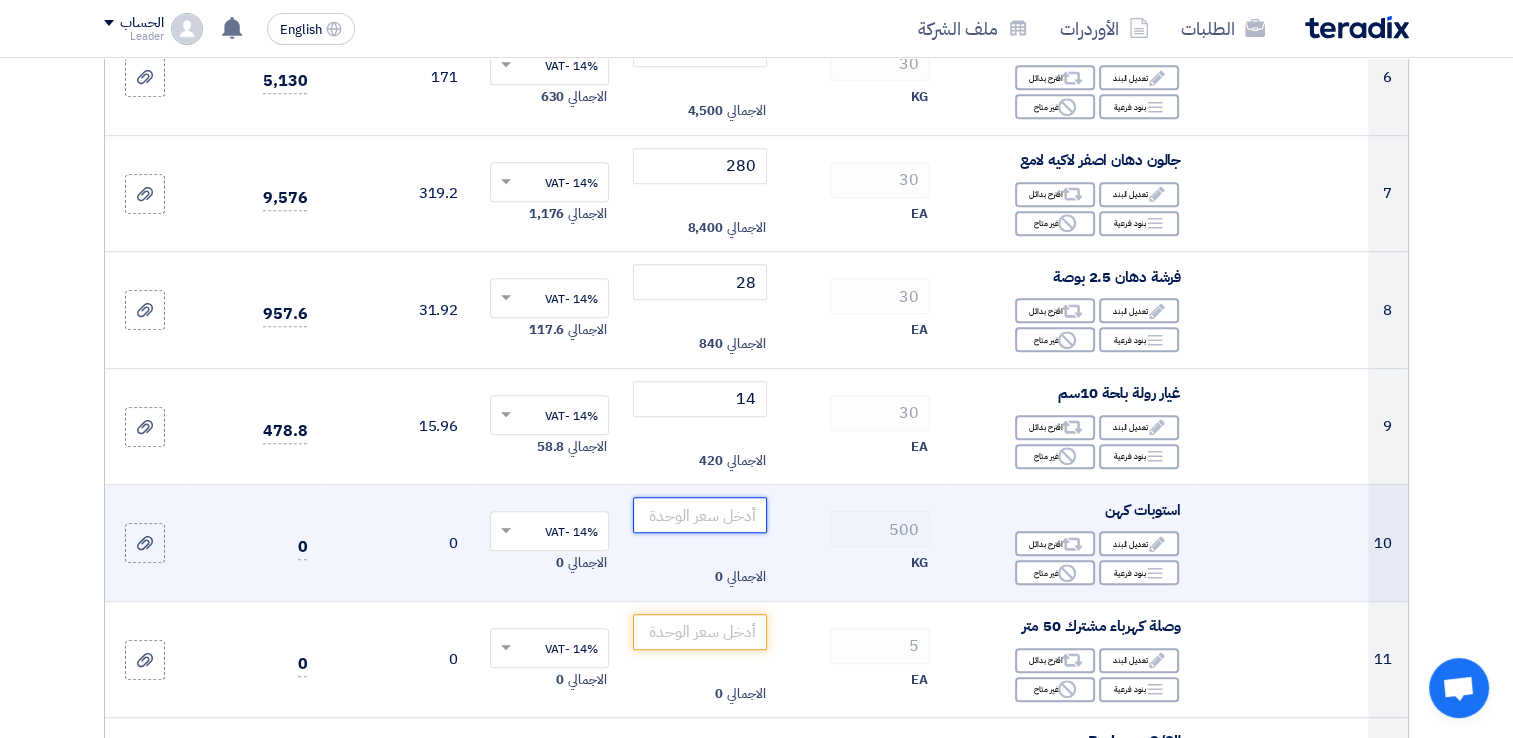 click 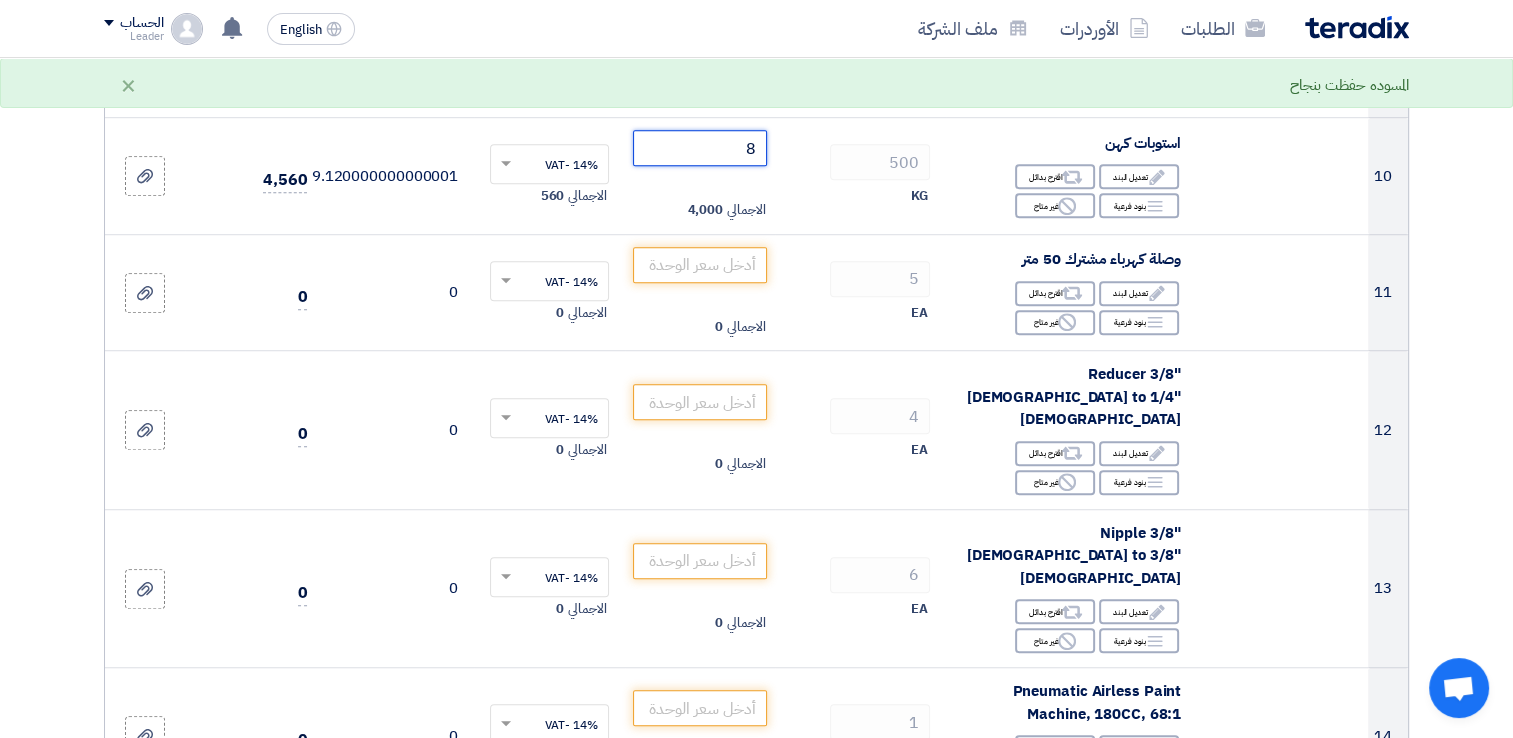 scroll, scrollTop: 1283, scrollLeft: 0, axis: vertical 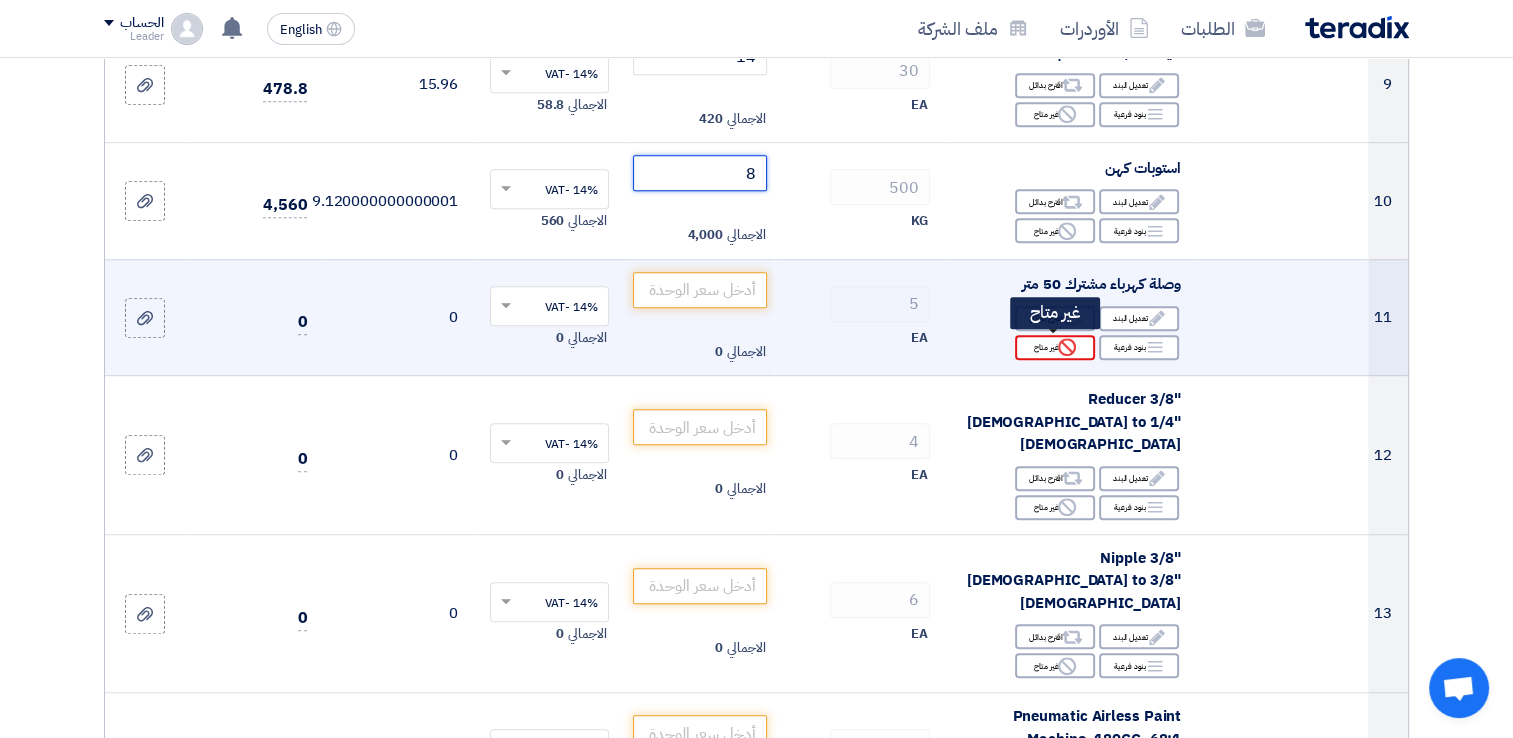 type on "8" 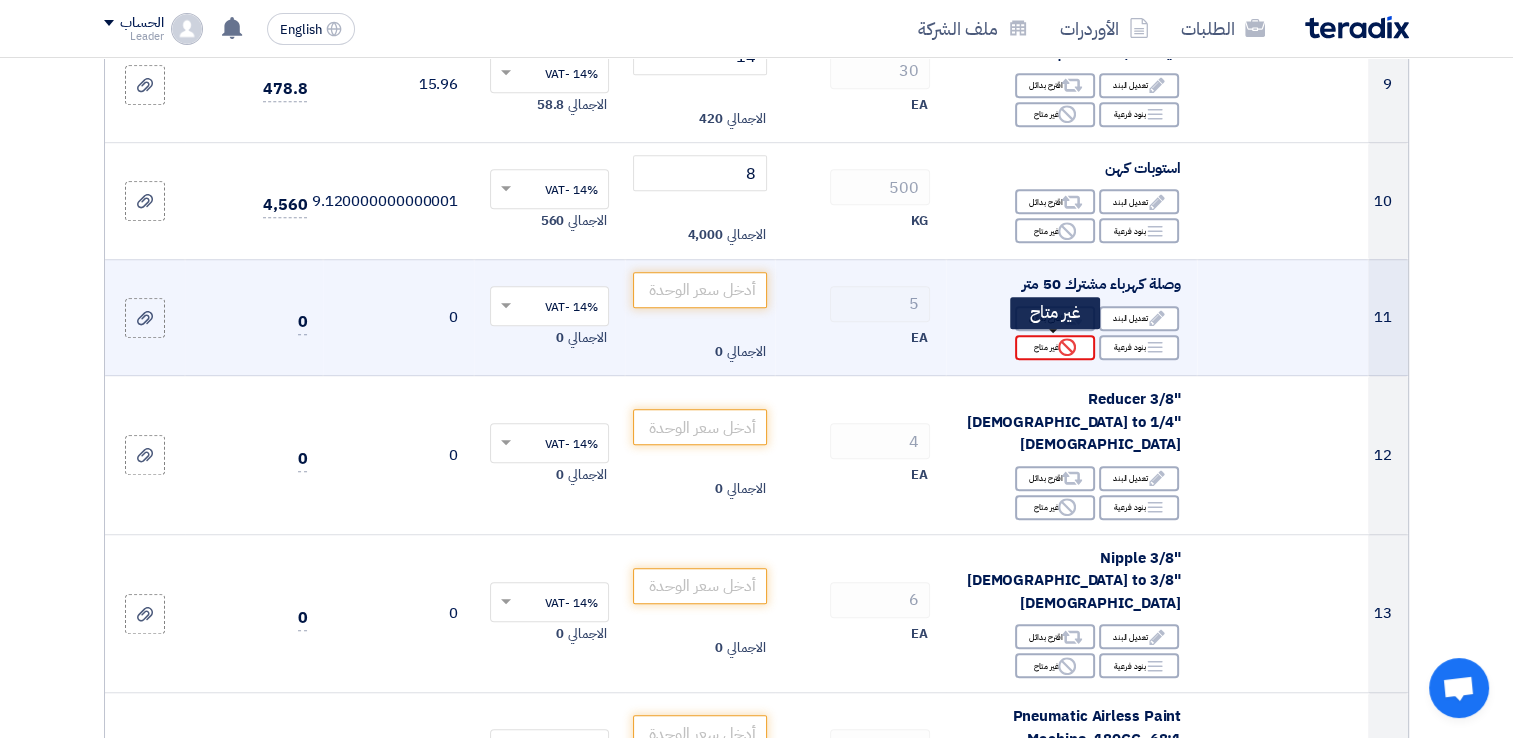 click on "Reject" 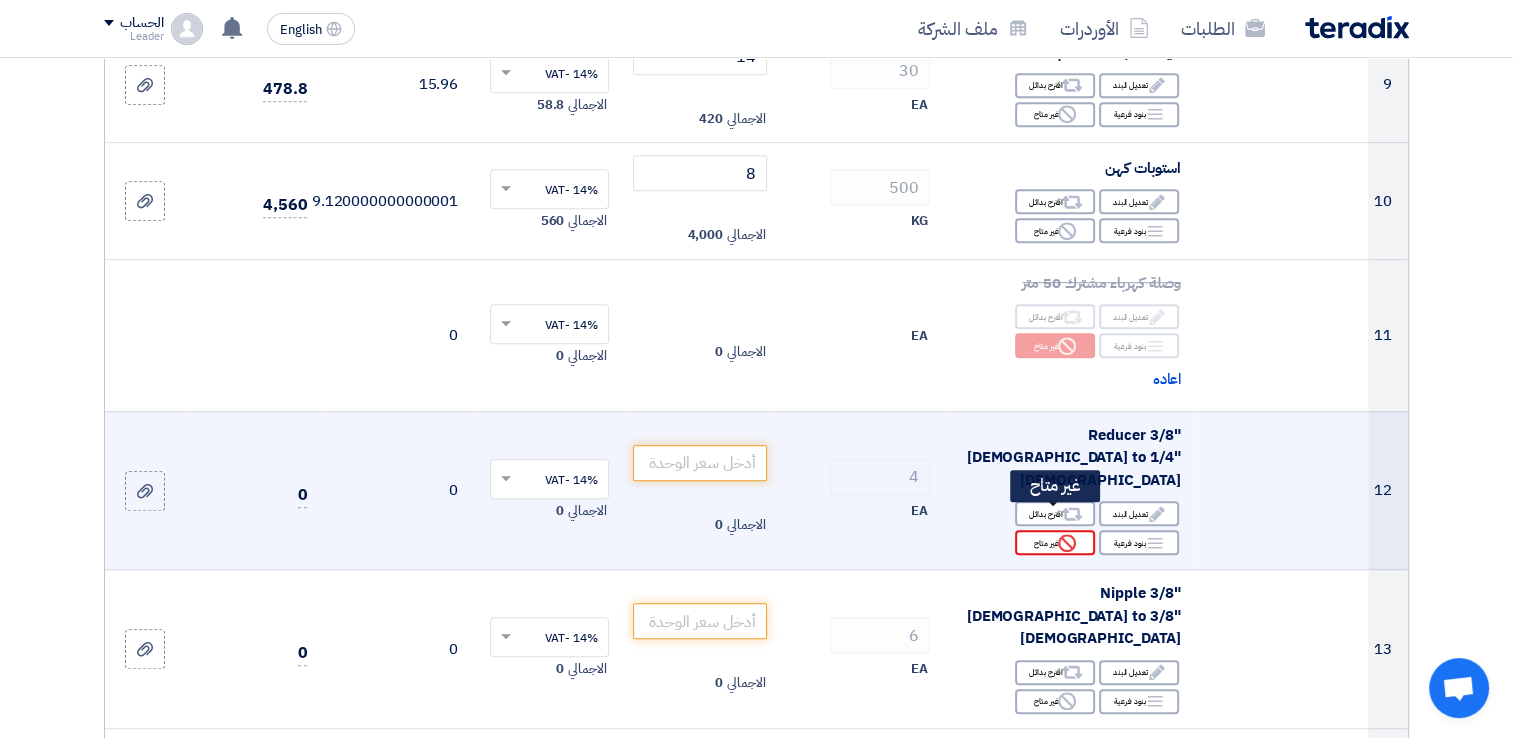 click on "Reject" 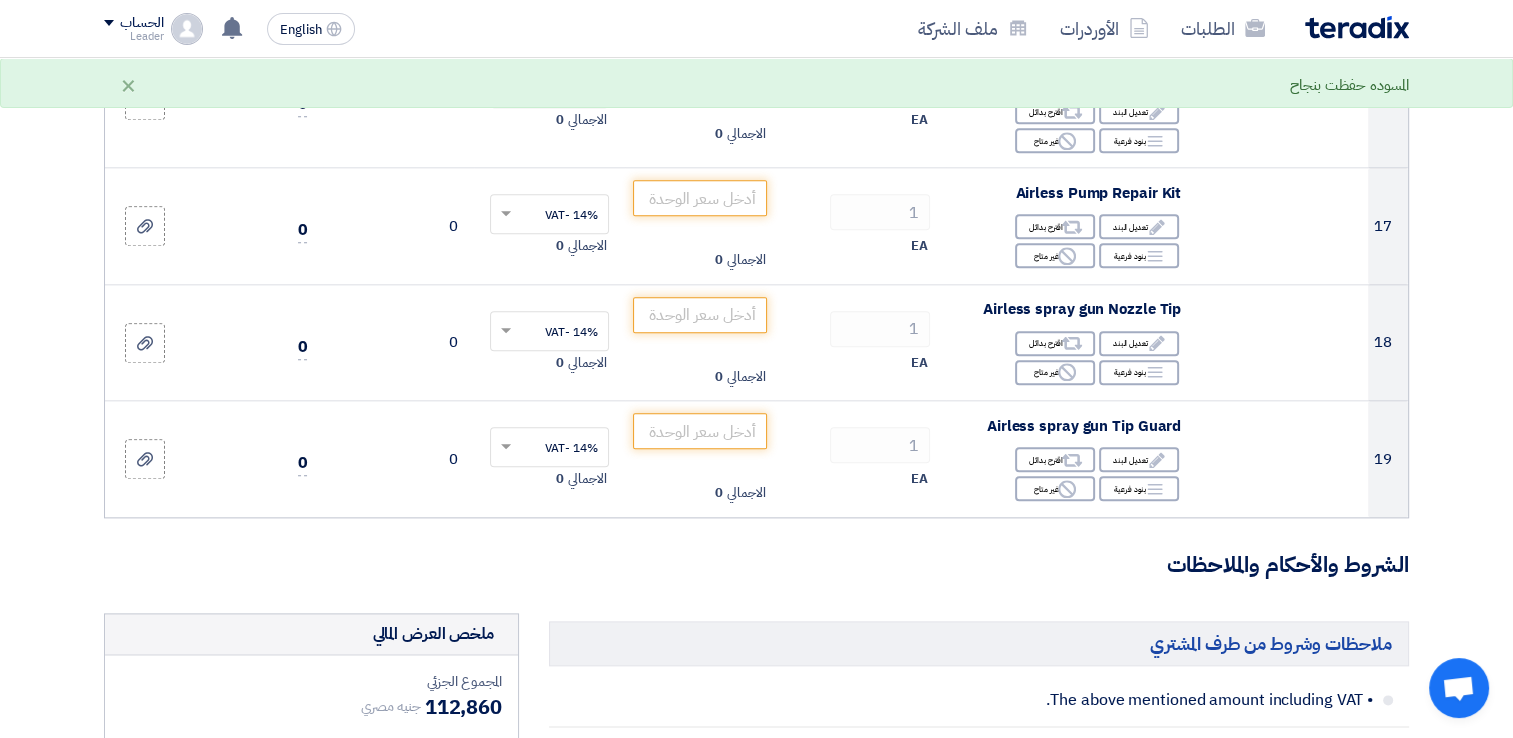 scroll, scrollTop: 2253, scrollLeft: 0, axis: vertical 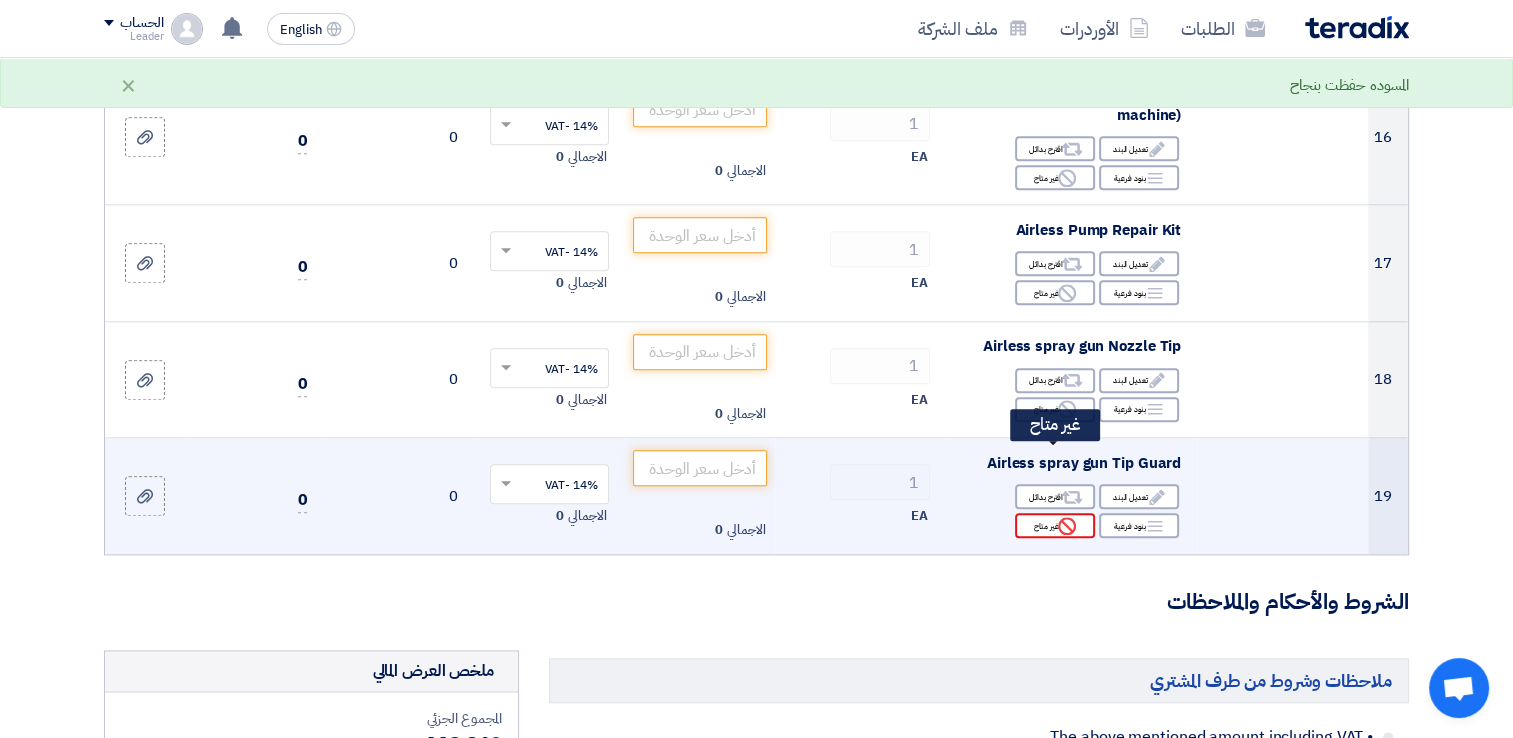 click on "Reject
غير متاح" 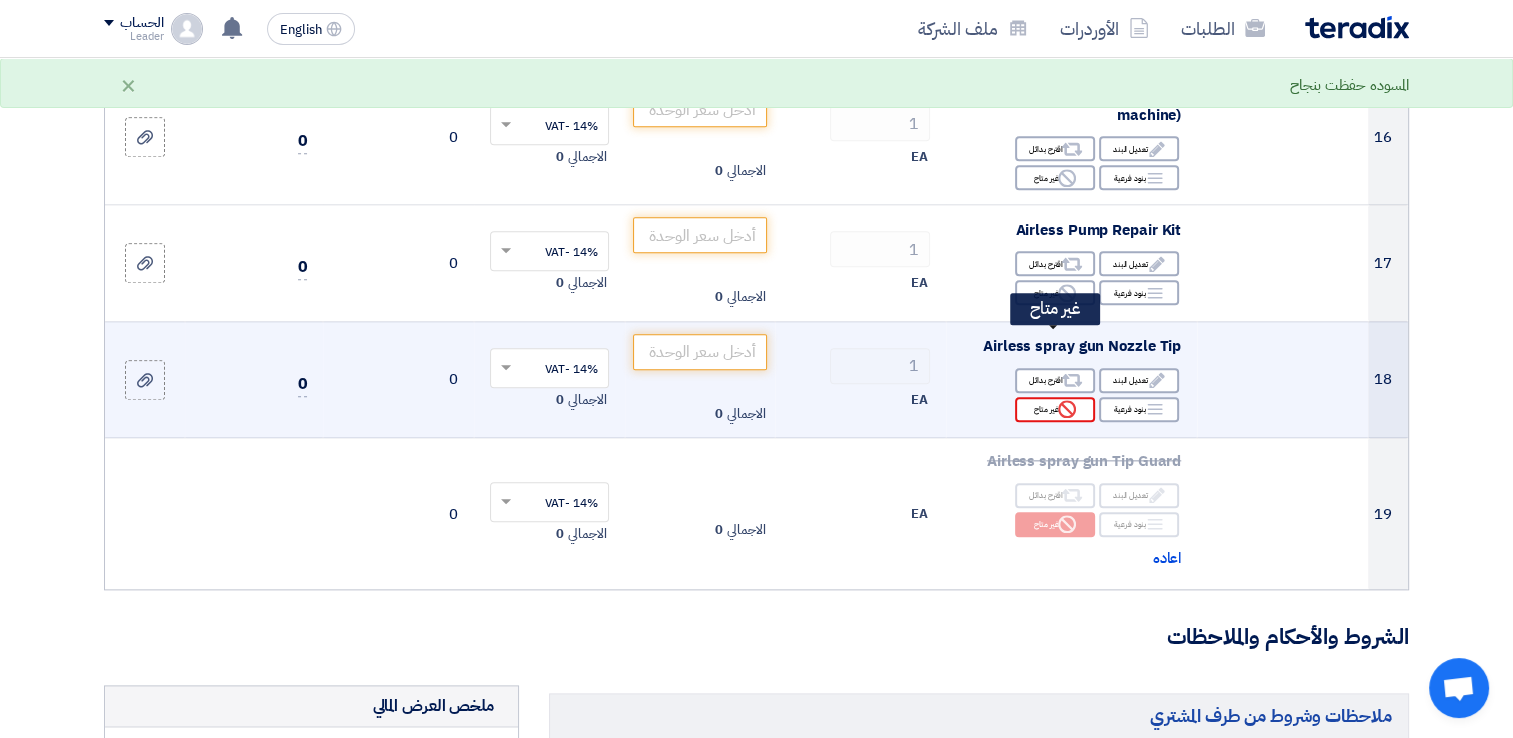click on "Reject" 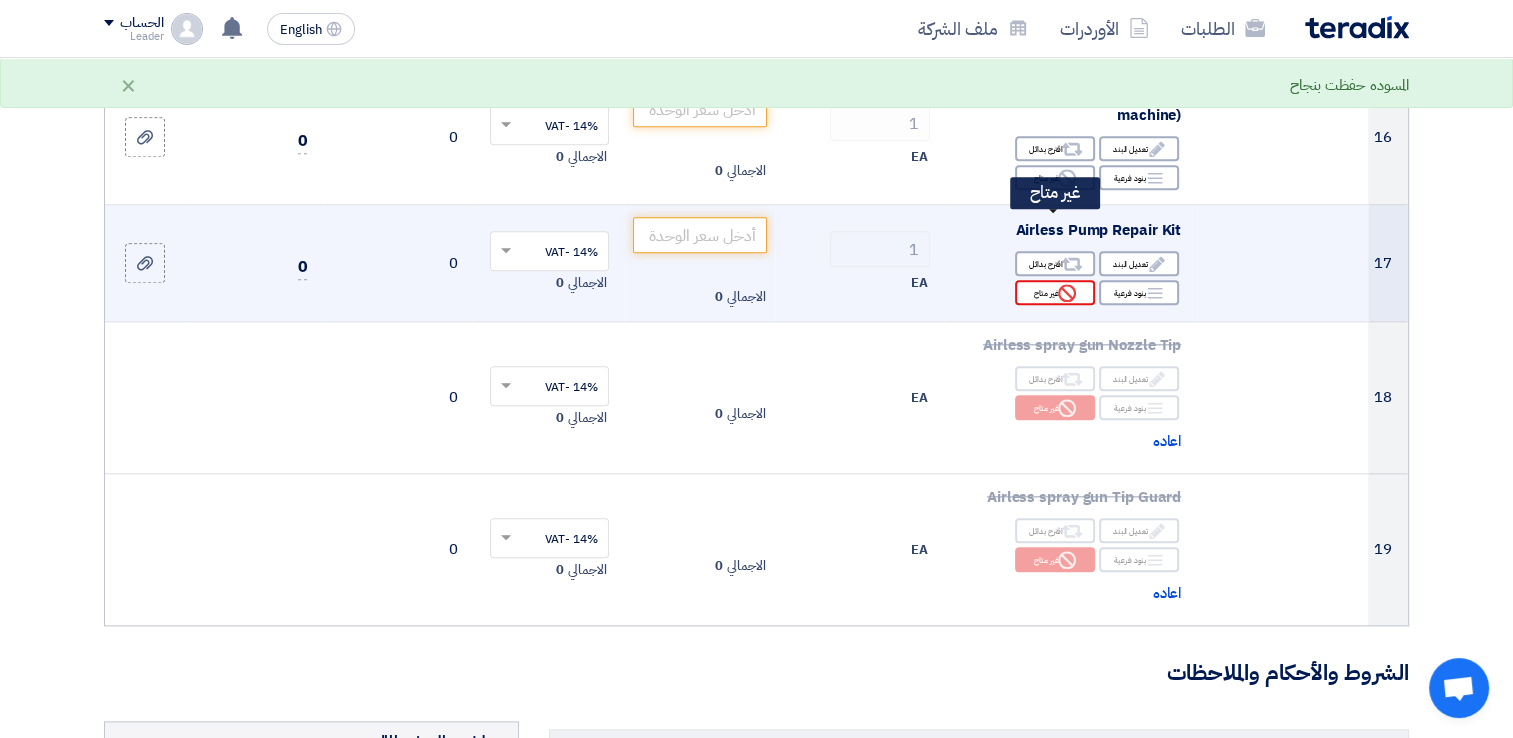 click 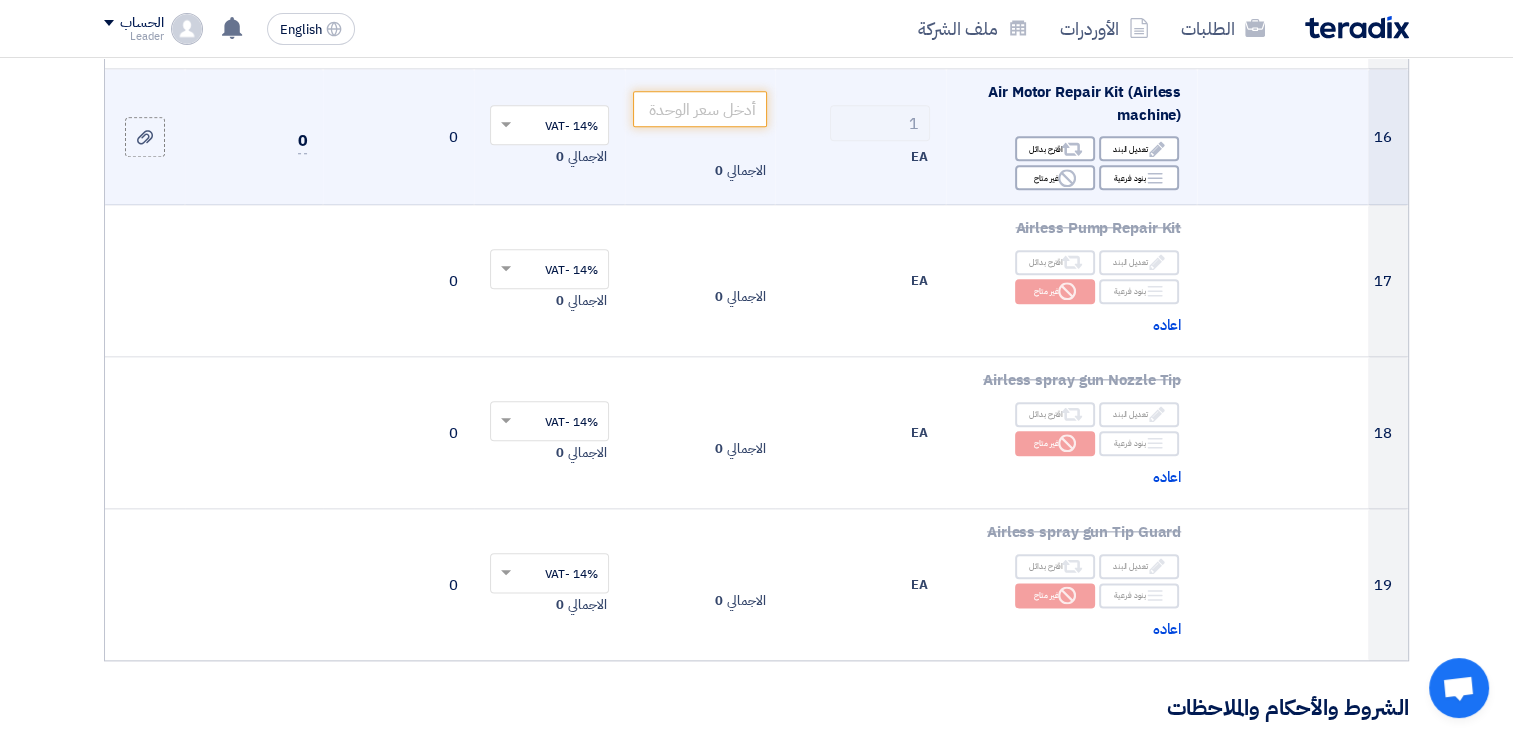 click on "Reject
غير متاح" 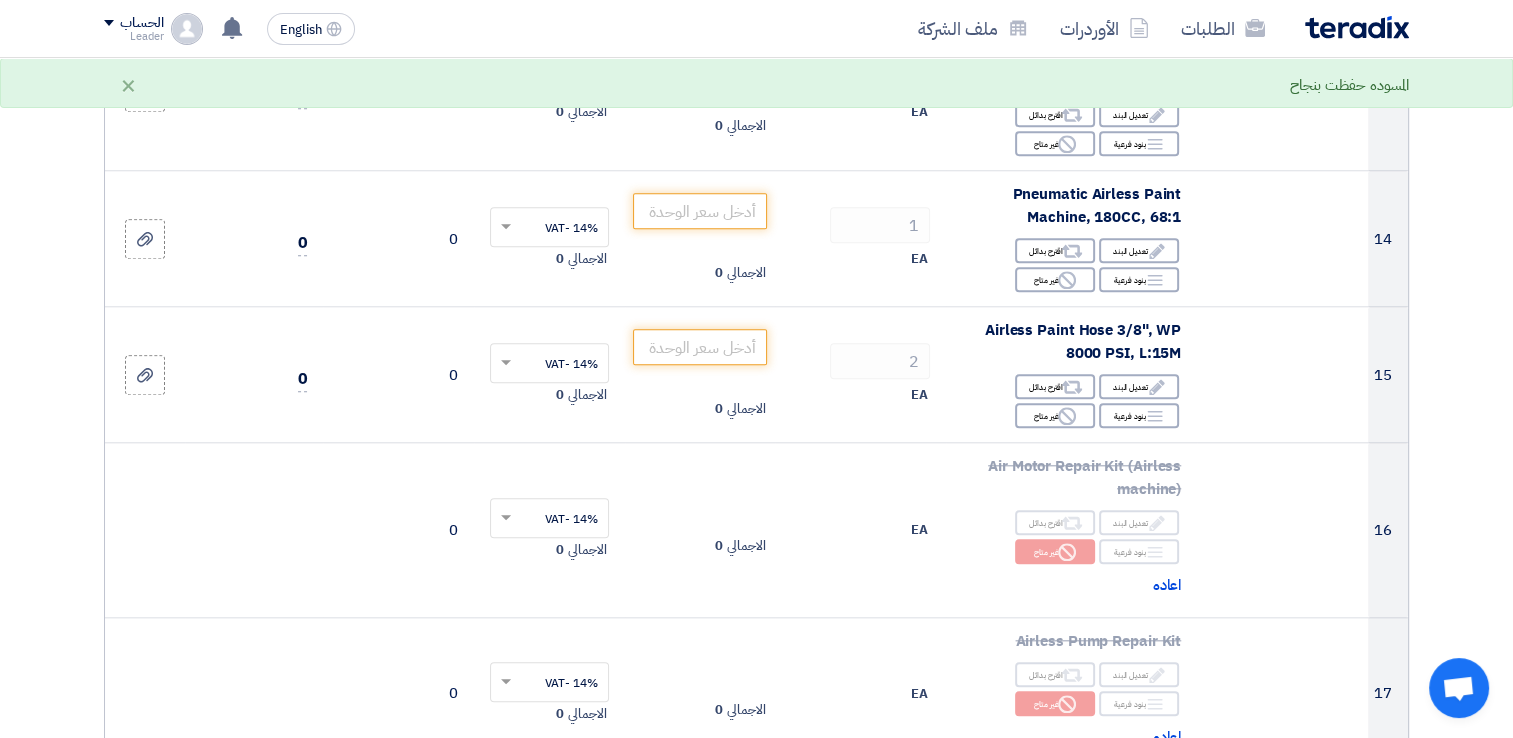 scroll, scrollTop: 1825, scrollLeft: 0, axis: vertical 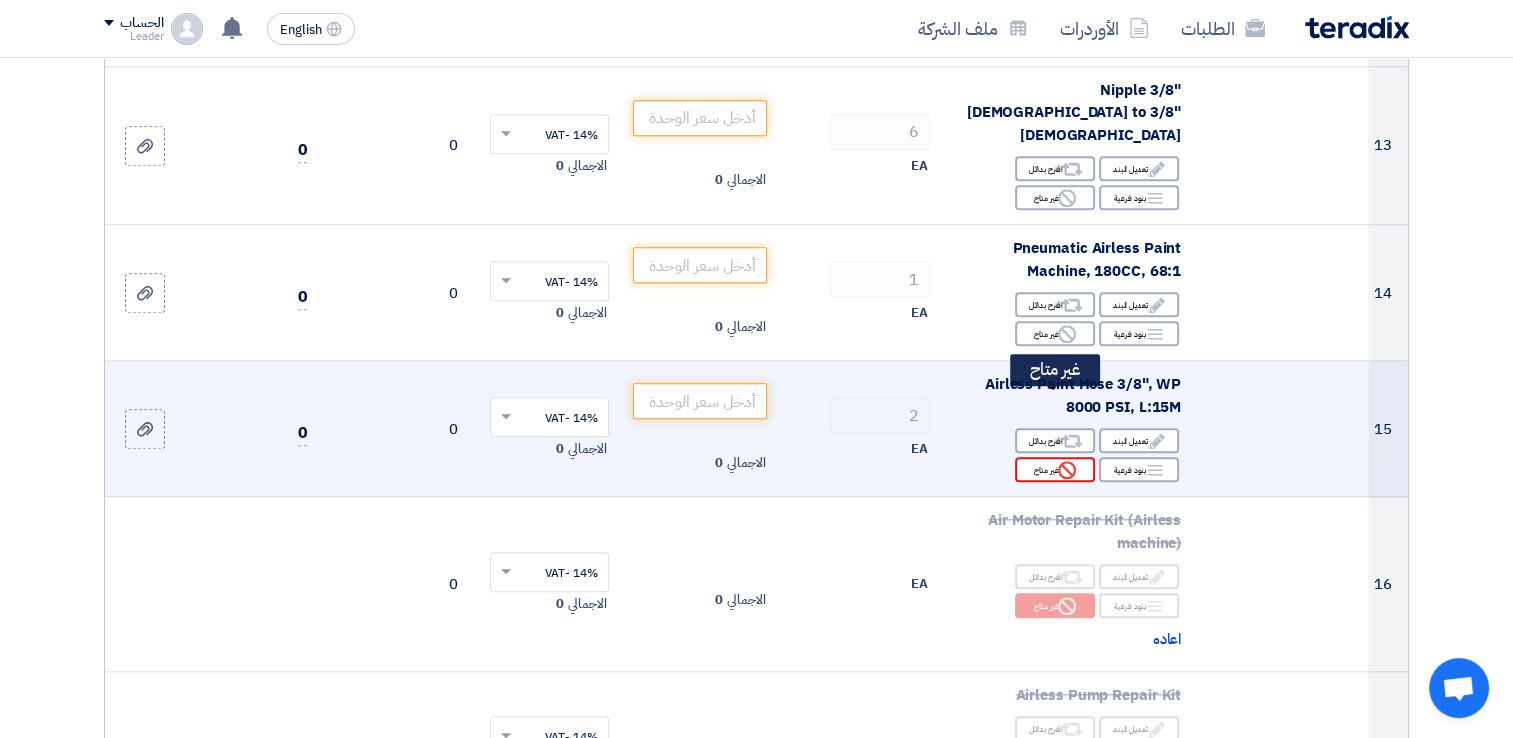 click 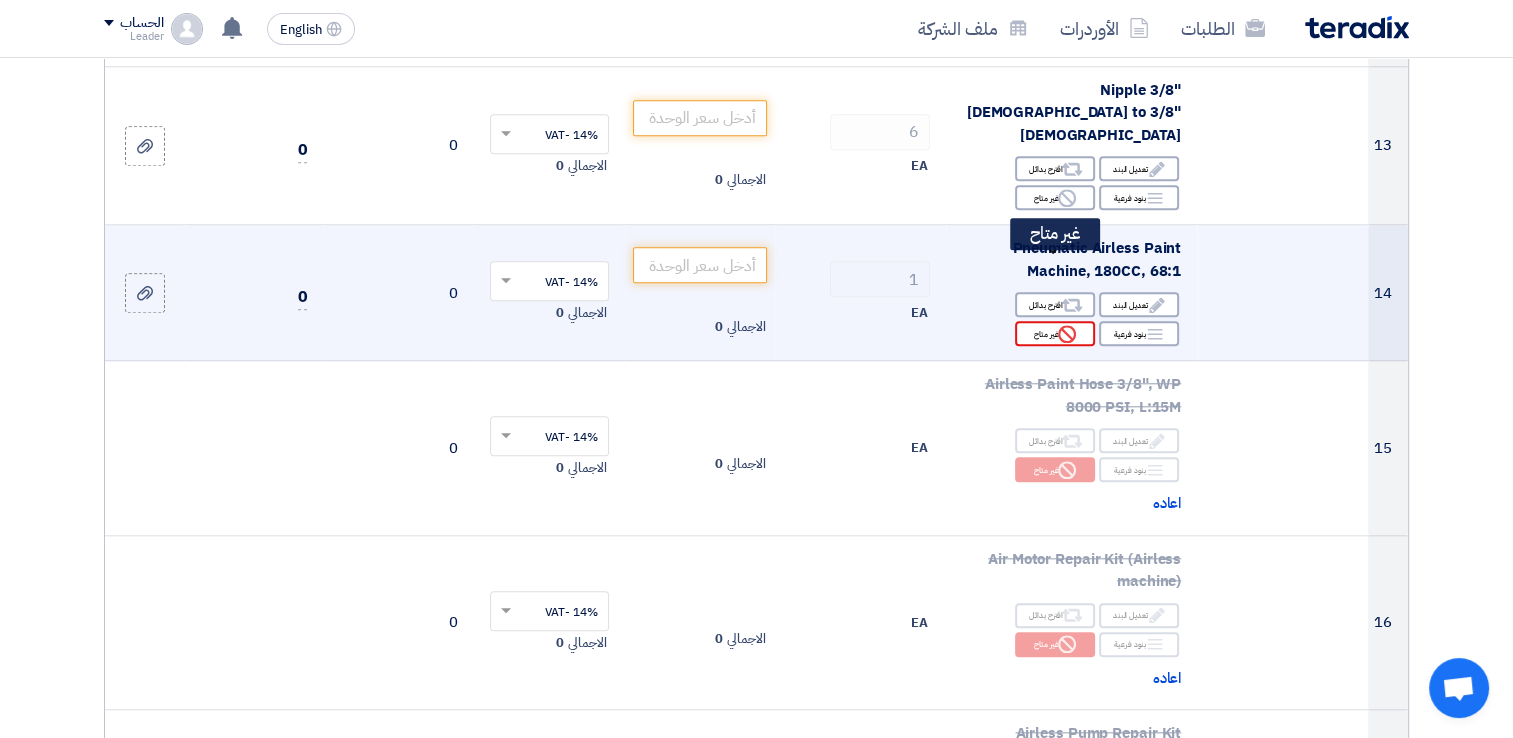 click 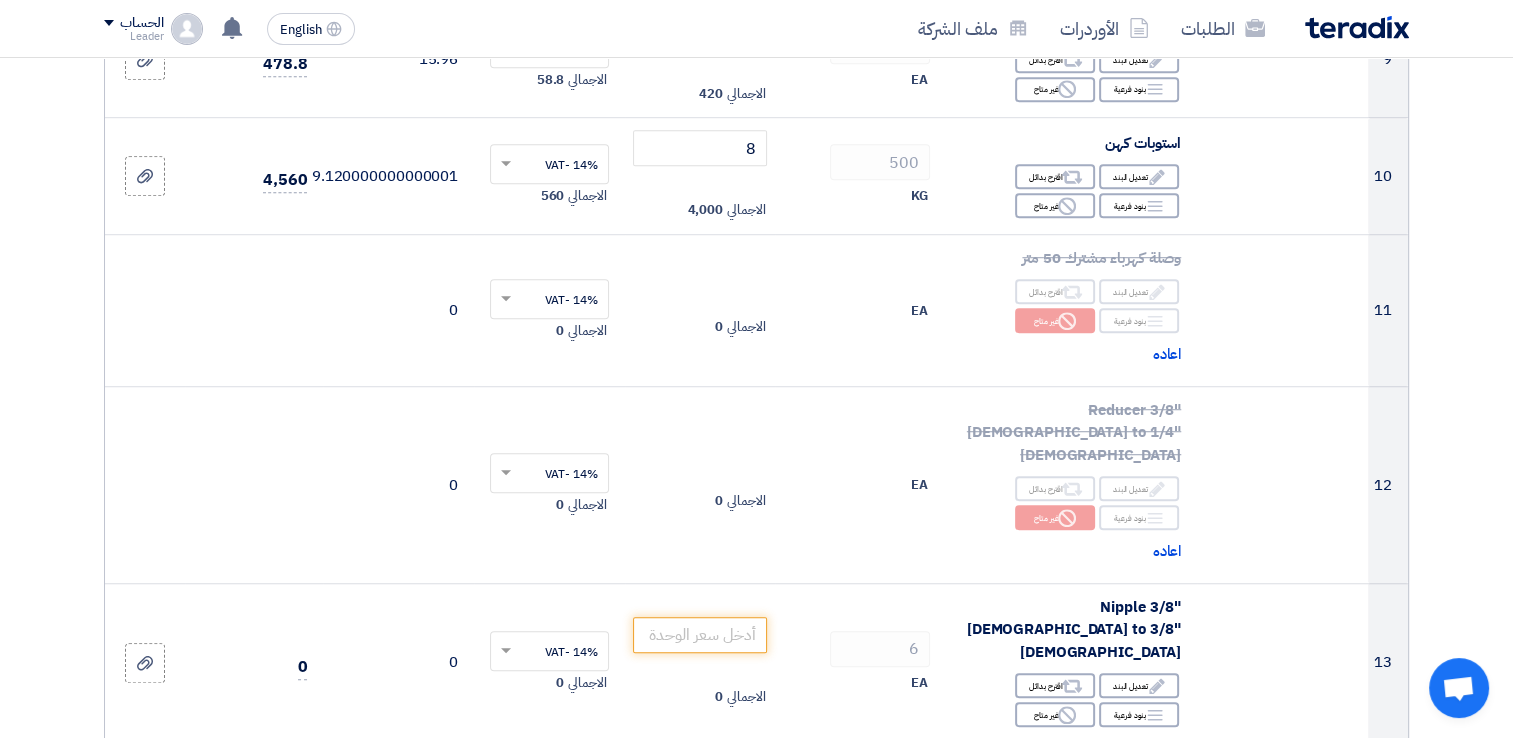scroll, scrollTop: 1319, scrollLeft: 0, axis: vertical 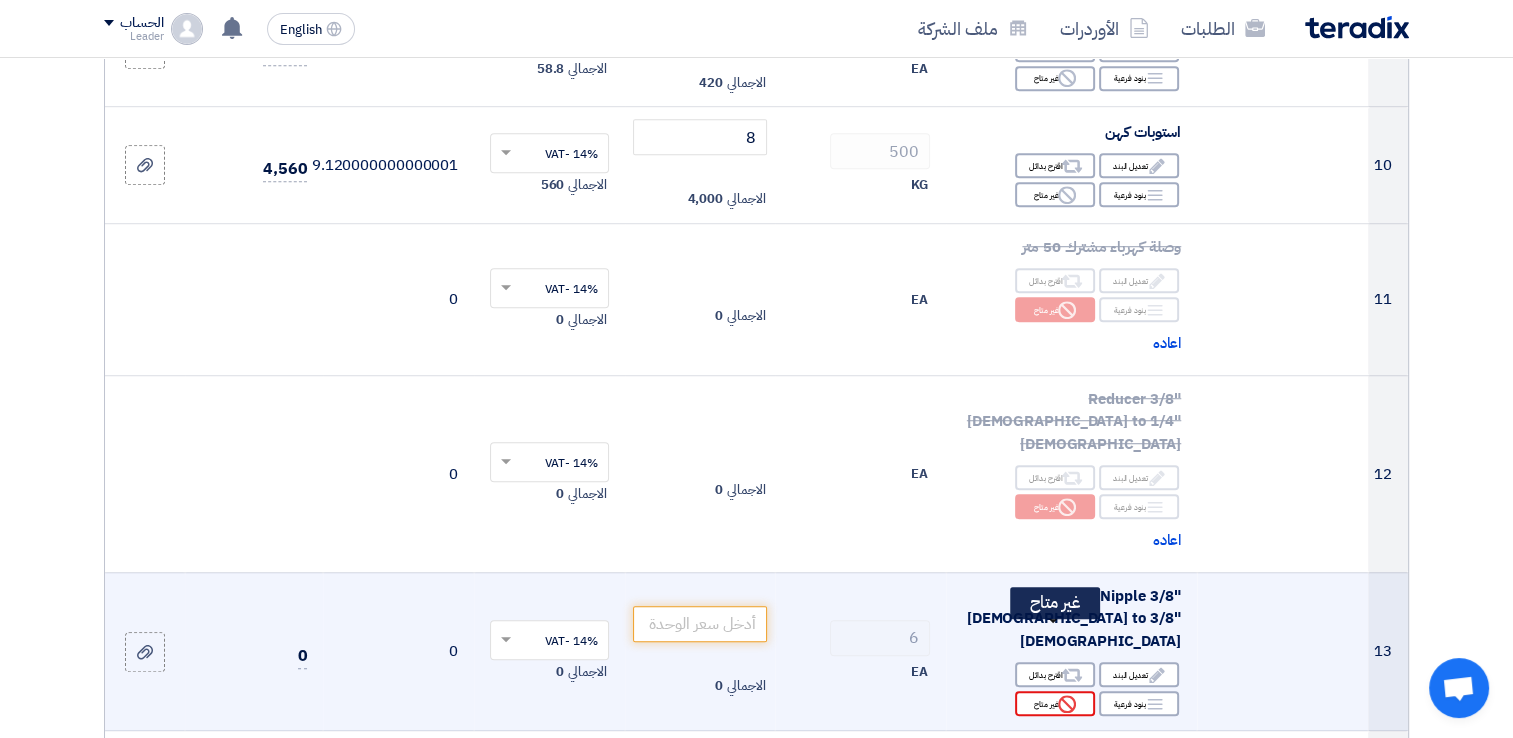 click 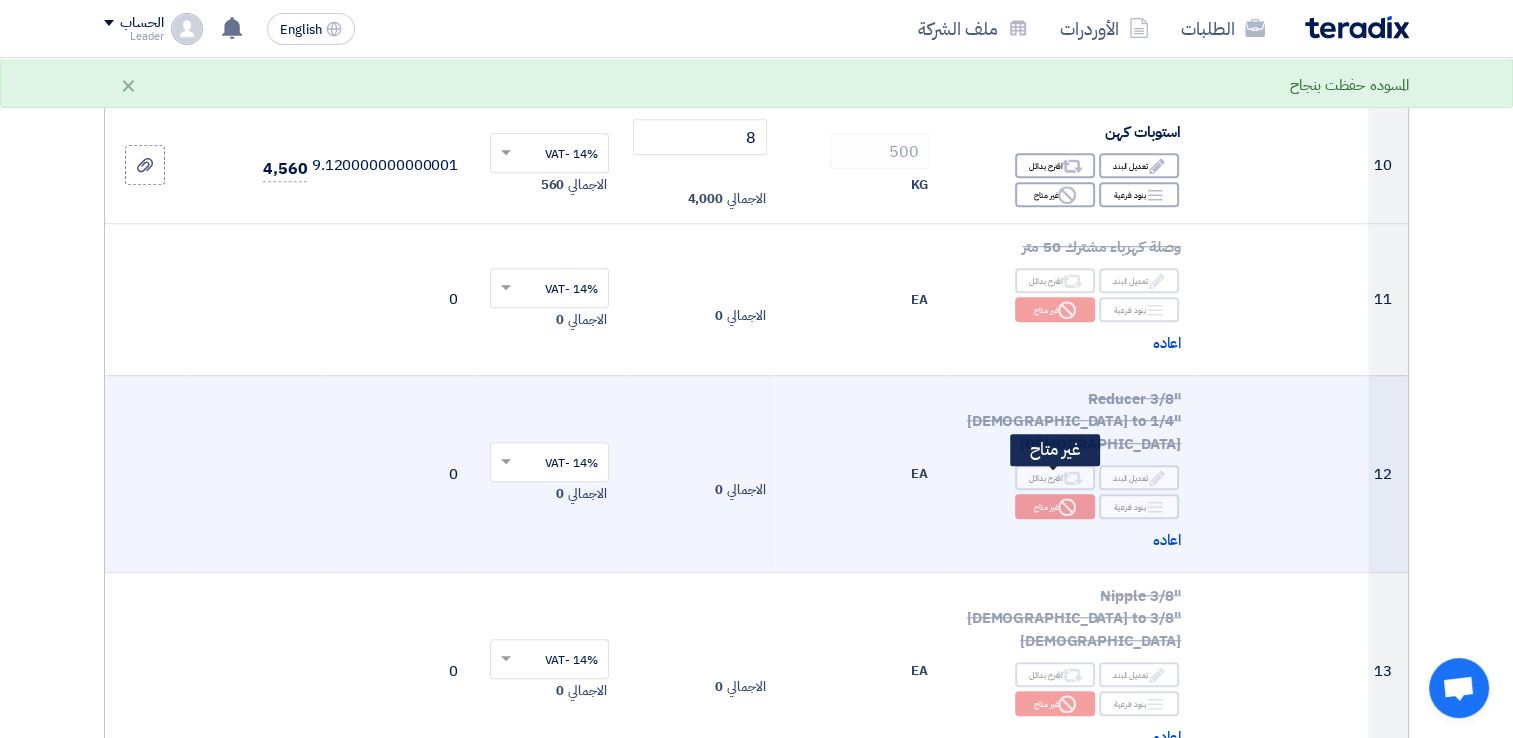 click on "Reject" 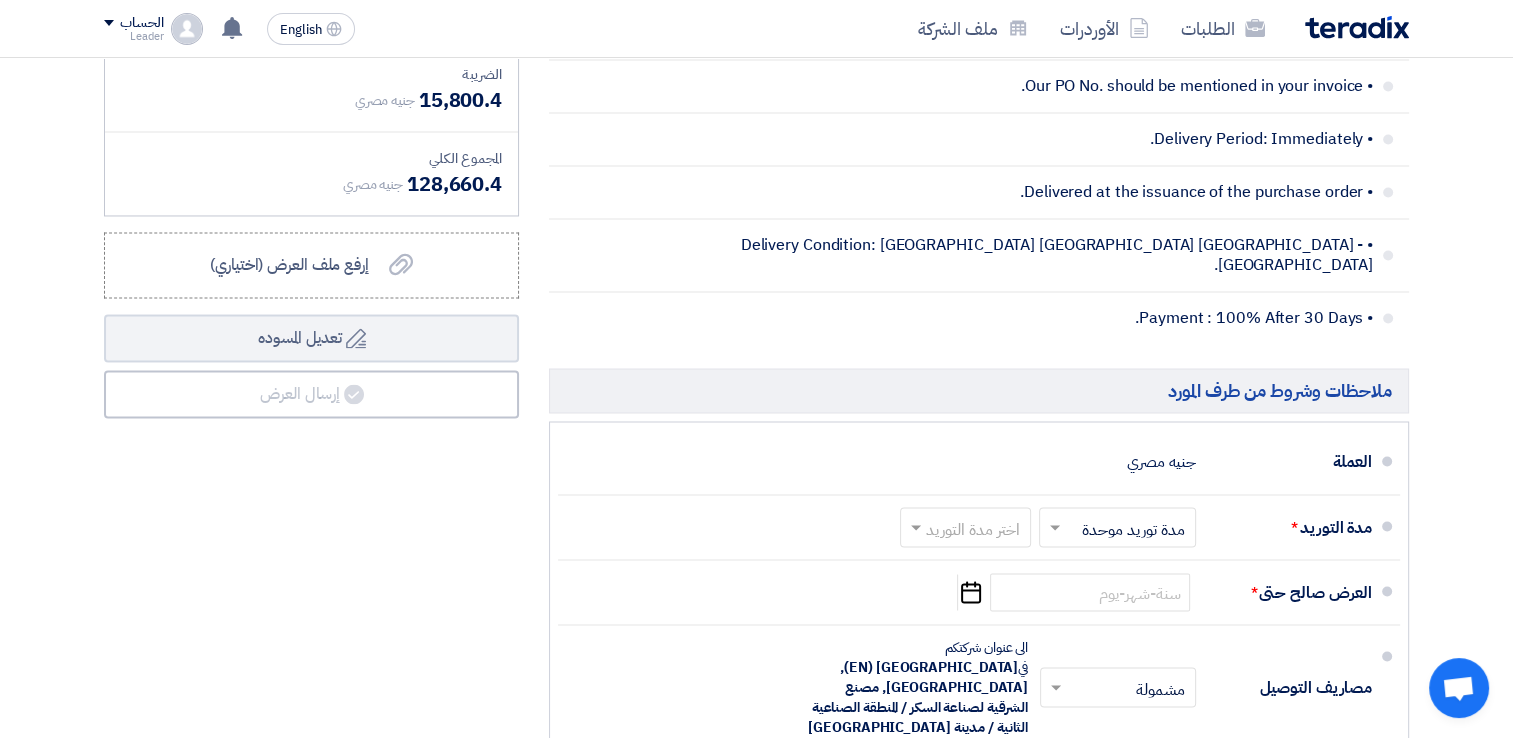 scroll, scrollTop: 3324, scrollLeft: 0, axis: vertical 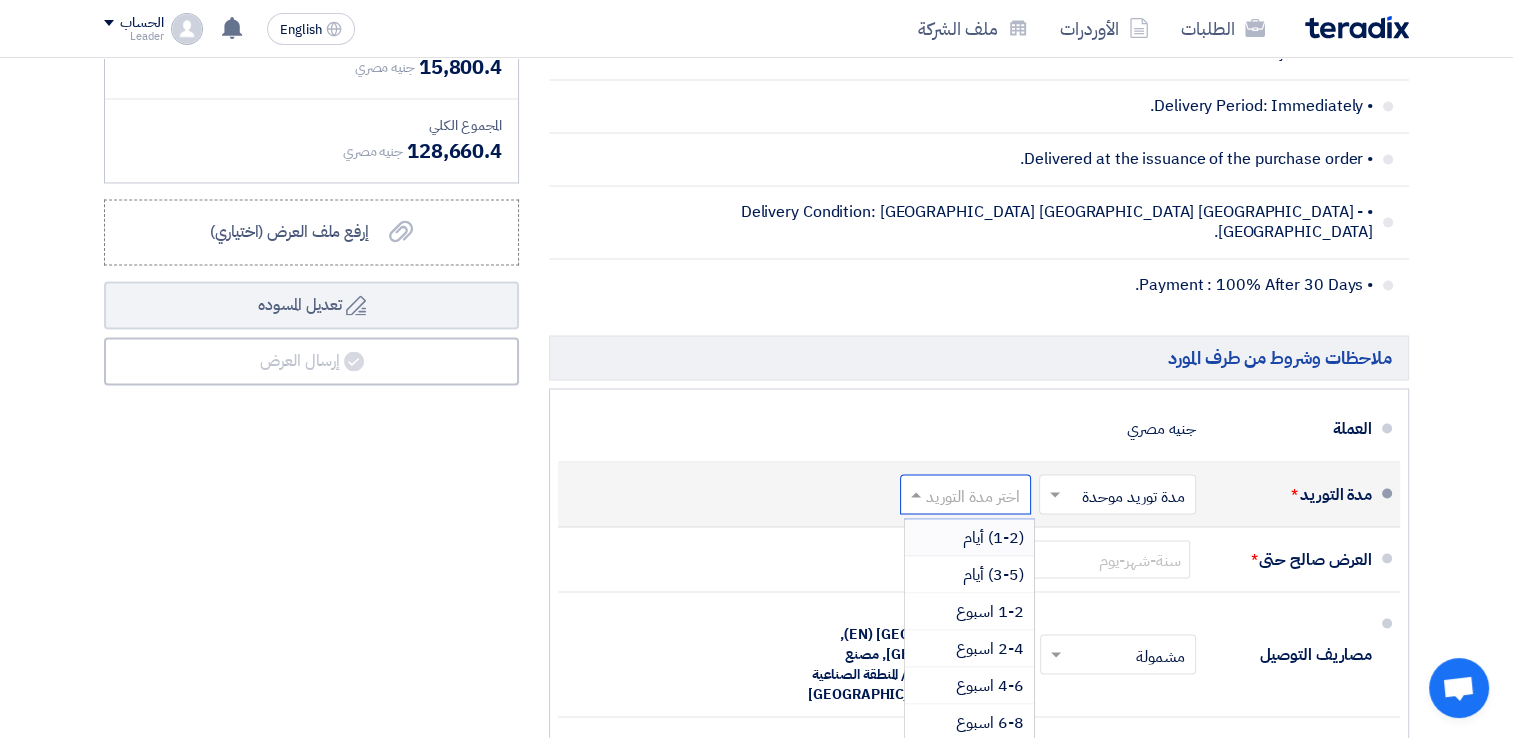 click 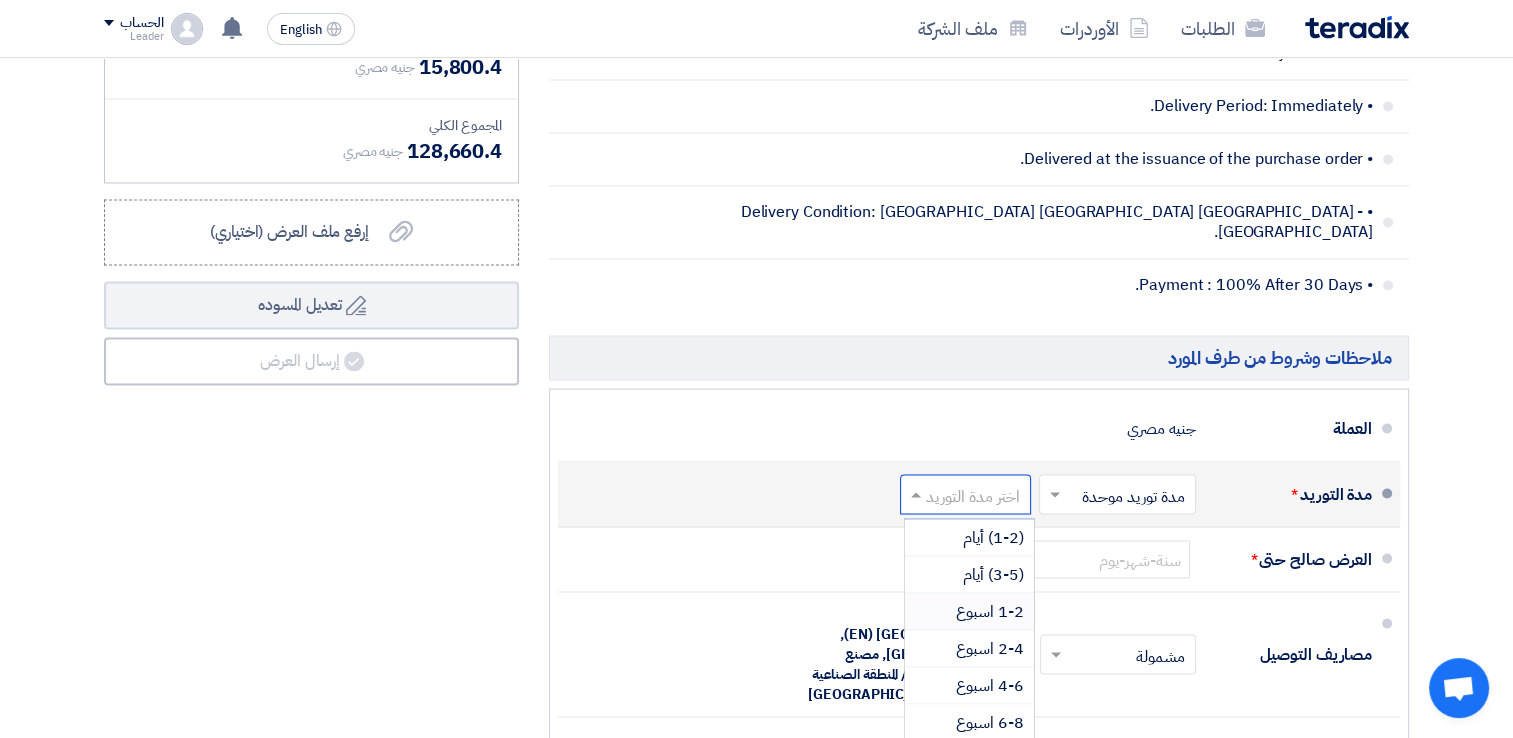 click on "1-2 اسبوع" at bounding box center [990, 611] 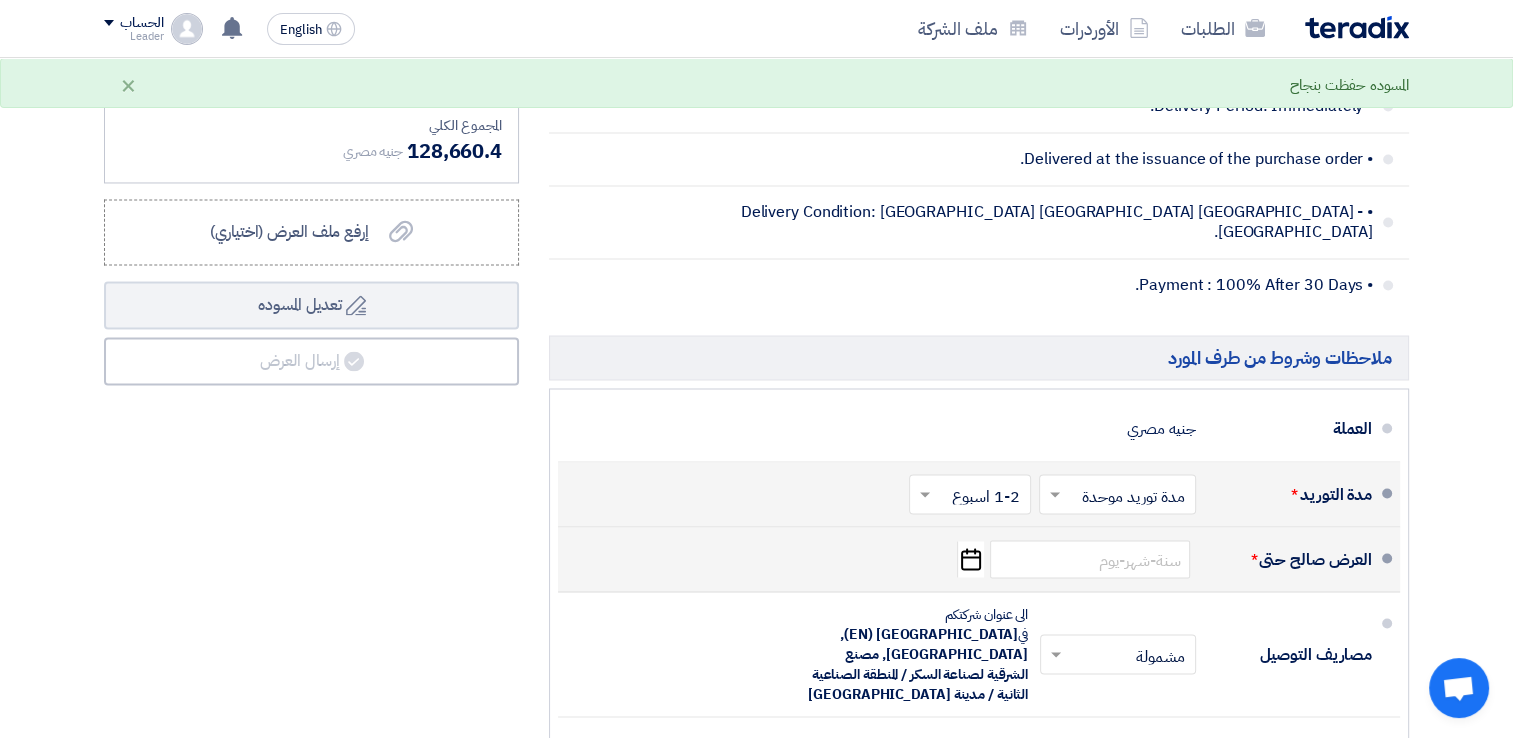 click on "Pick a date" 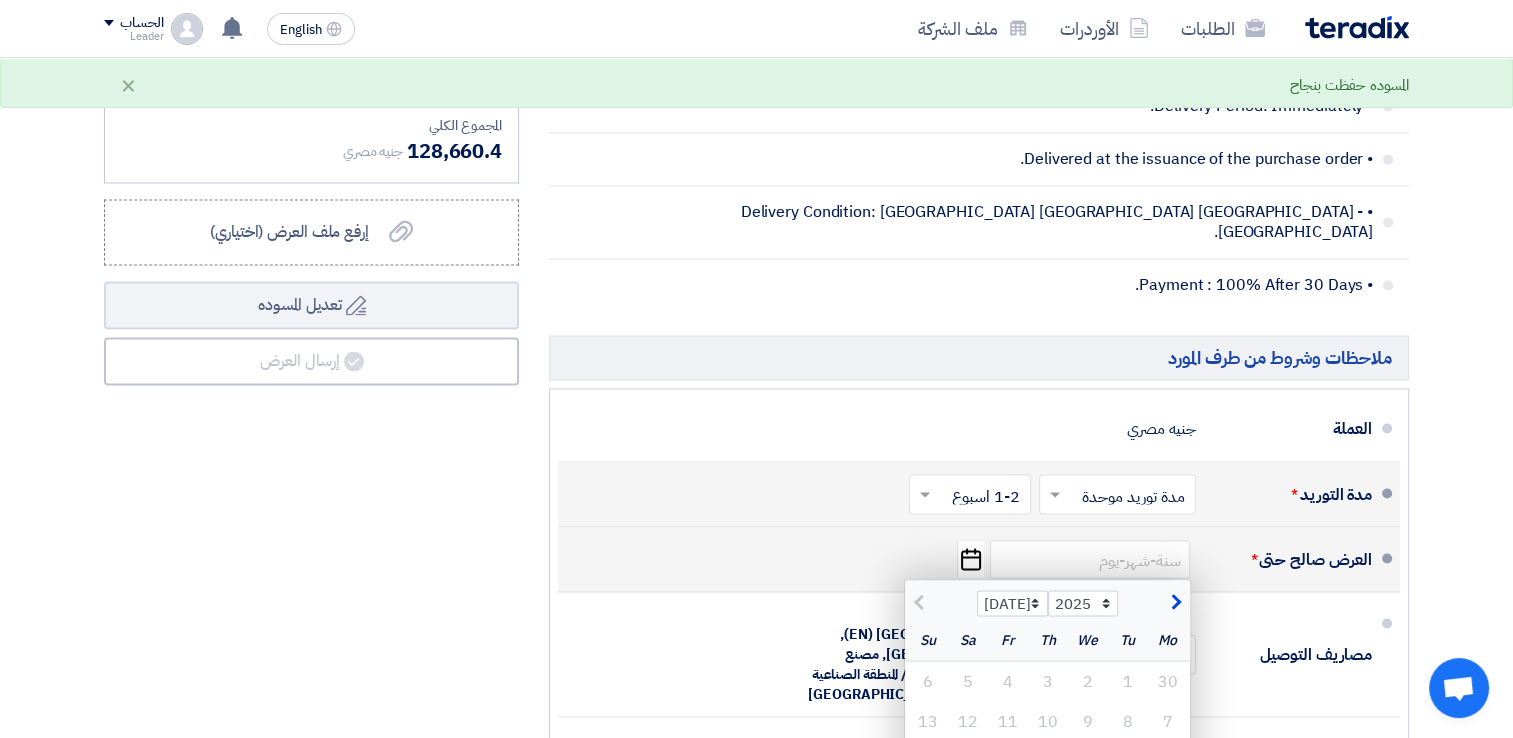 click on "27" 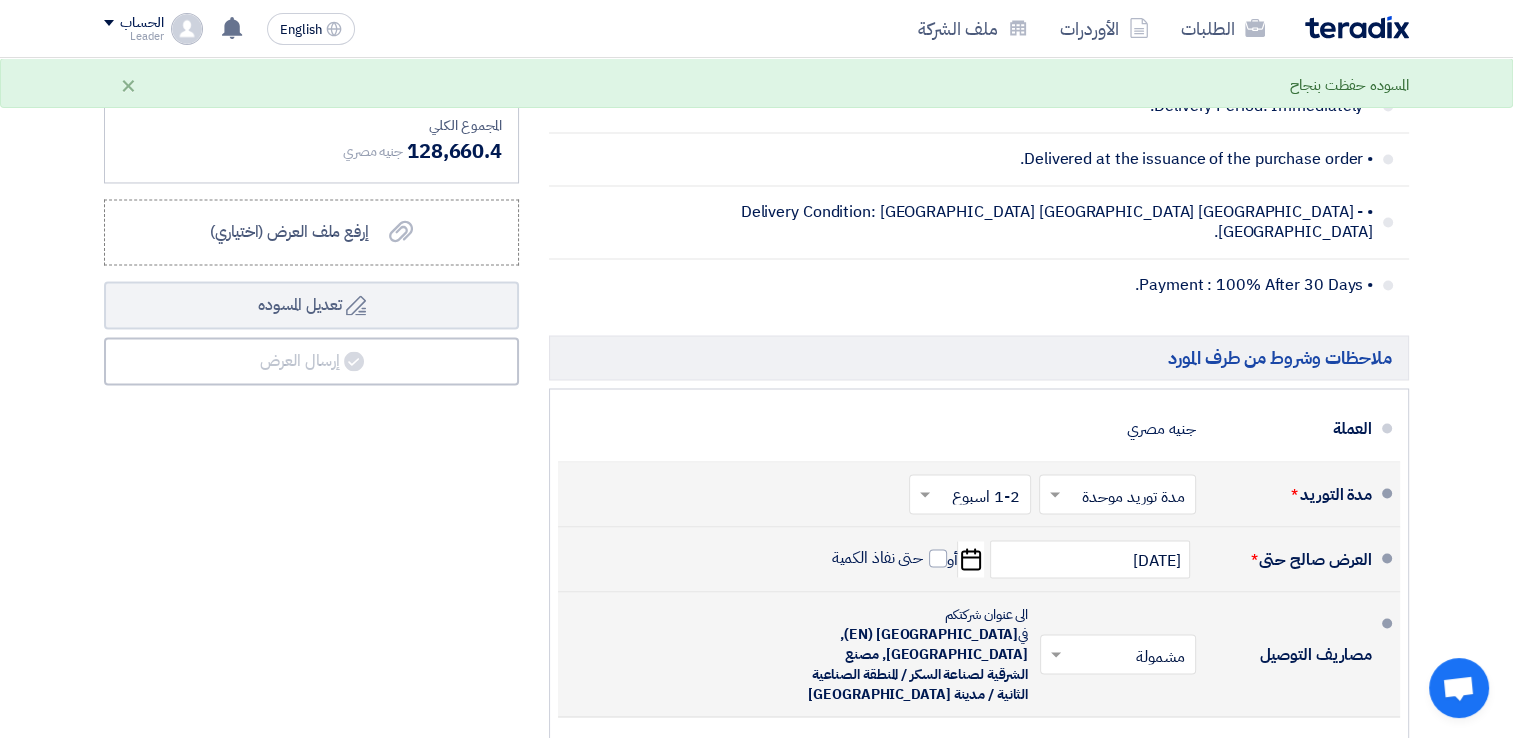 click 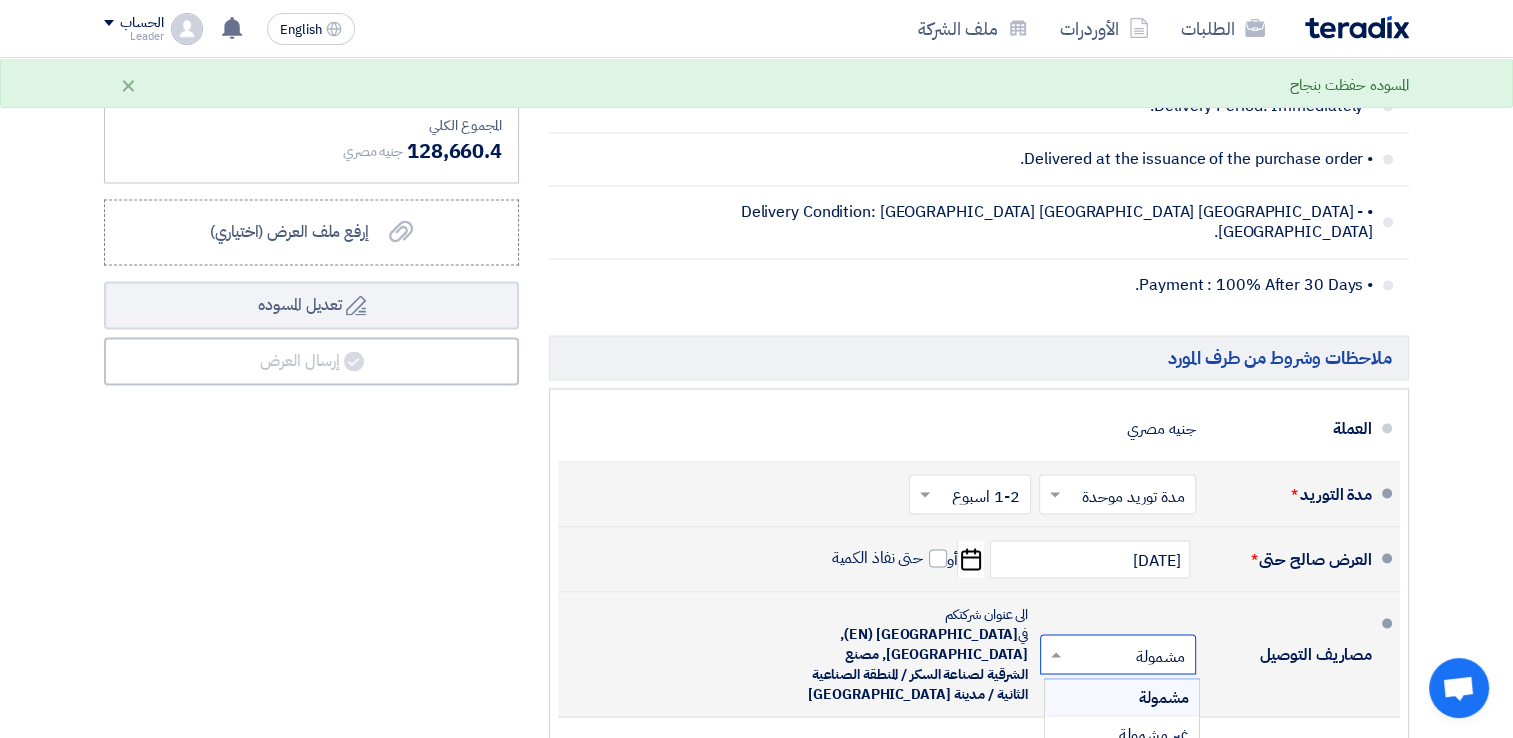 click 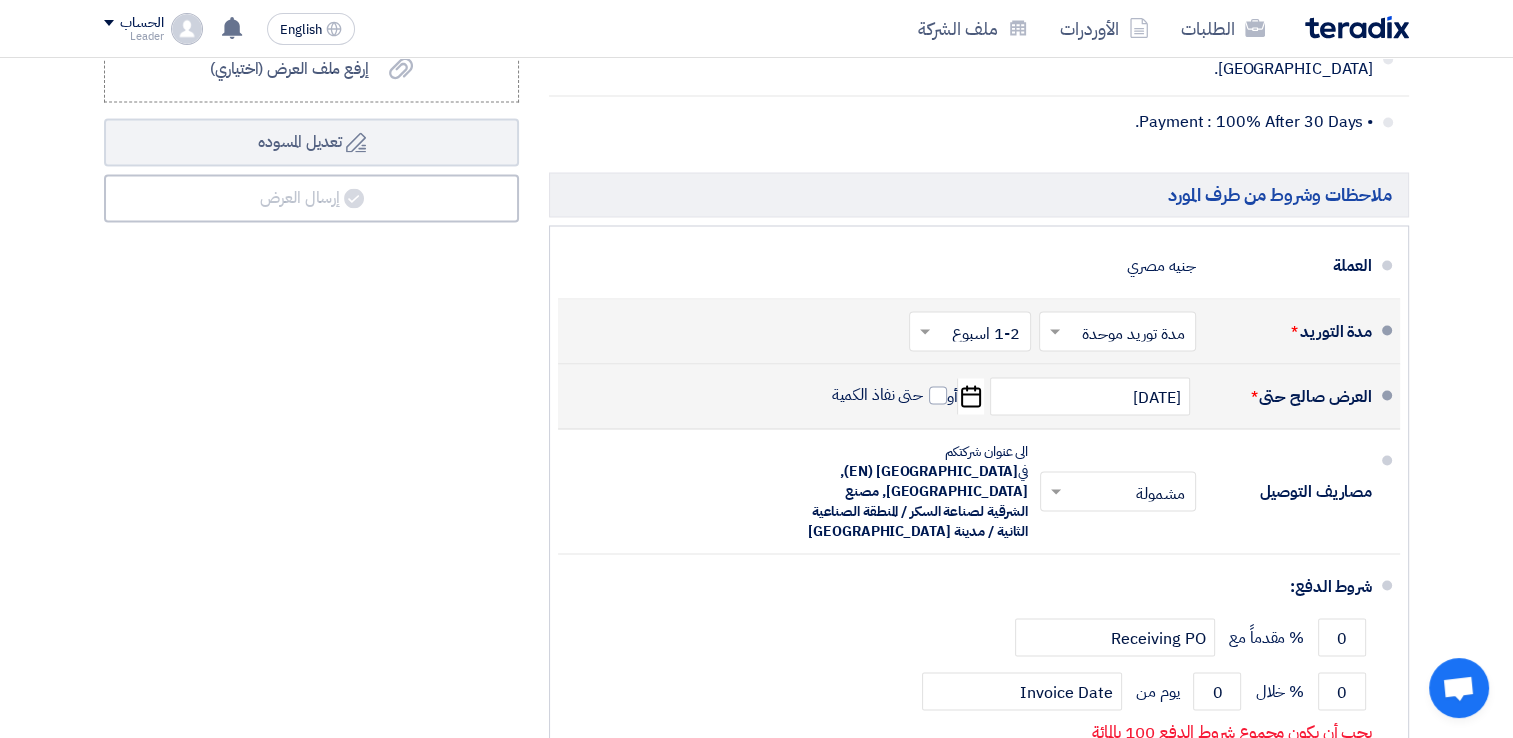 scroll, scrollTop: 3514, scrollLeft: 0, axis: vertical 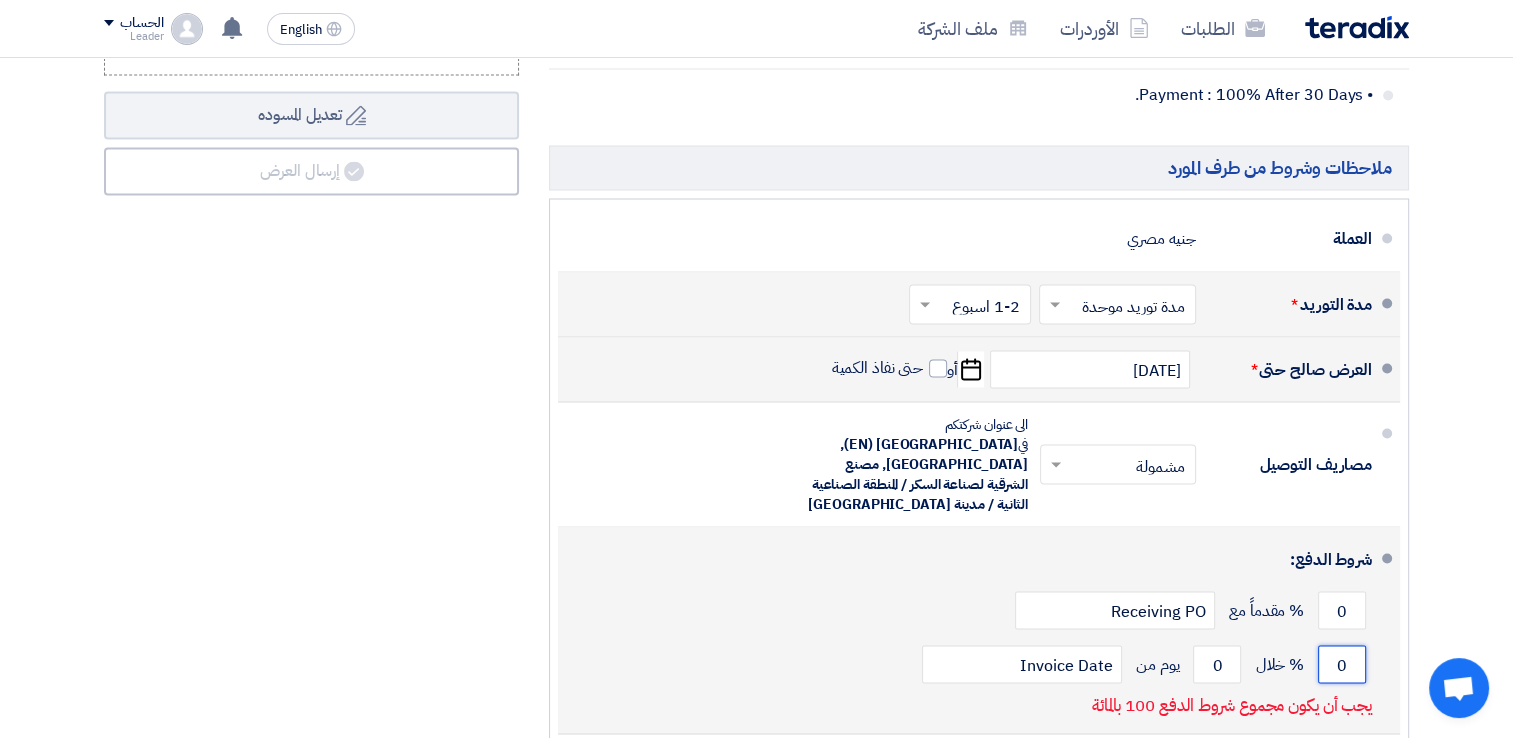 click on "0" 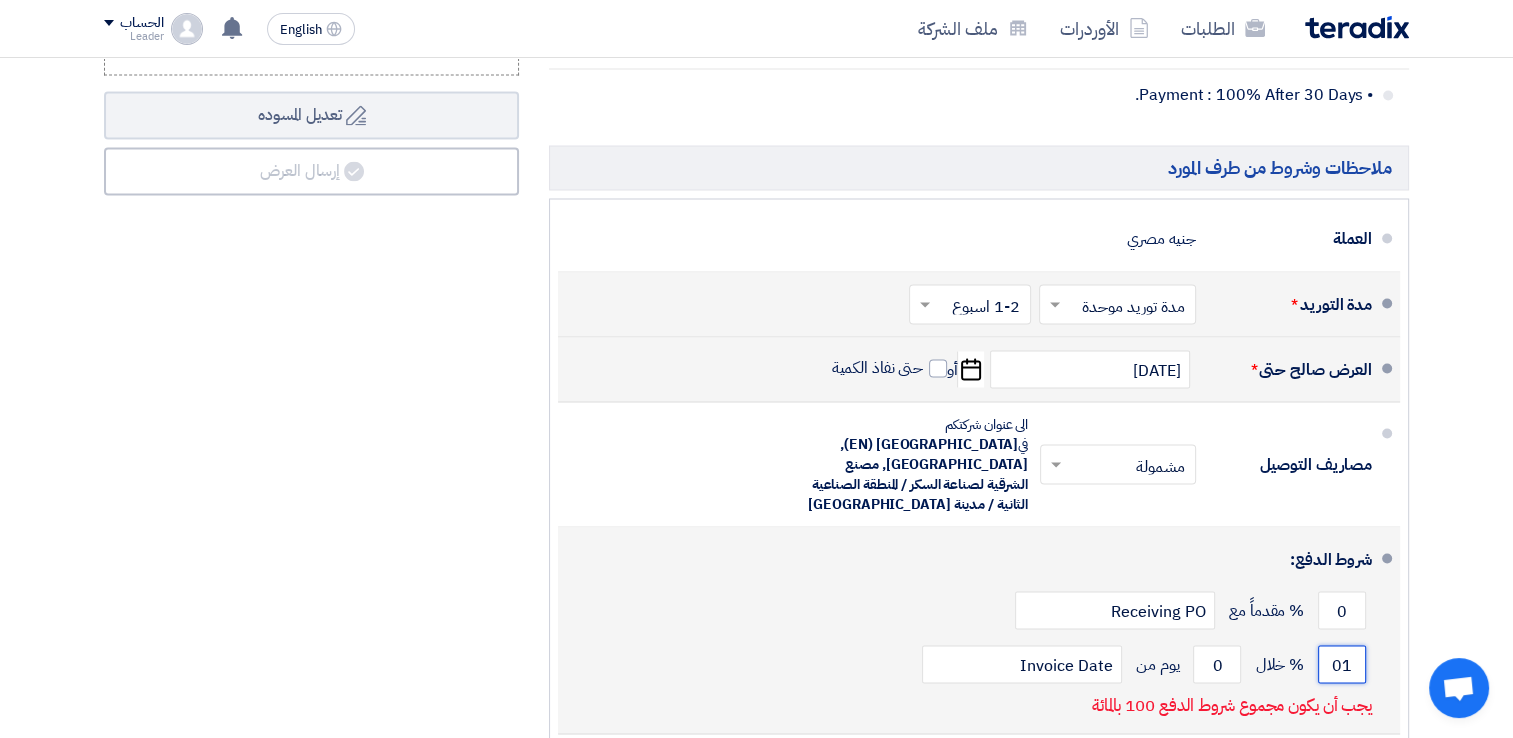 type on "0" 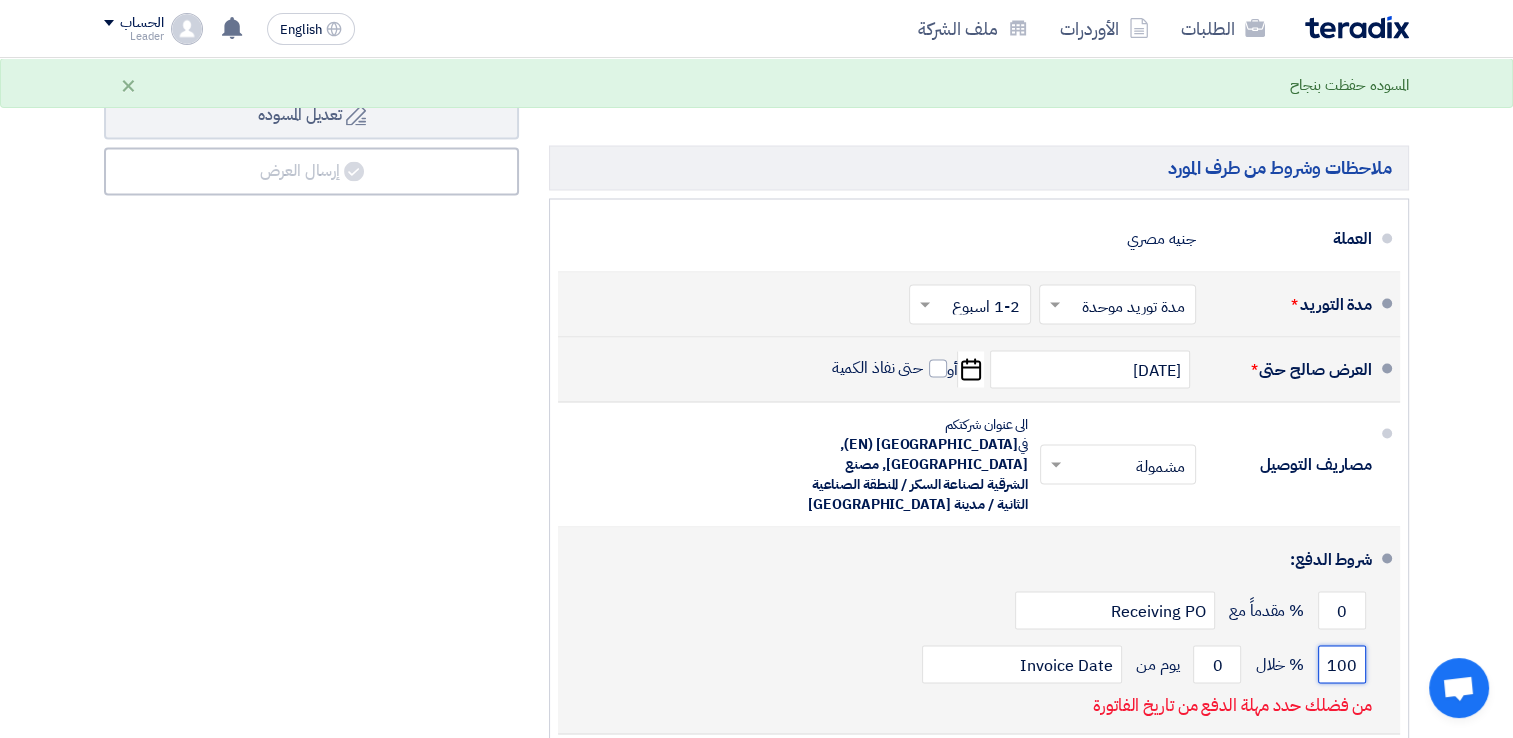 type on "100" 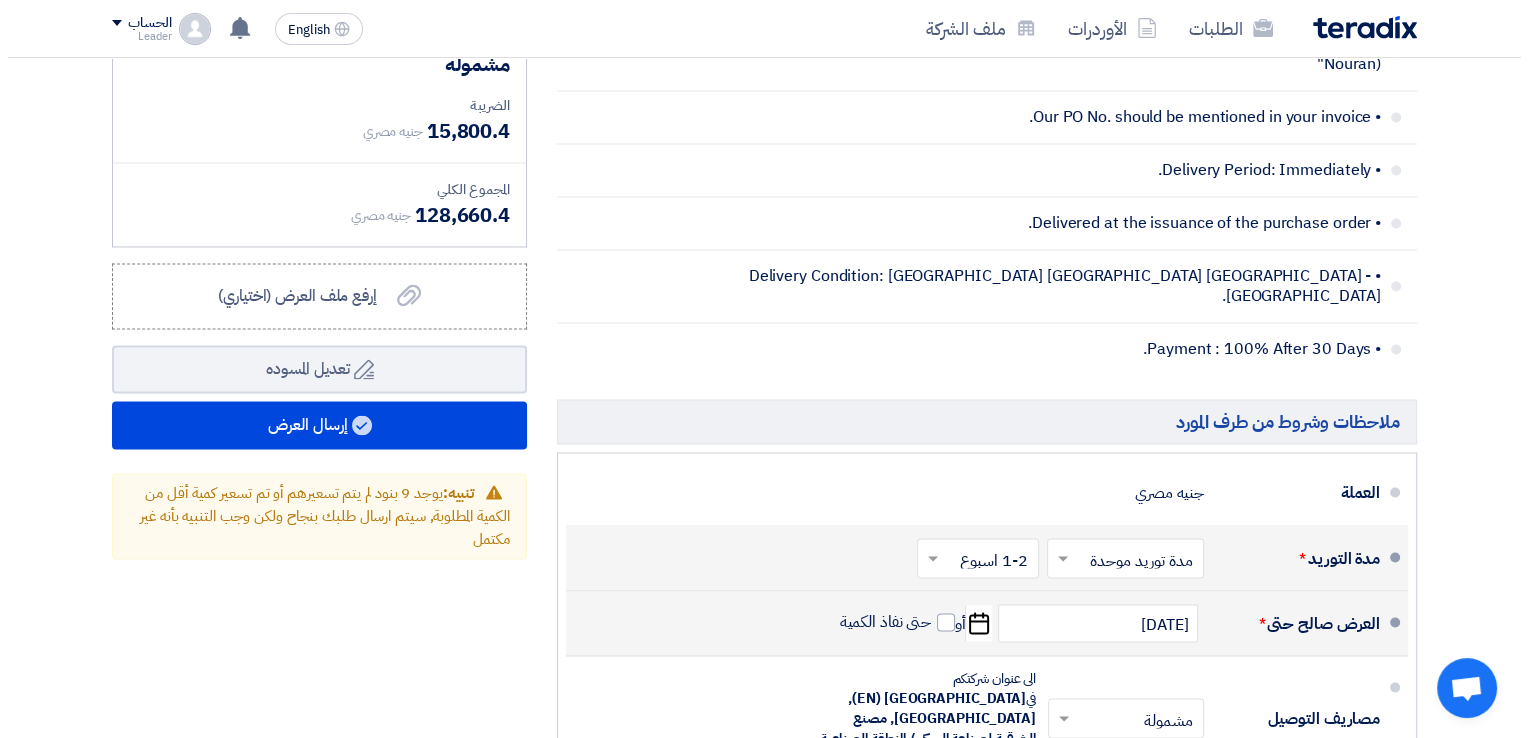 scroll, scrollTop: 3199, scrollLeft: 0, axis: vertical 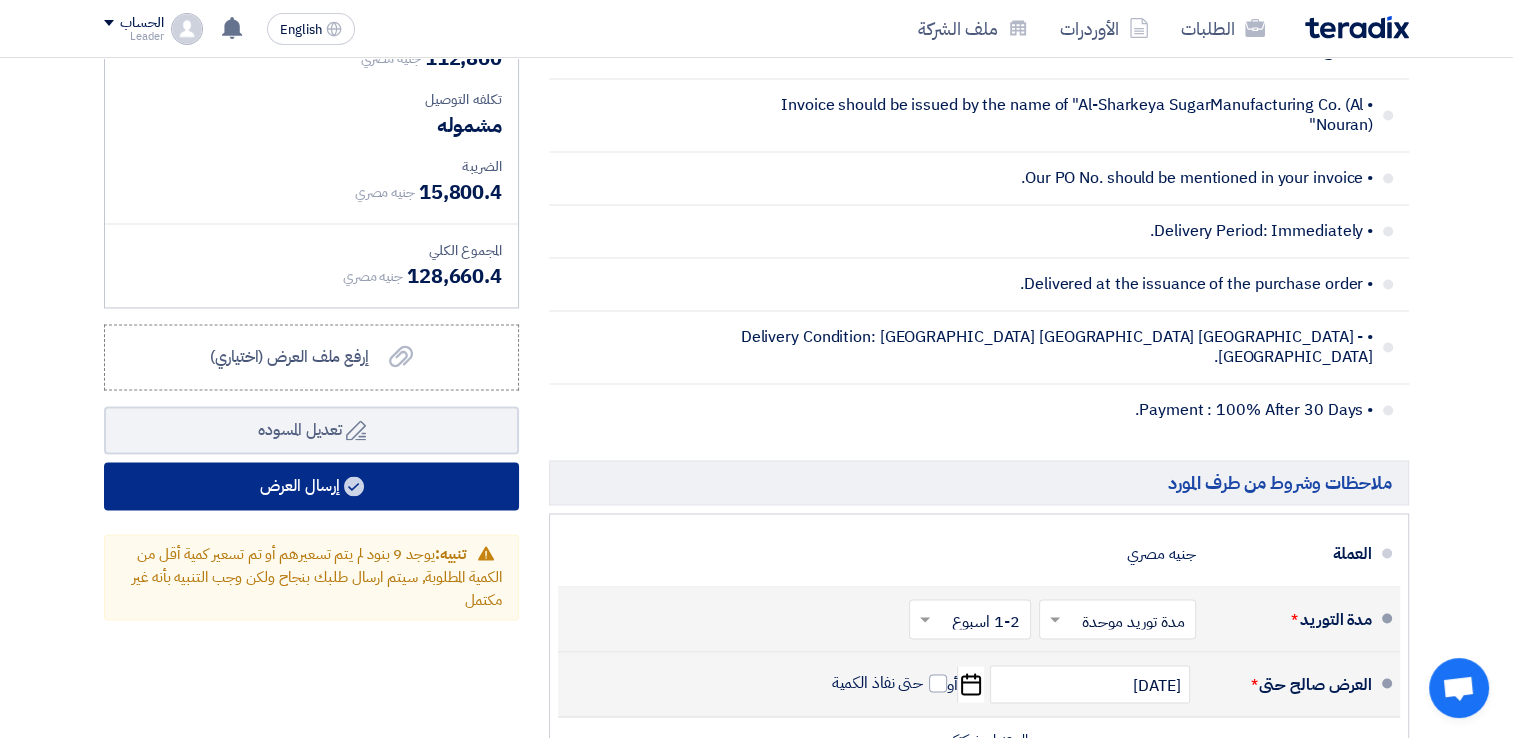 type on "30" 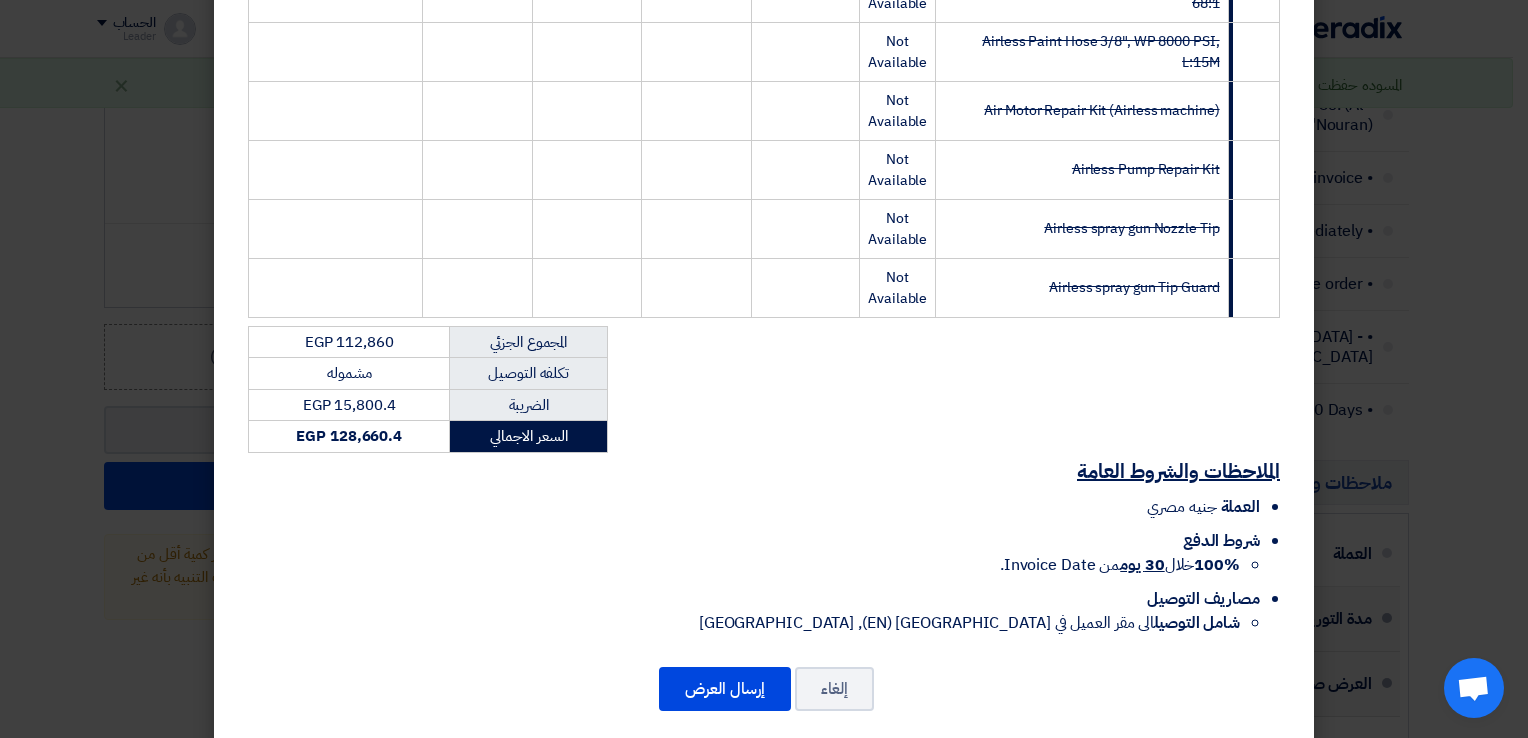 scroll, scrollTop: 1221, scrollLeft: 0, axis: vertical 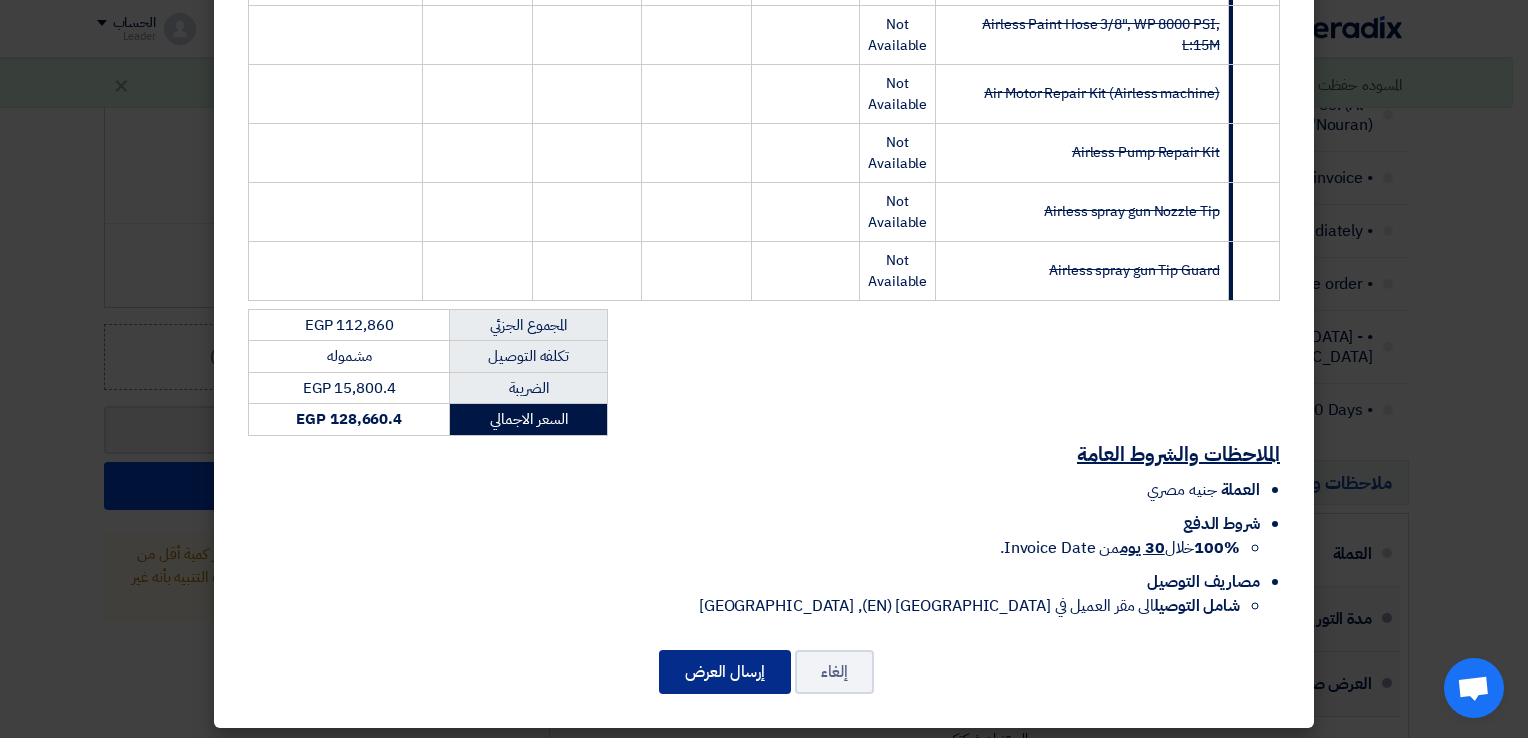 click on "إرسال العرض" 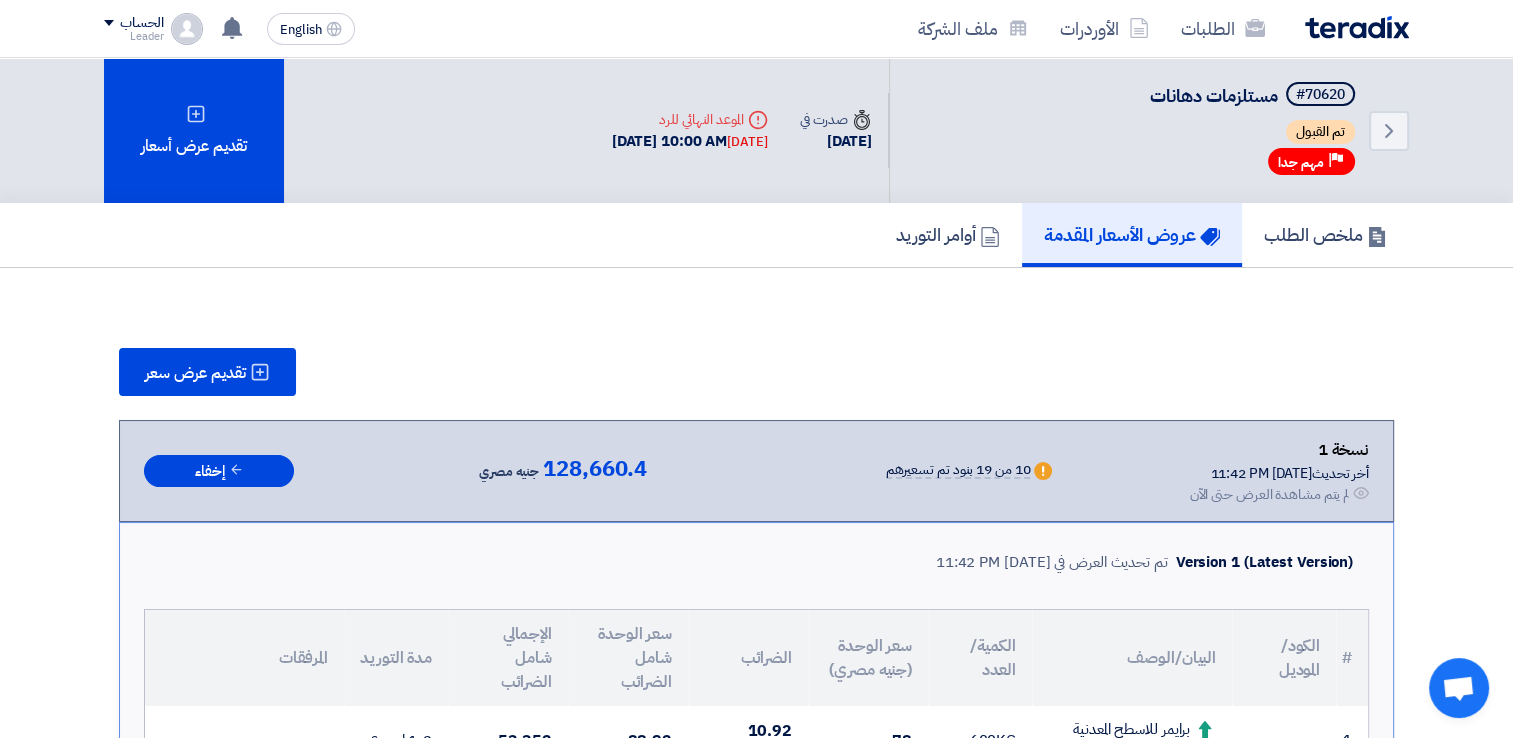scroll, scrollTop: 0, scrollLeft: 0, axis: both 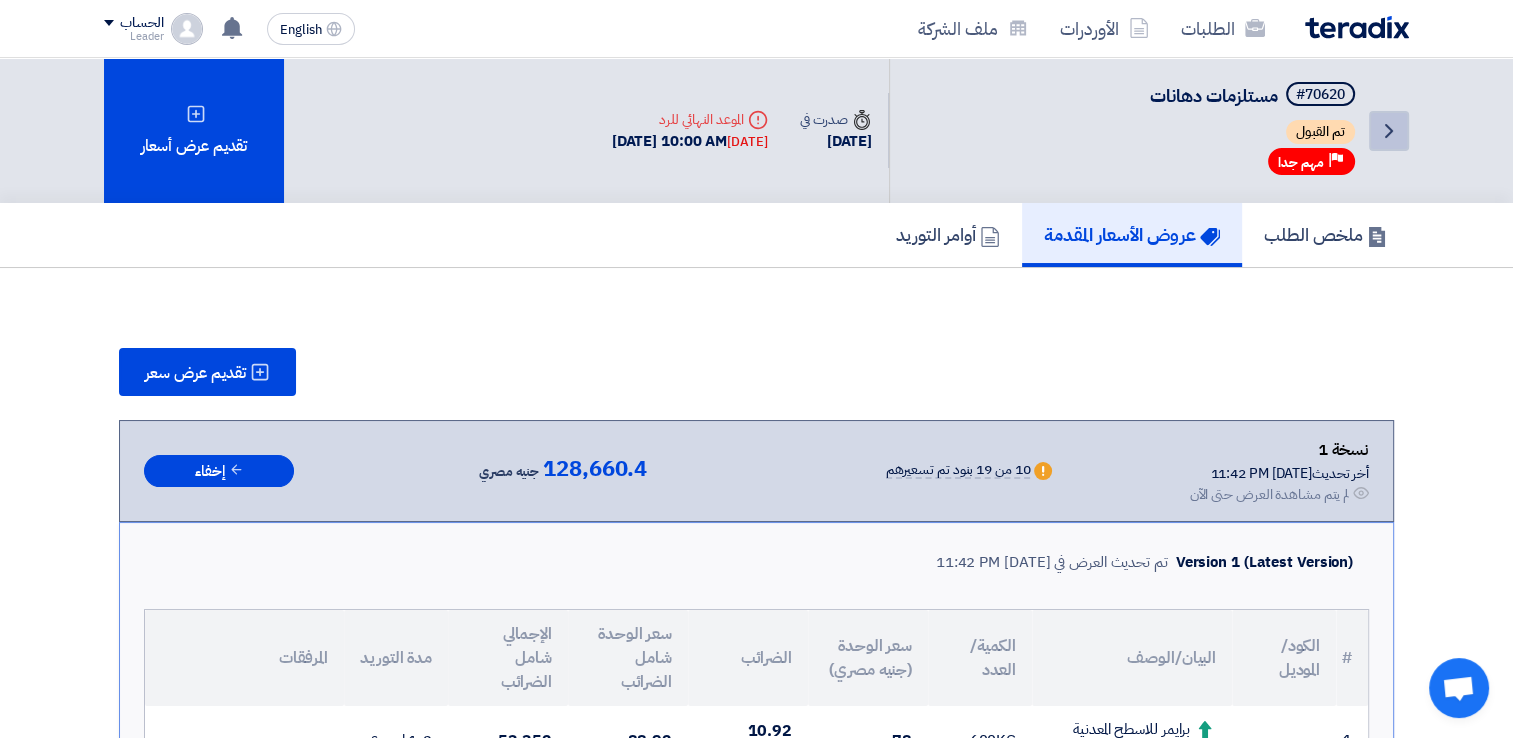 click 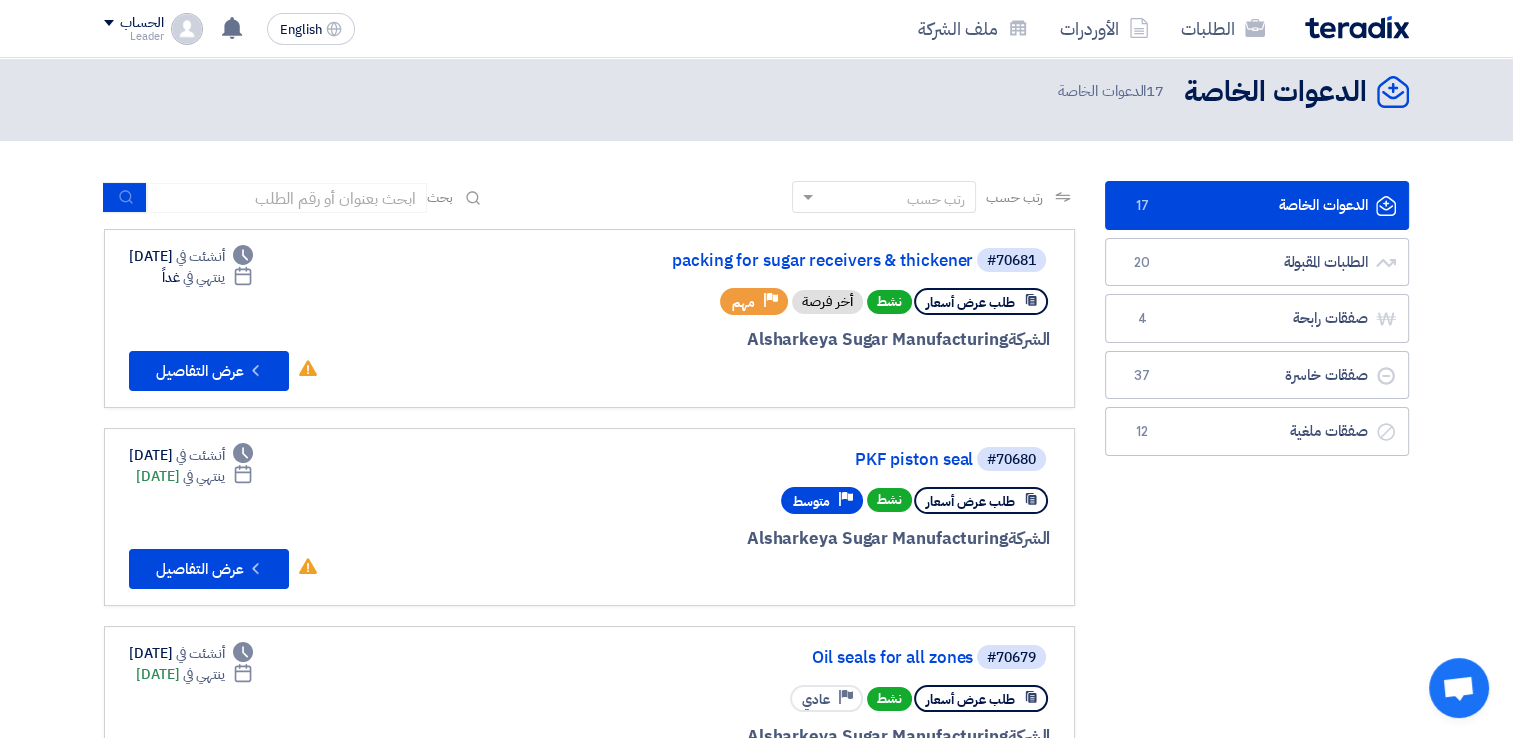 scroll, scrollTop: 0, scrollLeft: 0, axis: both 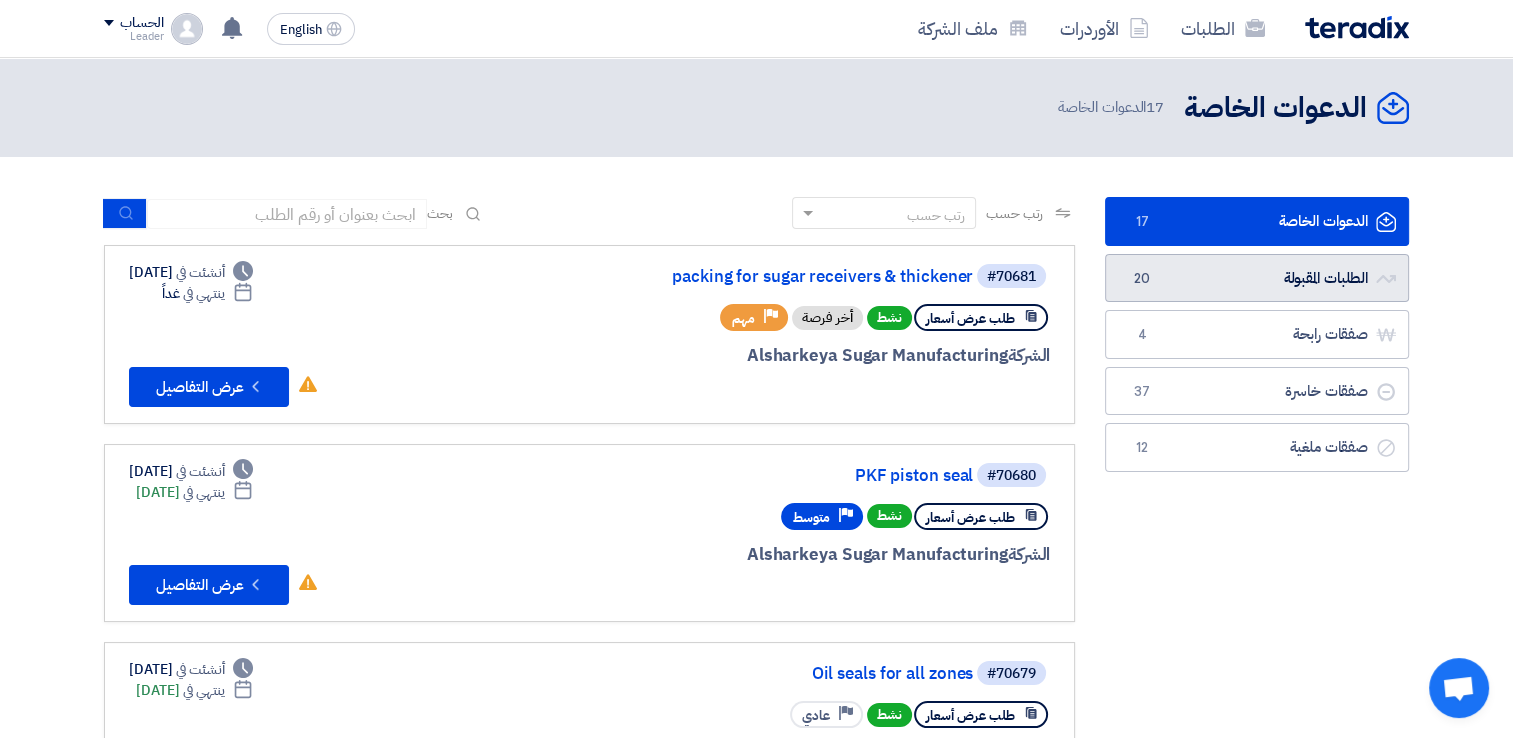 click on "الطلبات المقبولة
الطلبات المقبولة
20" 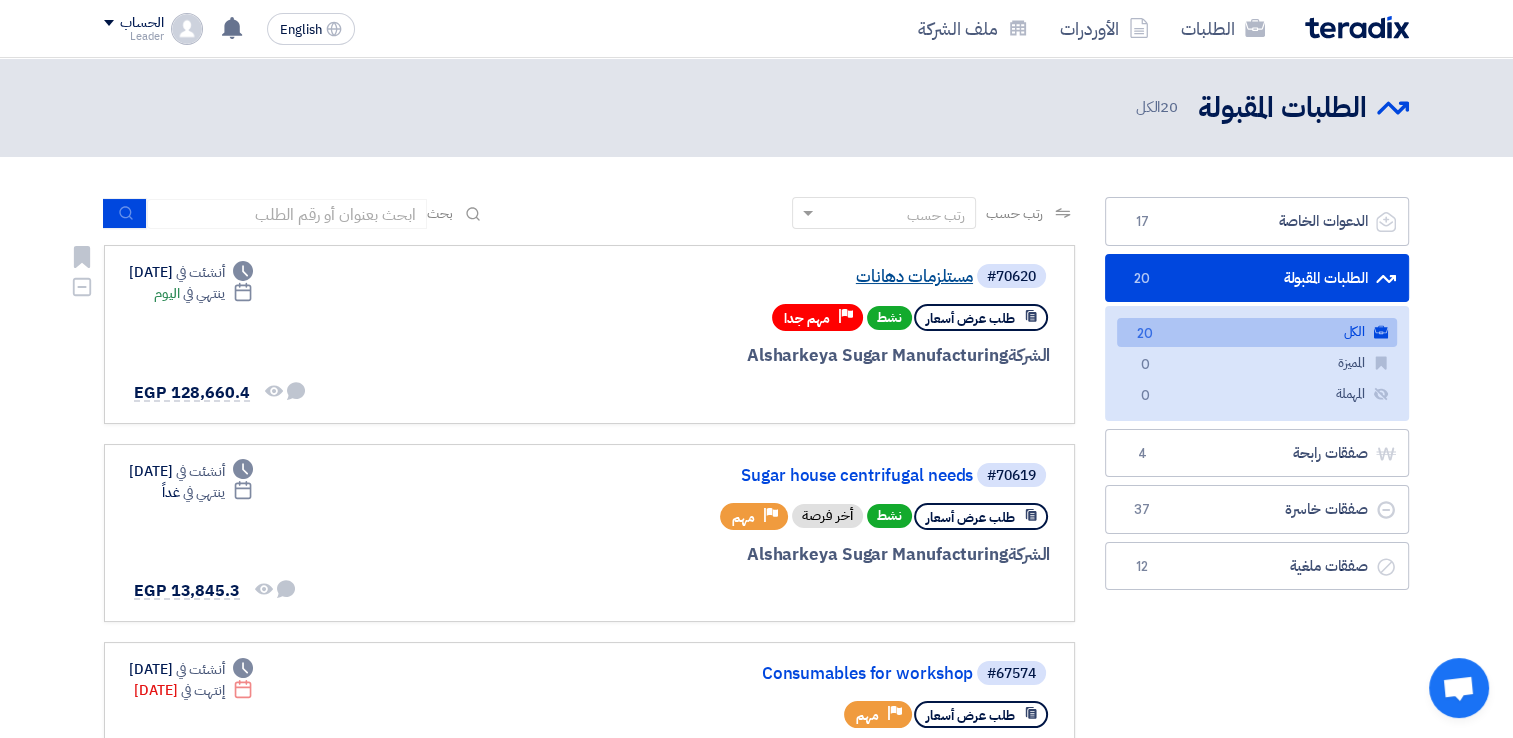 click on "مستلزمات دهانات" 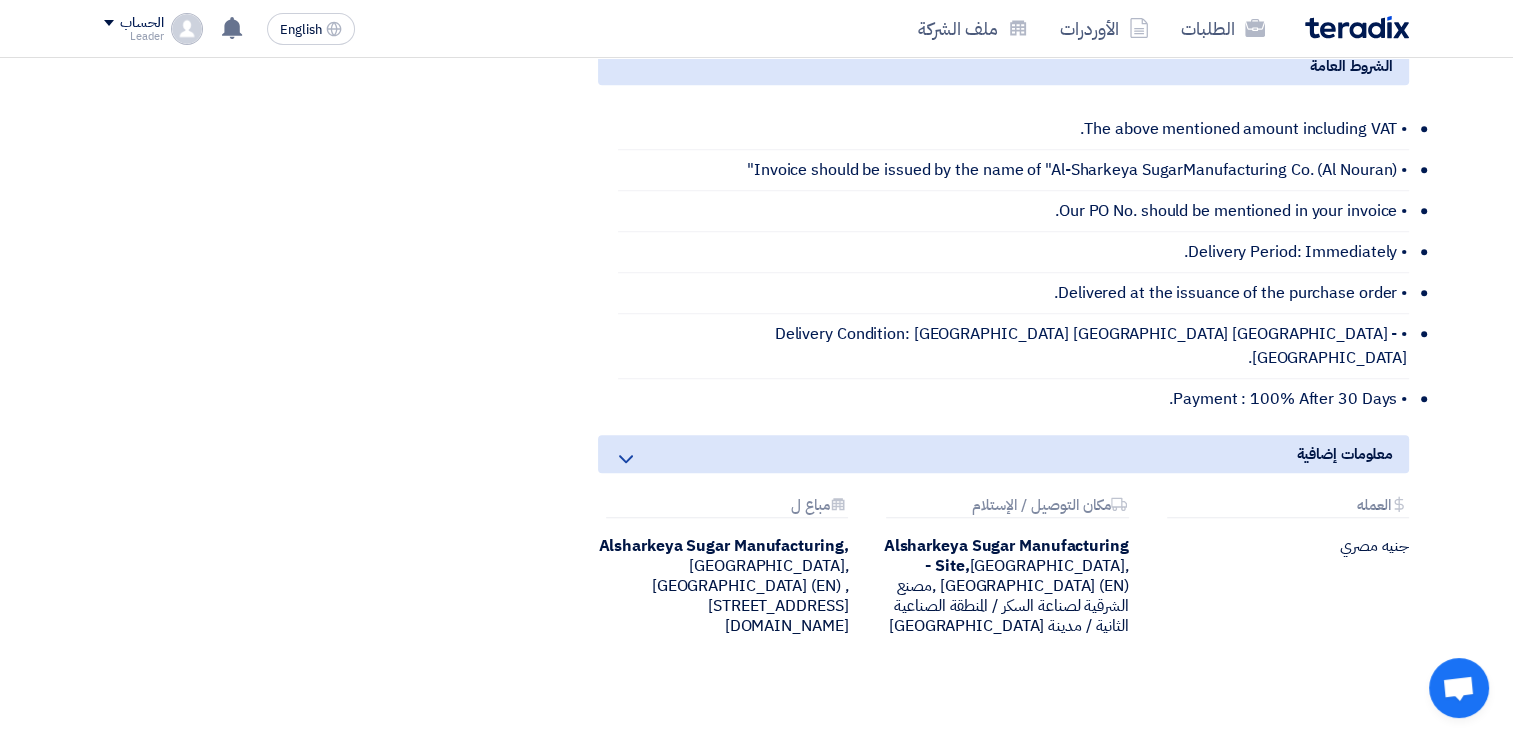 scroll, scrollTop: 0, scrollLeft: 0, axis: both 